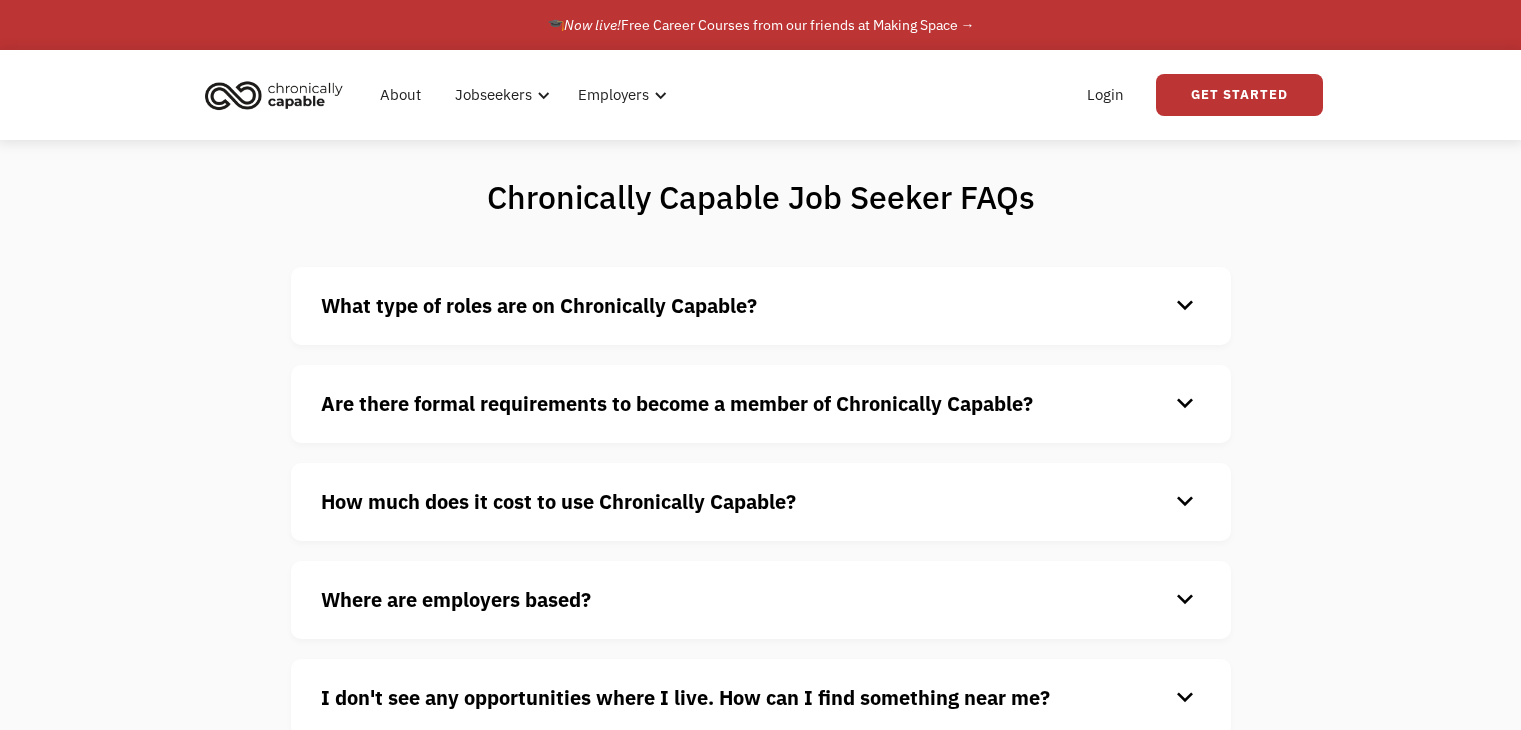 scroll, scrollTop: 210, scrollLeft: 0, axis: vertical 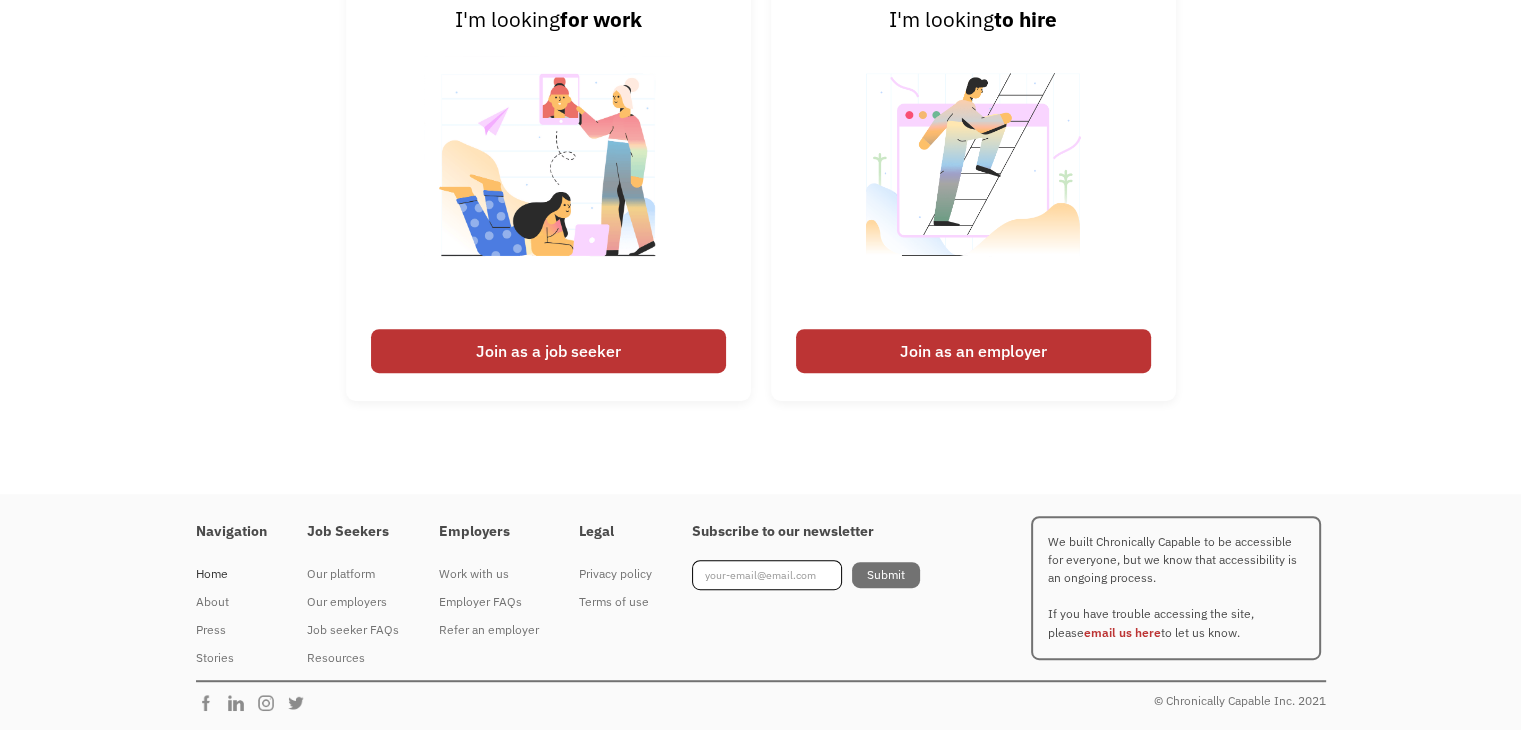 click on "Home" at bounding box center (231, 574) 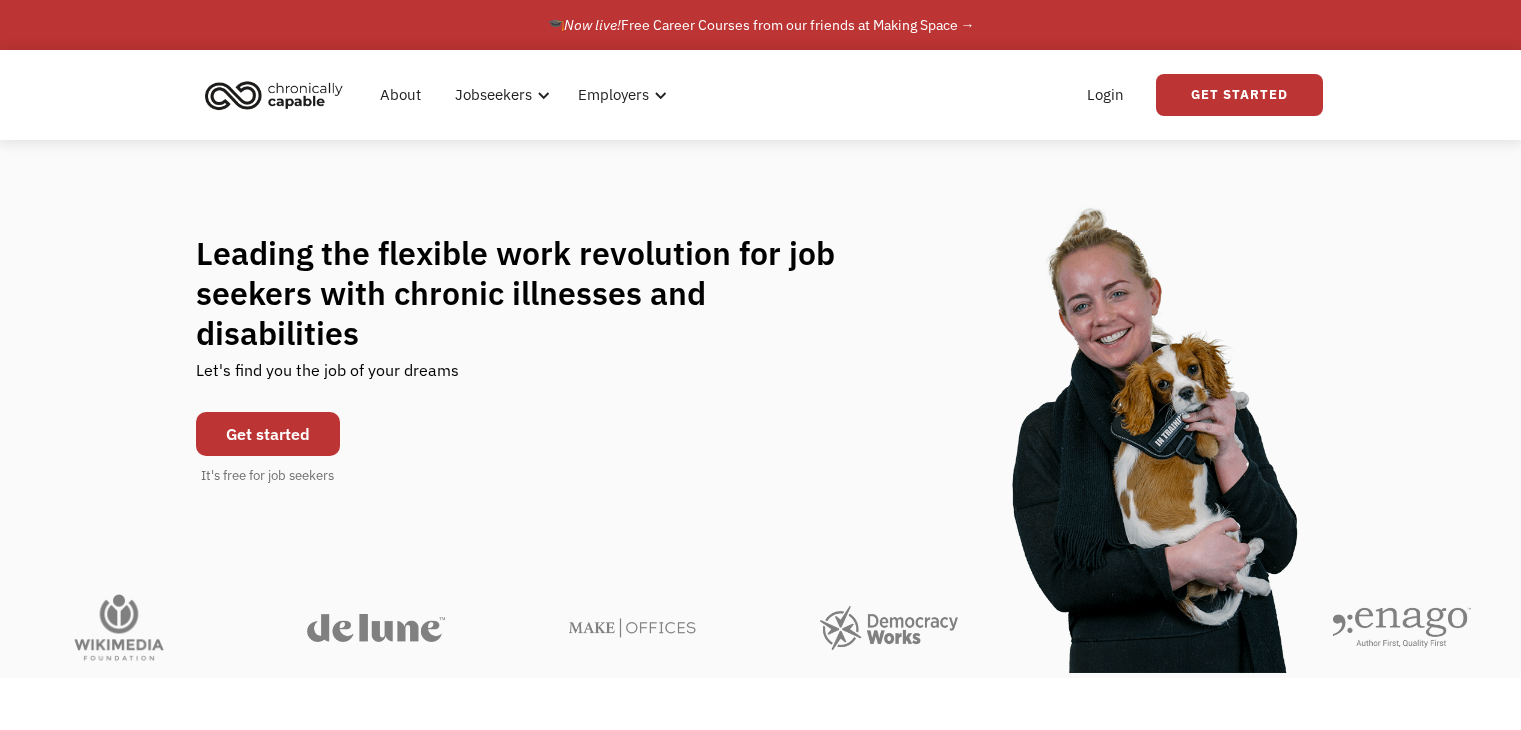 scroll, scrollTop: 287, scrollLeft: 0, axis: vertical 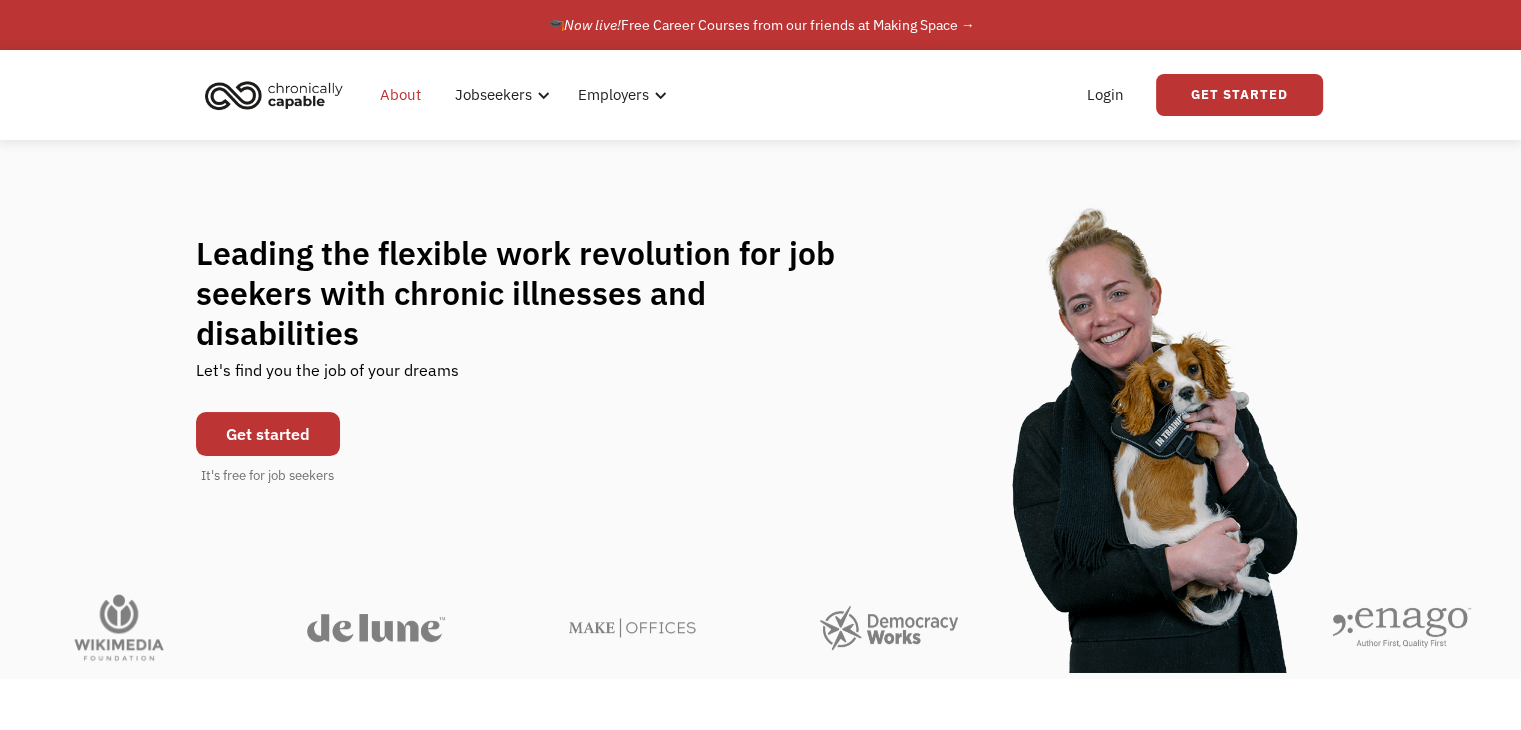 click on "About" 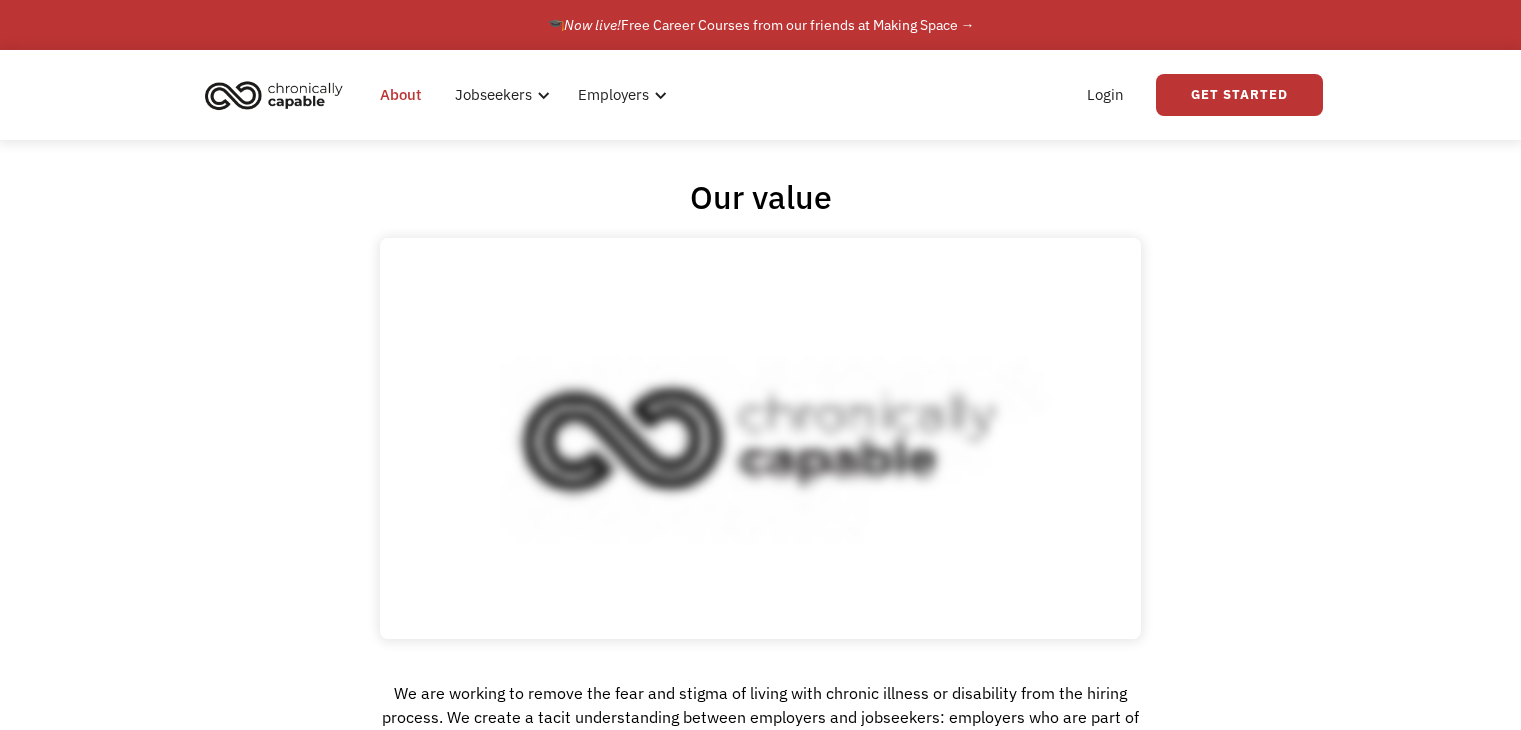 scroll, scrollTop: 0, scrollLeft: 0, axis: both 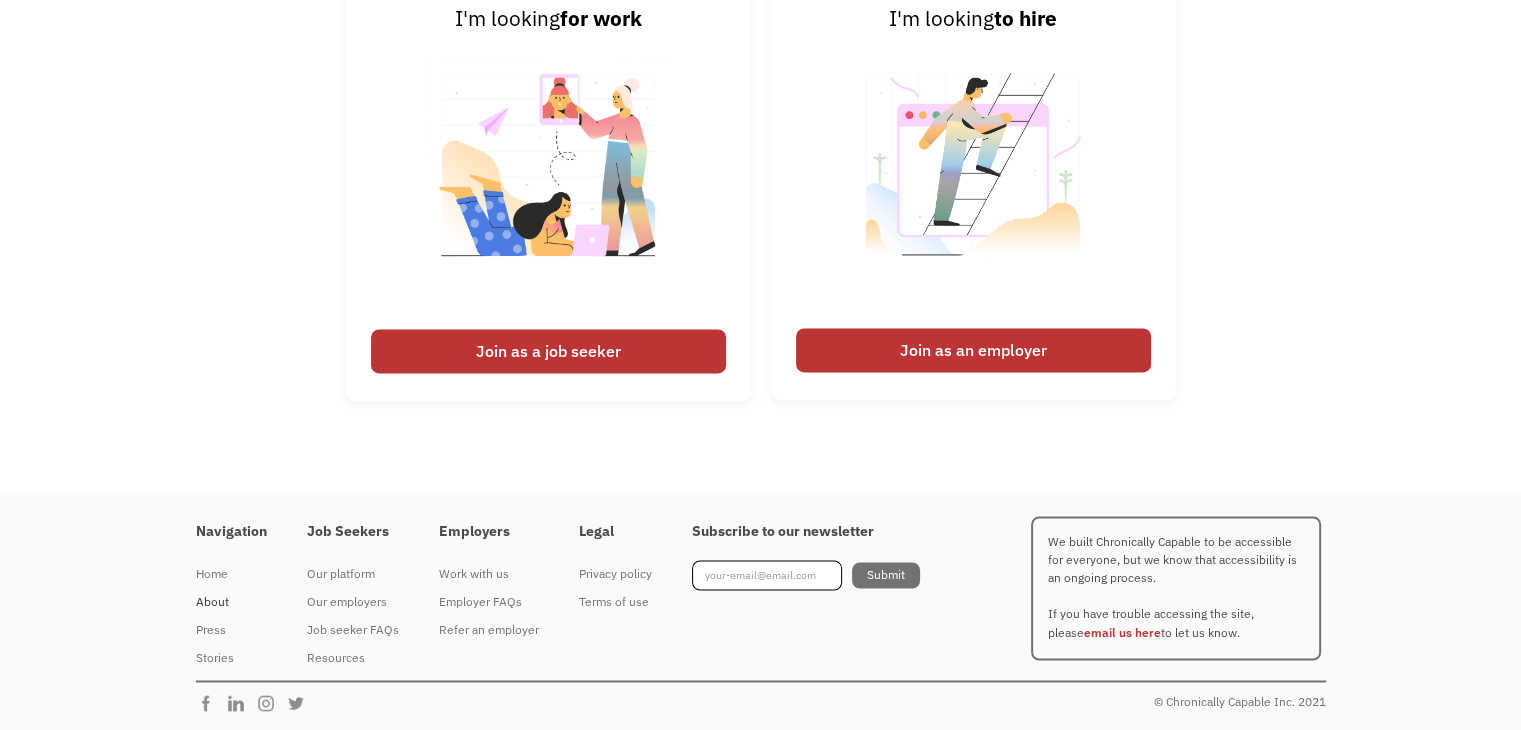 click on "About" at bounding box center (231, 602) 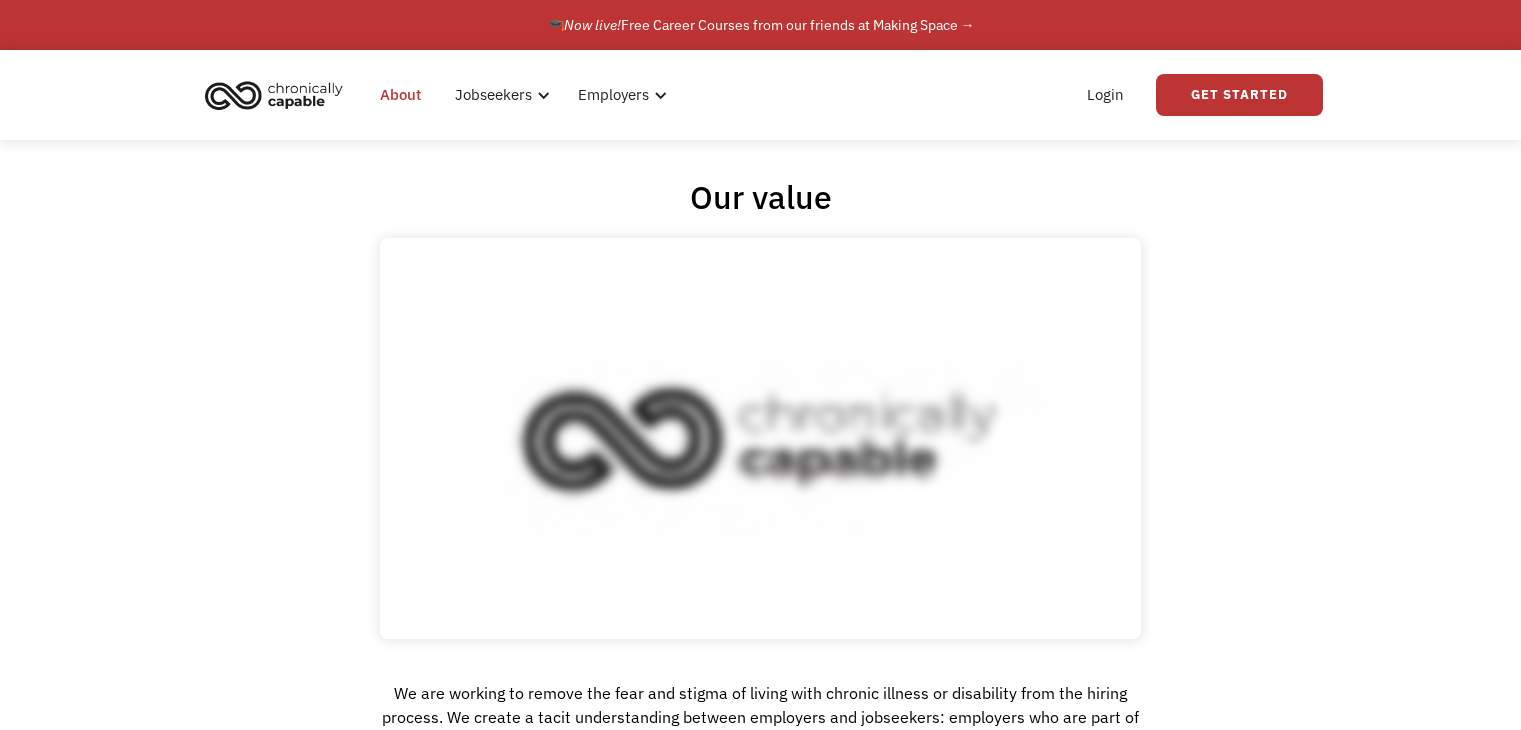 scroll, scrollTop: 0, scrollLeft: 0, axis: both 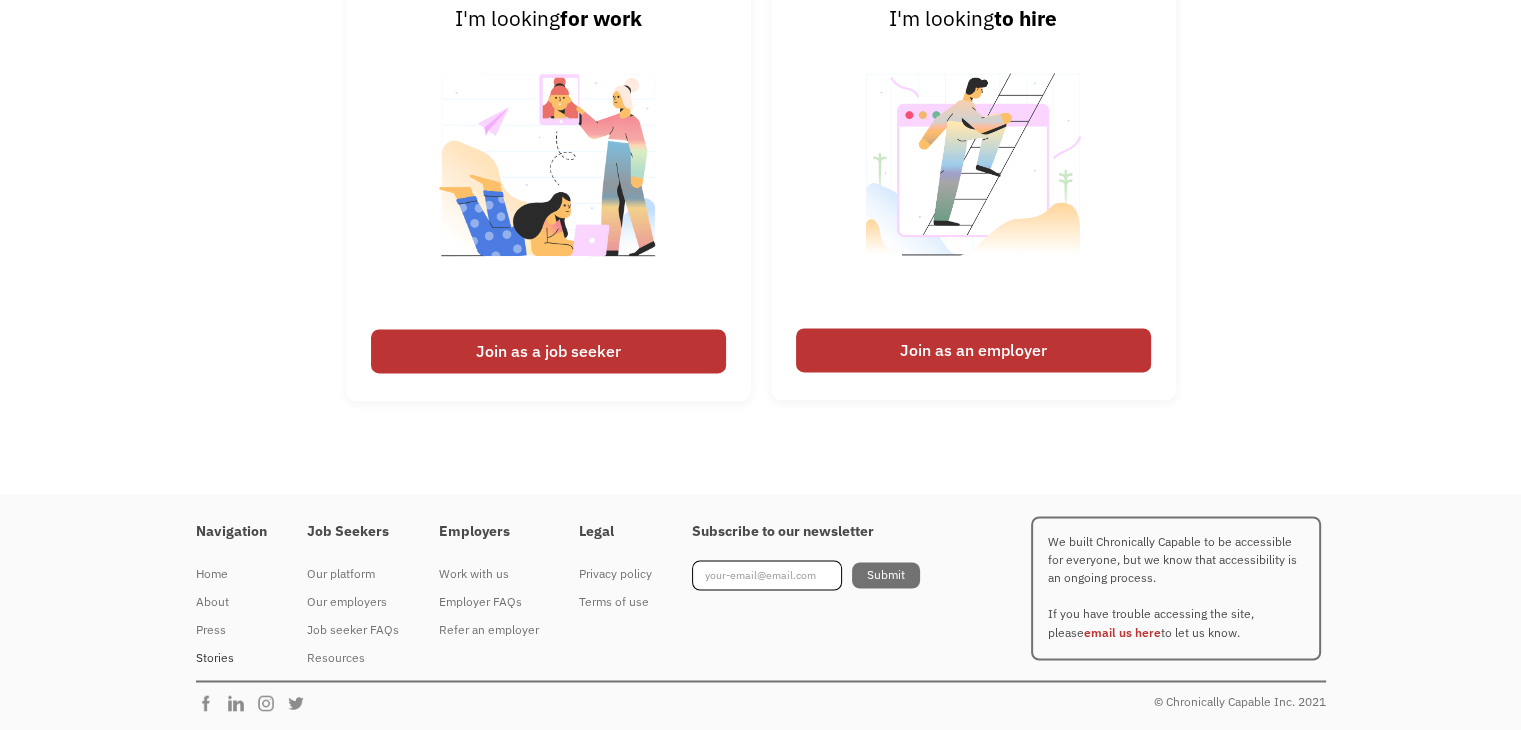 click on "Stories" at bounding box center (231, 658) 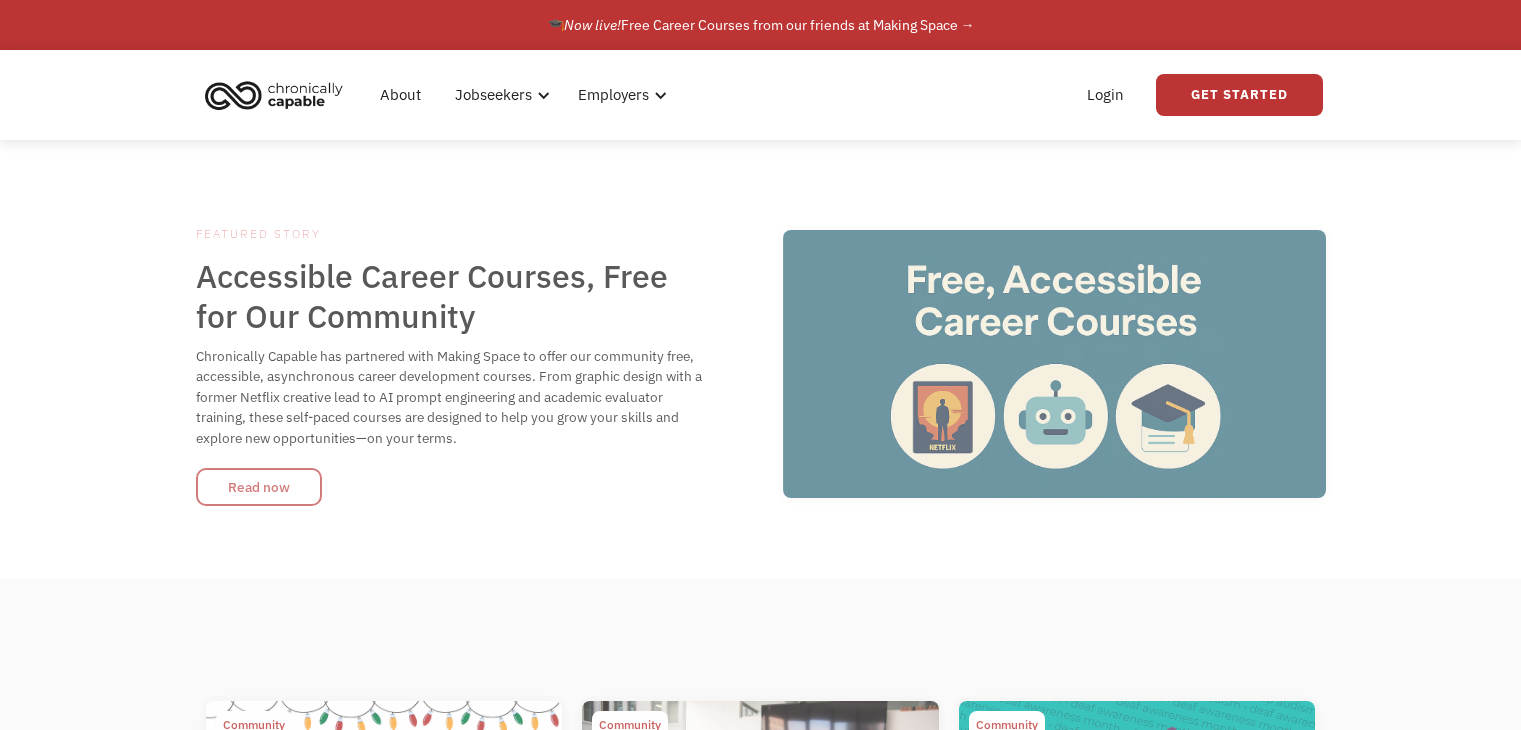 scroll, scrollTop: 0, scrollLeft: 0, axis: both 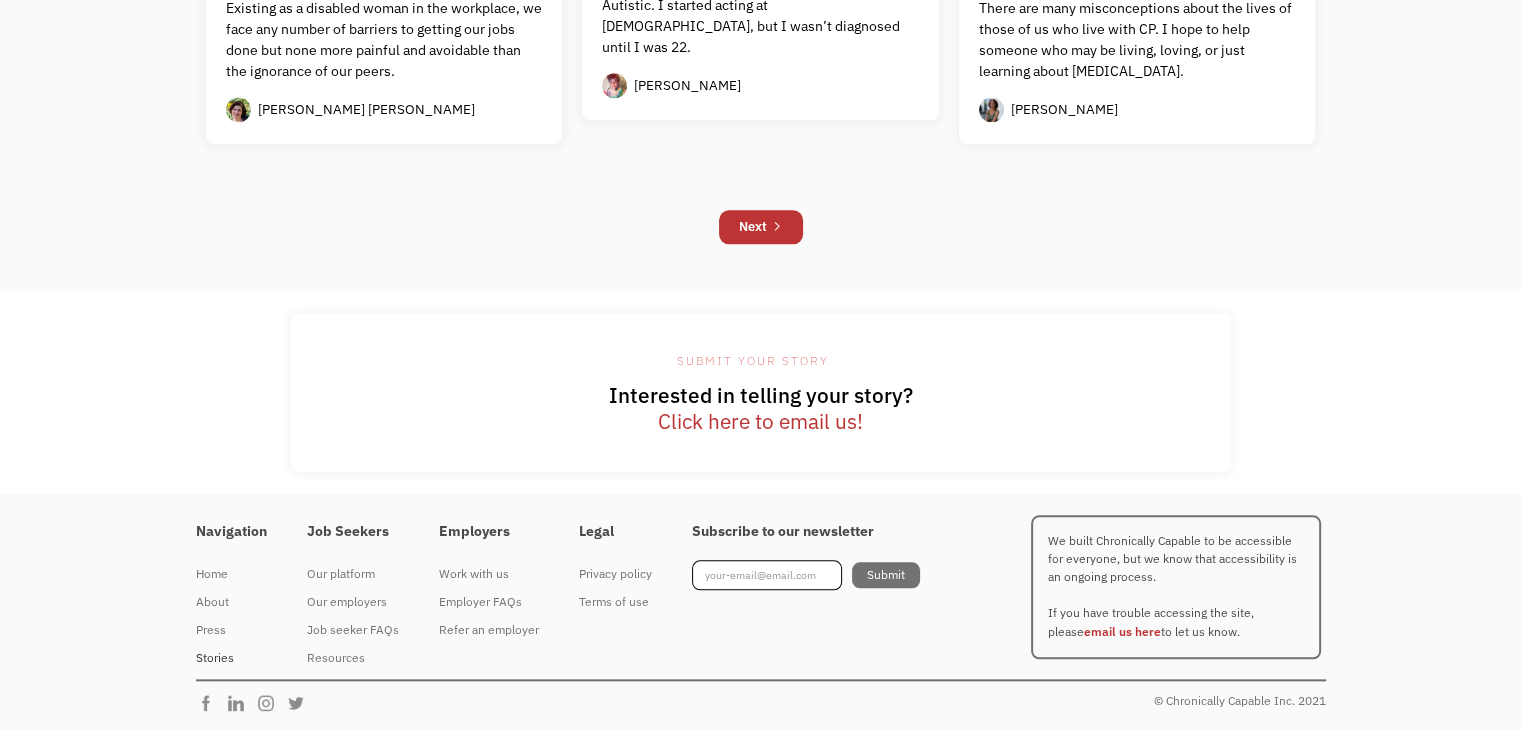 click on "Stories" at bounding box center [231, 658] 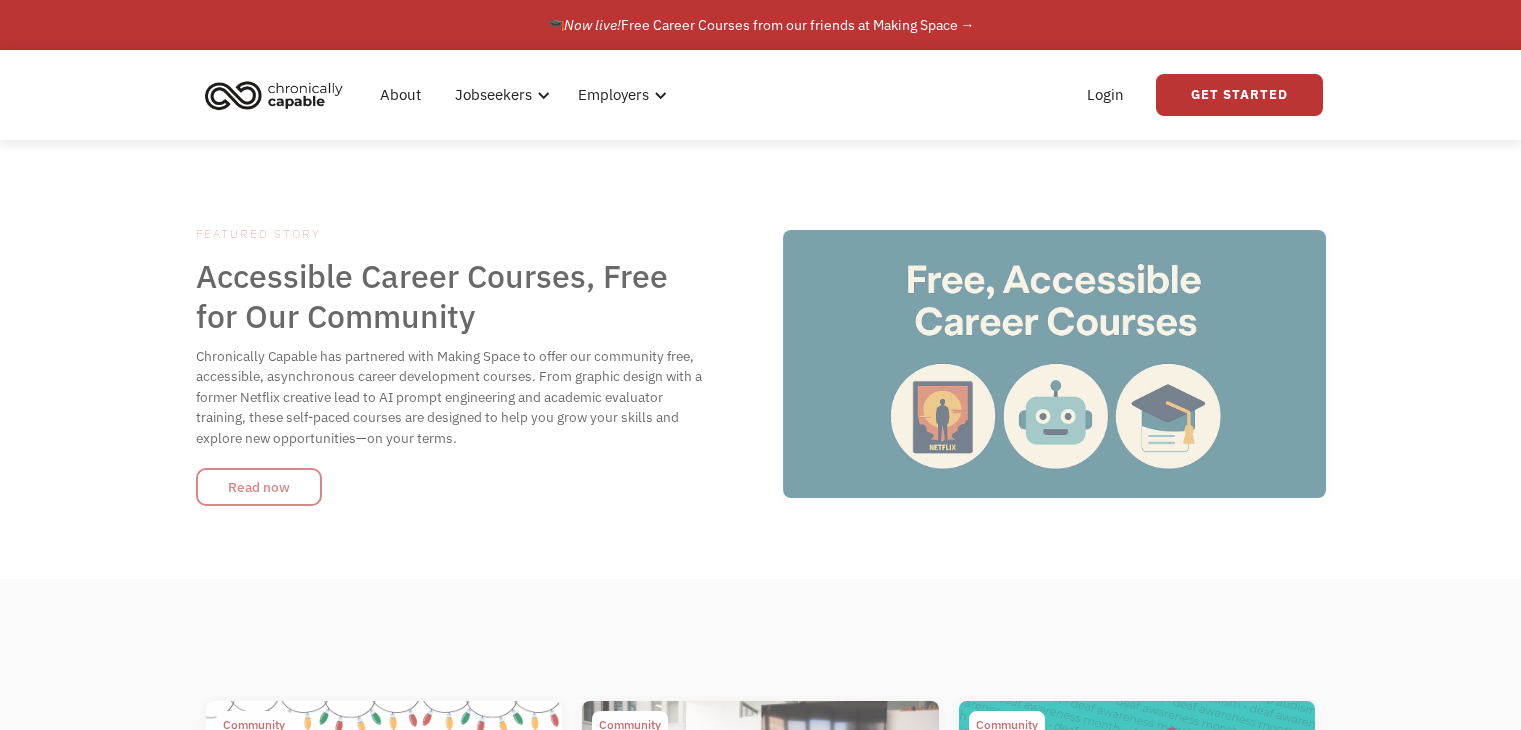 scroll, scrollTop: 0, scrollLeft: 0, axis: both 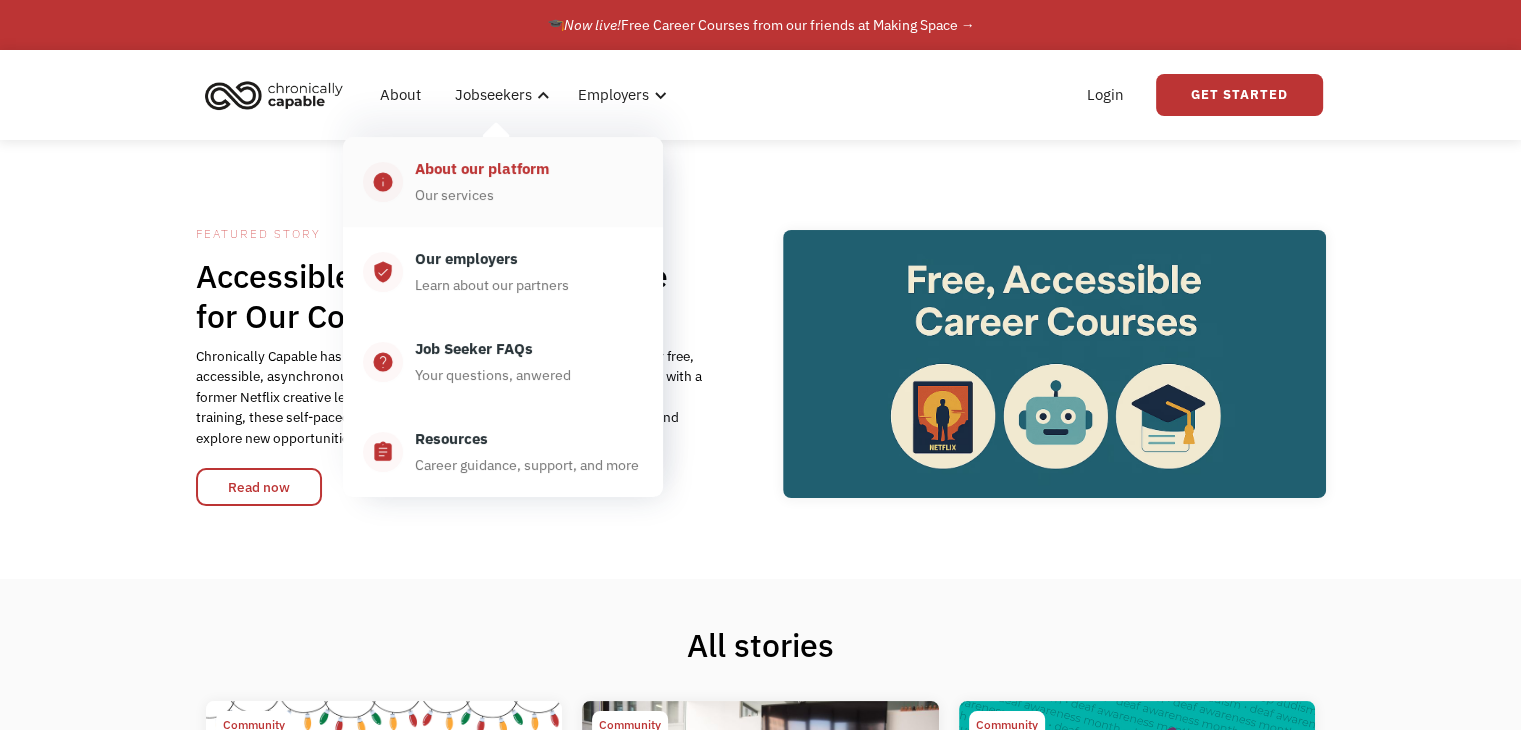 click on "About our platform" at bounding box center [482, 169] 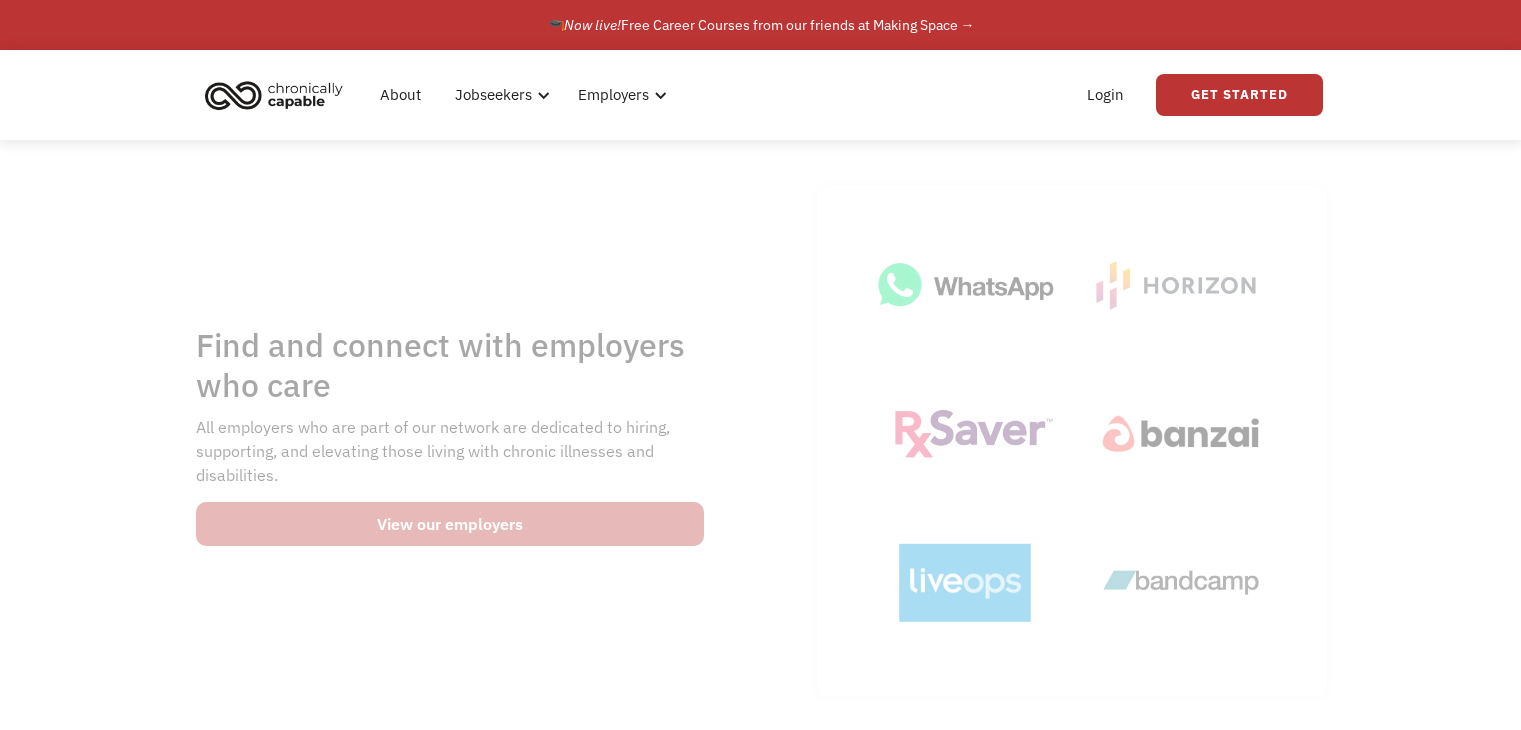 scroll, scrollTop: 0, scrollLeft: 0, axis: both 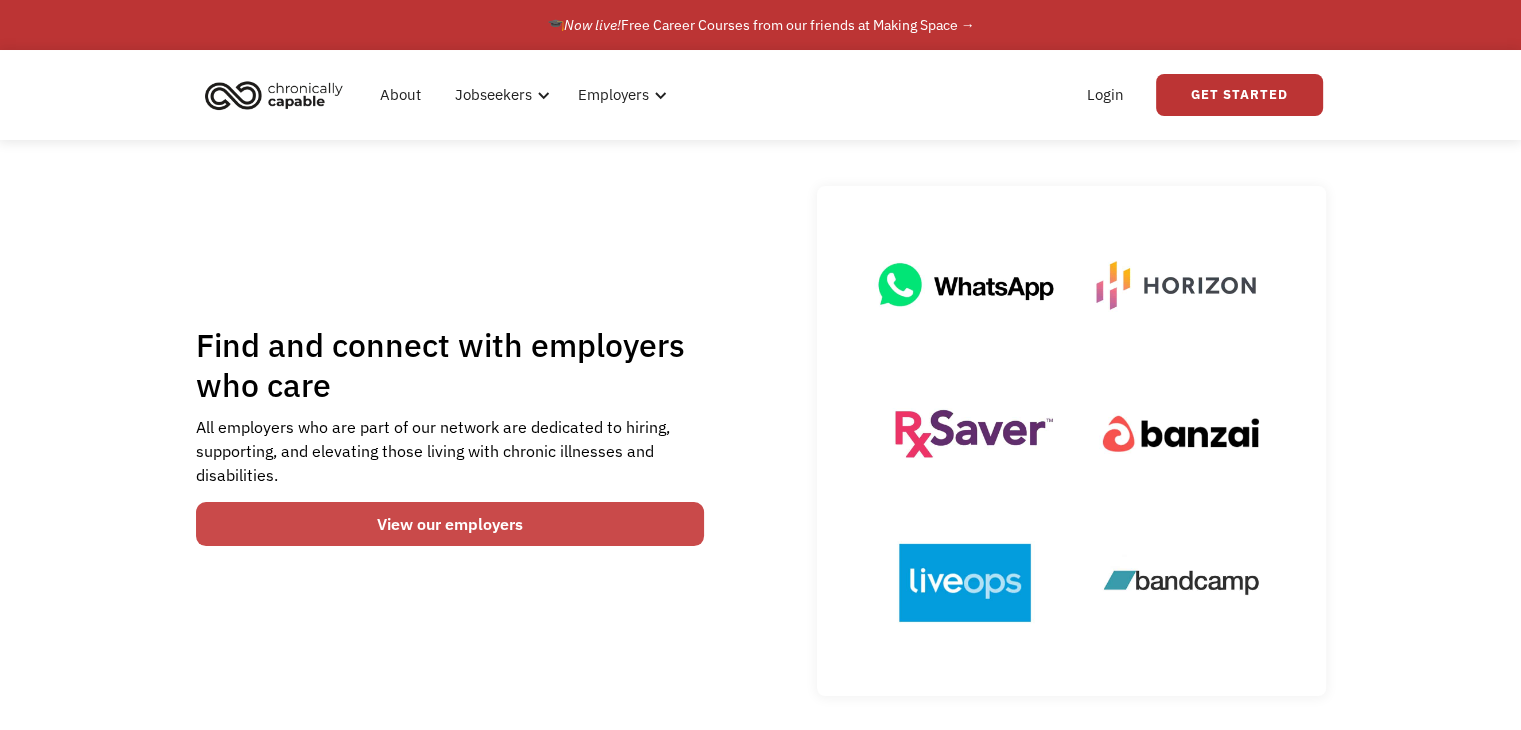 click on "View our employers" at bounding box center [450, 524] 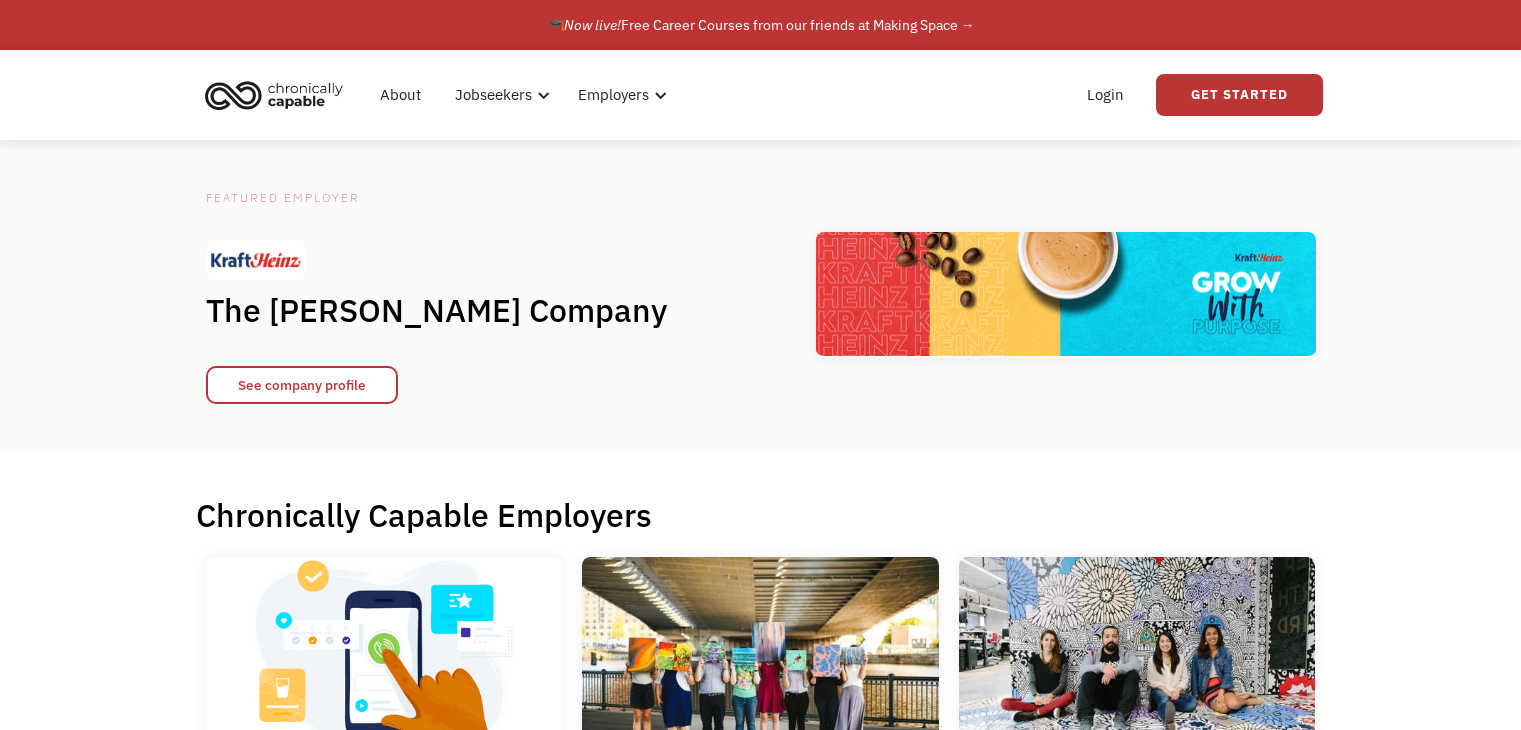 scroll, scrollTop: 0, scrollLeft: 0, axis: both 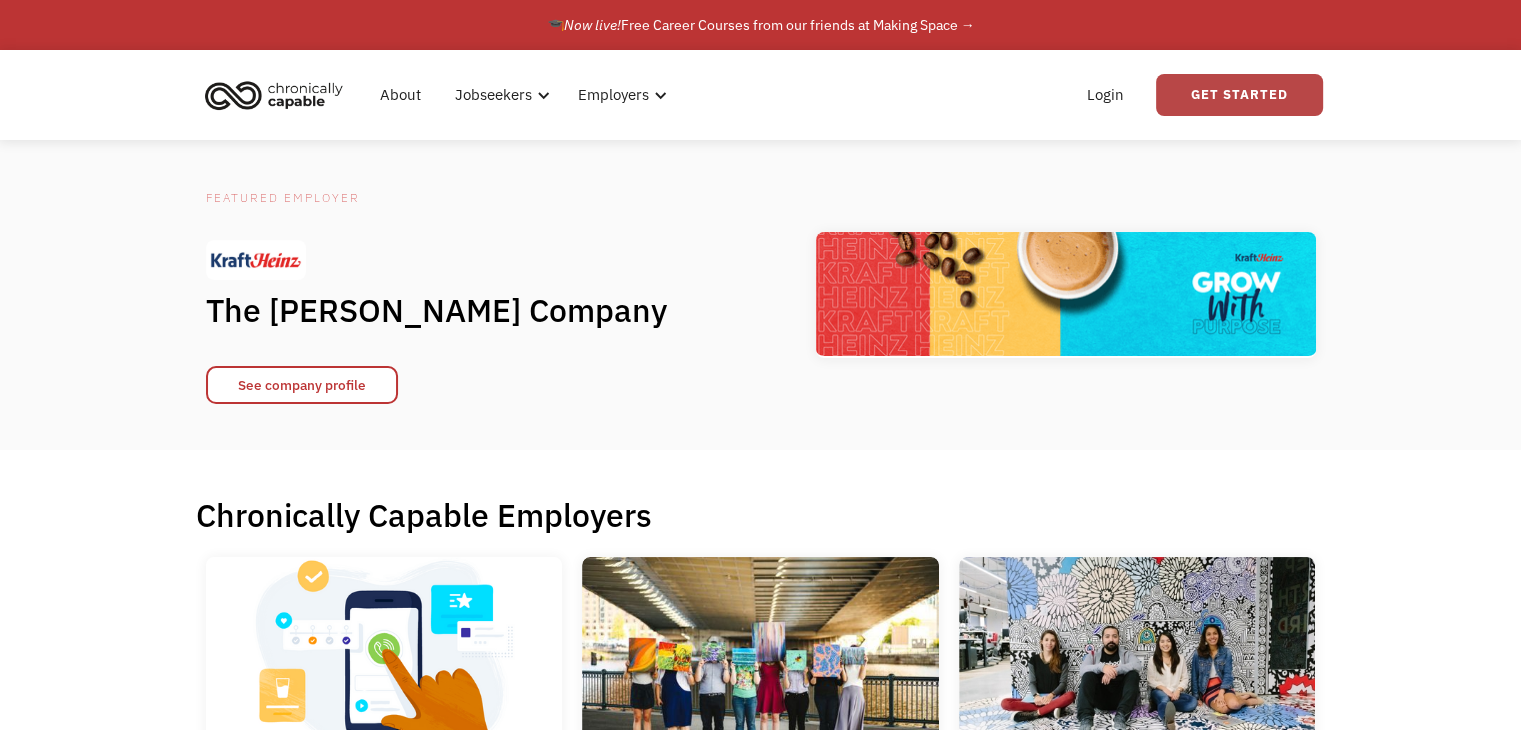 click on "Get Started" at bounding box center (1239, 95) 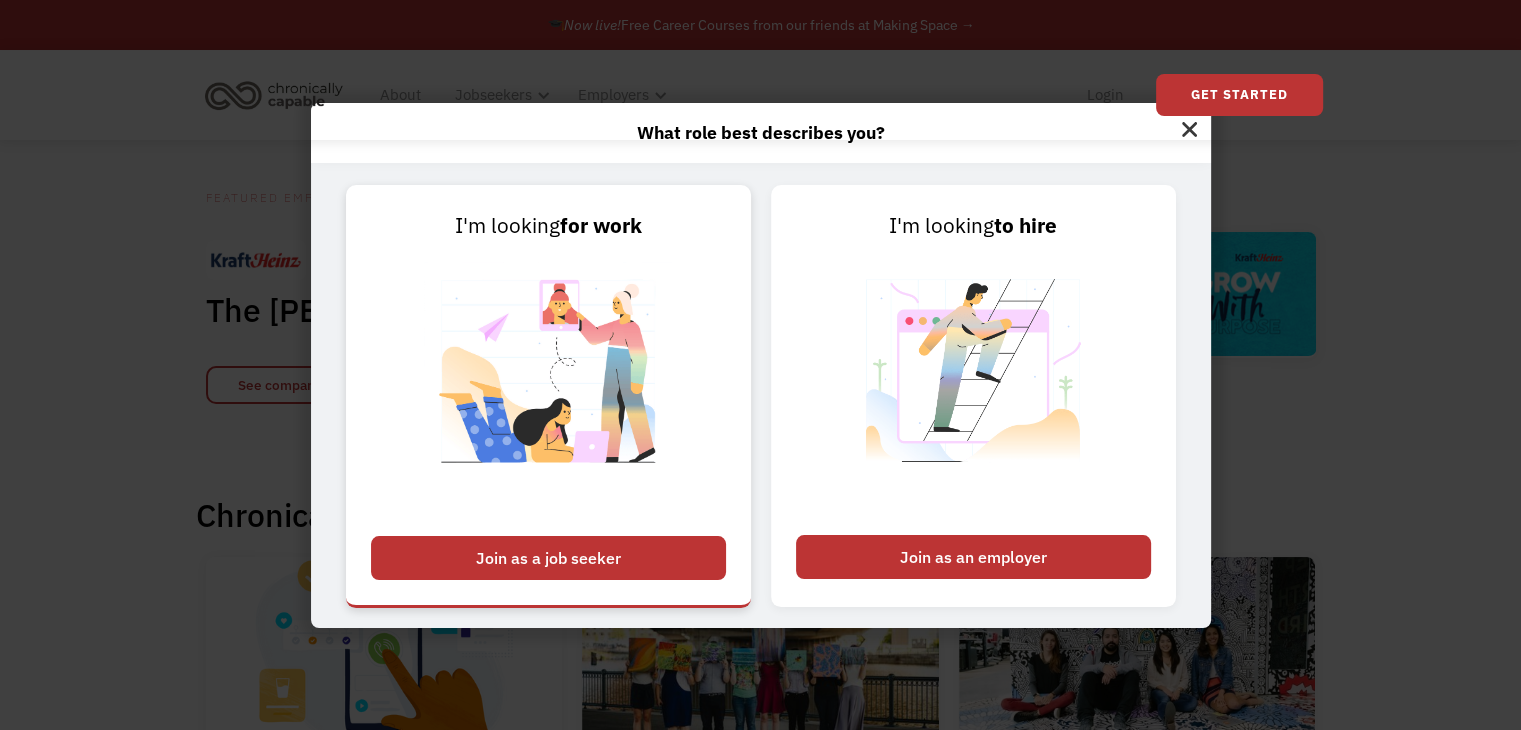 click on "Join as a job seeker" at bounding box center [548, 558] 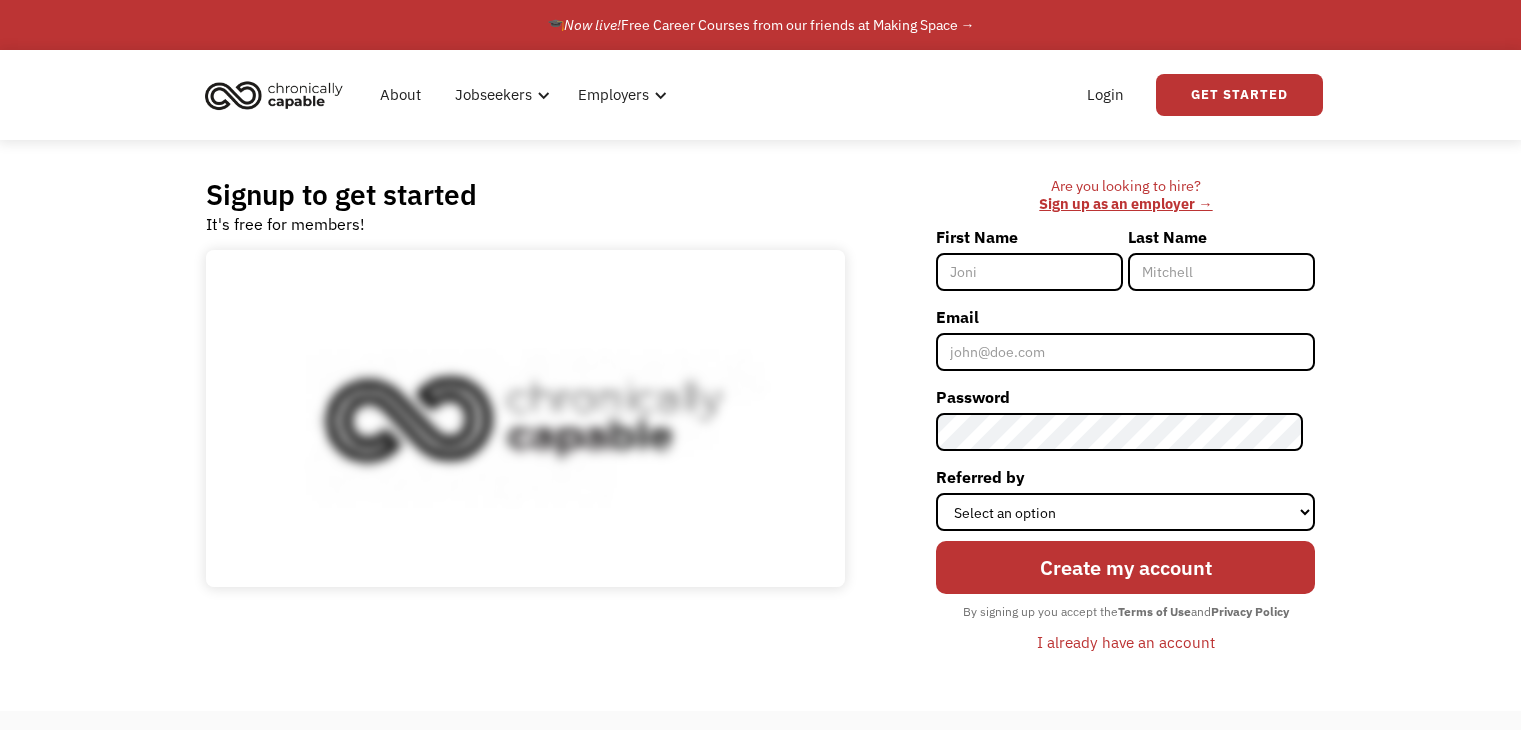 scroll, scrollTop: 0, scrollLeft: 0, axis: both 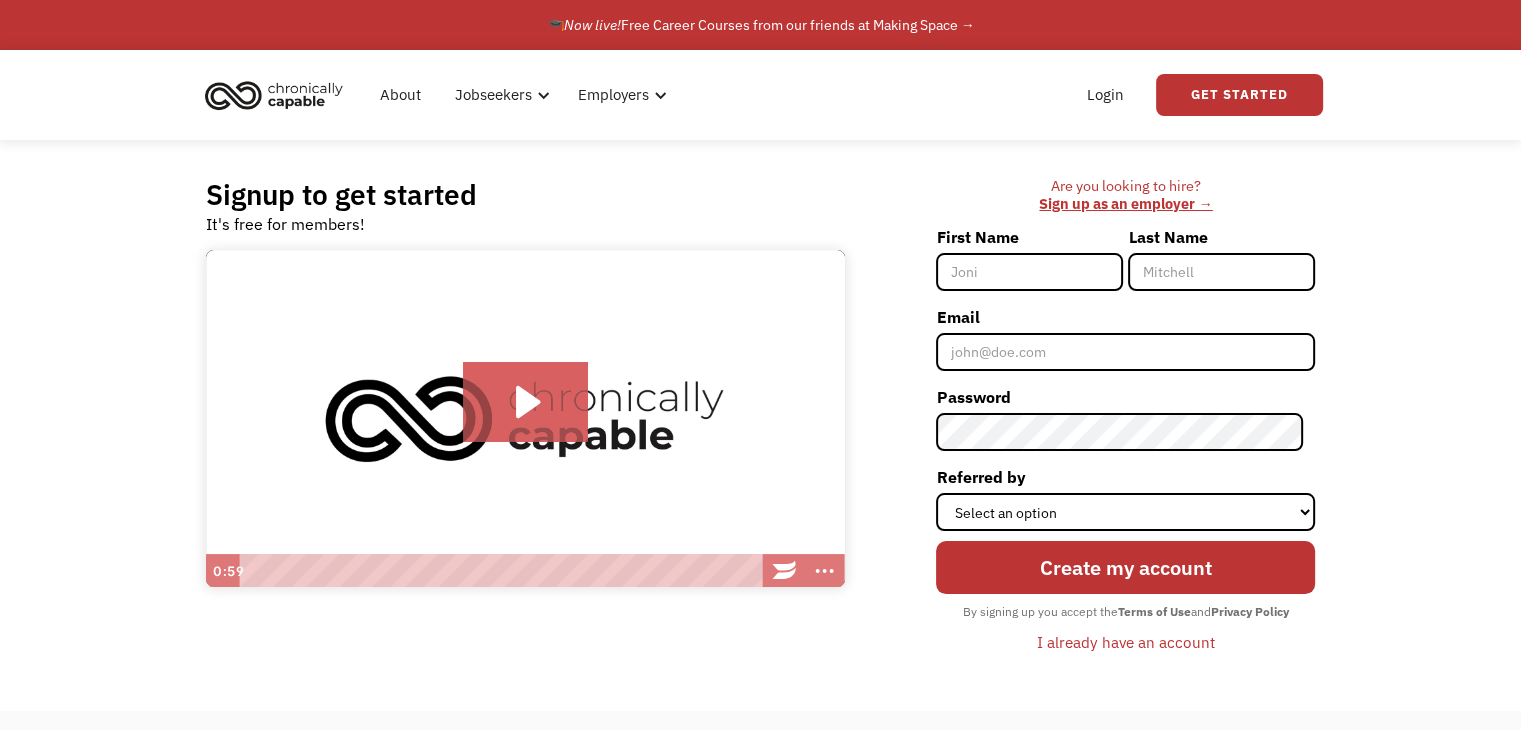 click on "First Name" at bounding box center [1029, 272] 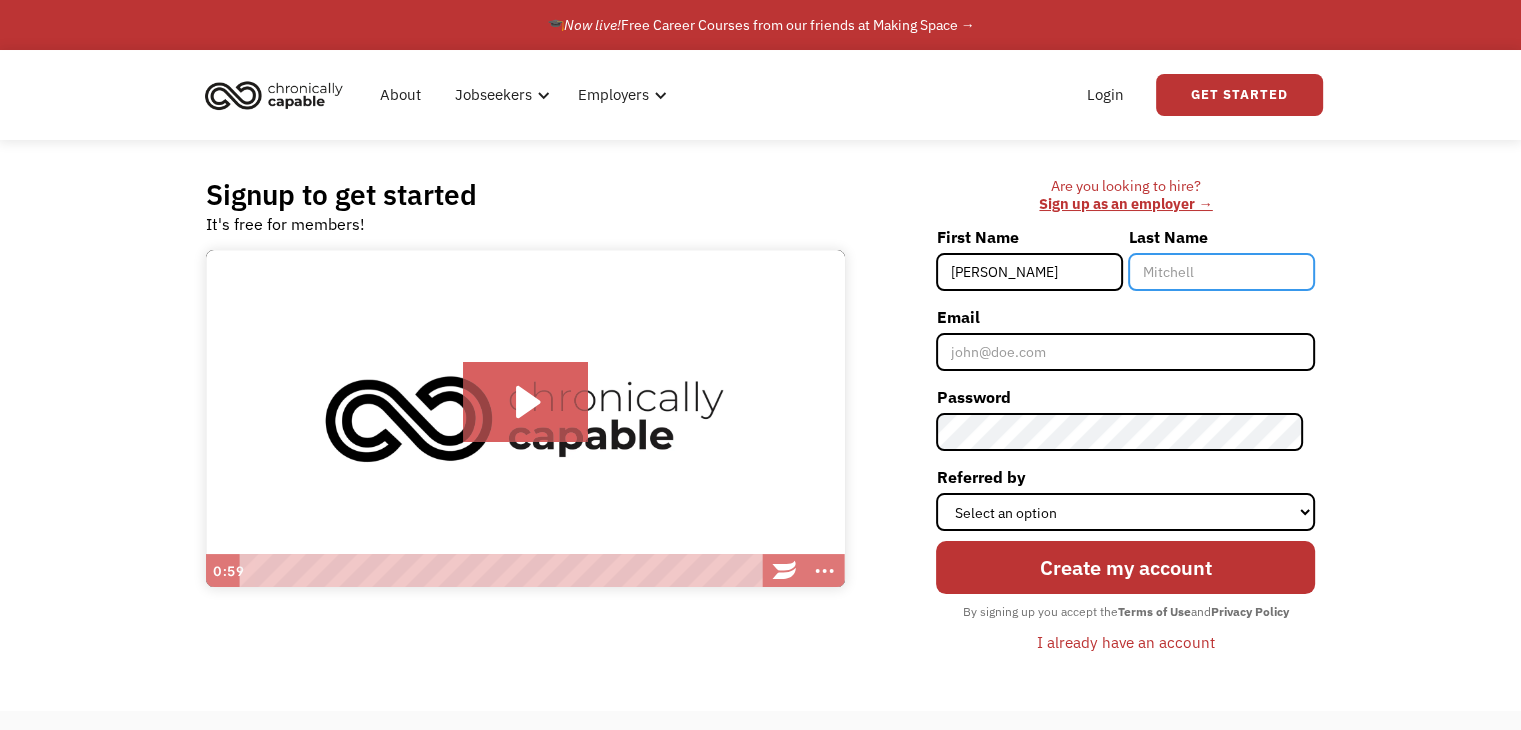 type on "[PERSON_NAME]" 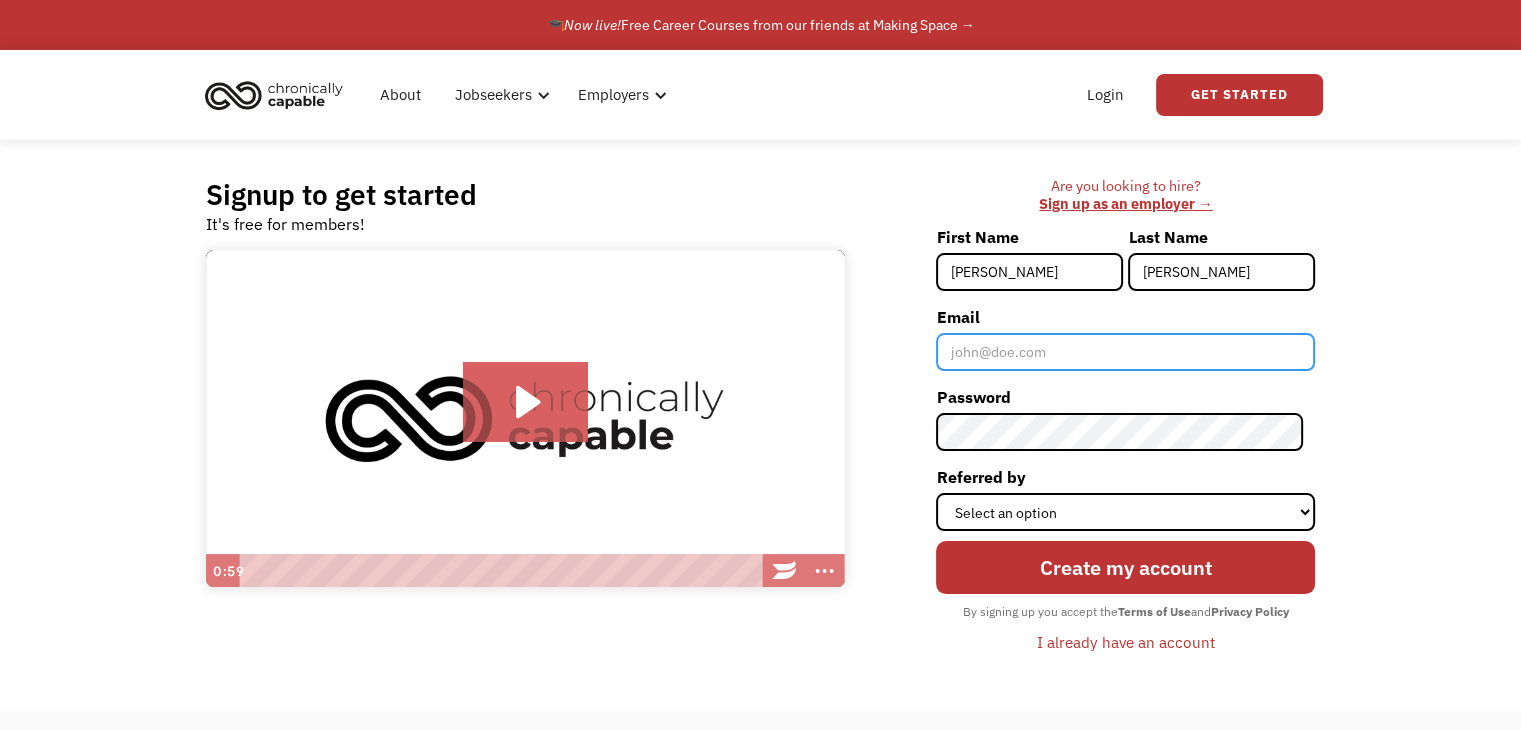 type on "ERIN.DESANTIS@GMAIL.COM" 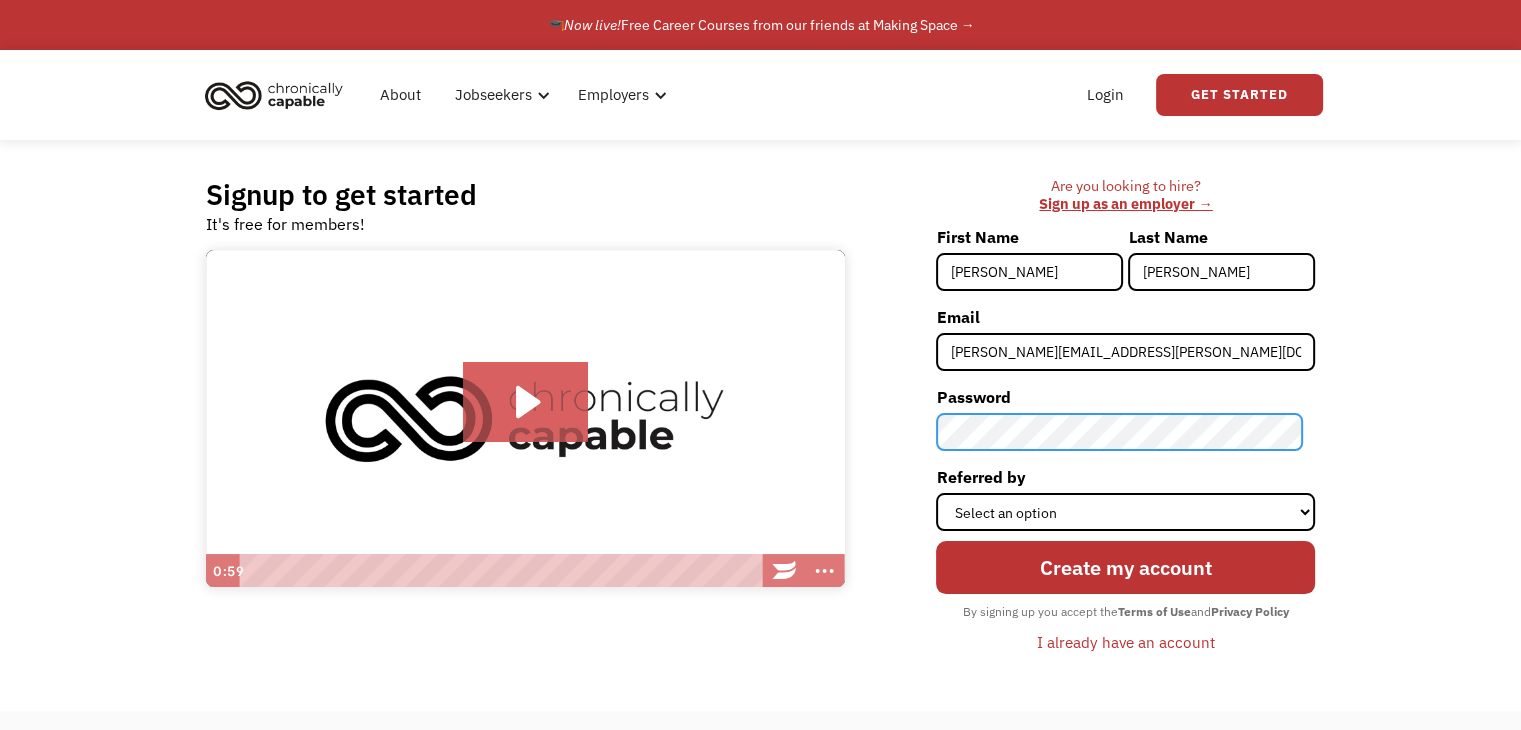 click on "Signup to get started It's free for members! Click for sound
@keyframes VOLUME_SMALL_WAVE_FLASH {
0% { opacity: 0; }
33% { opacity: 1; }
66% { opacity: 1; }
100% { opacity: 0; }
}
@keyframes VOLUME_LARGE_WAVE_FLASH {
0% { opacity: 0; }
33% { opacity: 1; }
66% { opacity: 1; }
100% { opacity: 0; }
}
.volume__small-wave {
animation: VOLUME_SMALL_WAVE_FLASH 2s infinite;
opacity: 0;
}
.volume__large-wave {
animation: VOLUME_LARGE_WAVE_FLASH 2s infinite .3s;
opacity: 0;
}
0:59 0:00 Are you looking to hire?  ‍ Sign up as an employer → First Name Erin Last Name DeSantis Email ERIN.DESANTIS@GMAIL.COM Password Referred by Select an option Instagram Facebook Twitter Search Engine News Article Word of Mouth Employer Other Create my account By signing up you accept the  Terms of Use  and  Privacy Policy I already have an account Thank you! Your submission has been received! Oops! Something went wrong while submitting the form." at bounding box center [761, 425] 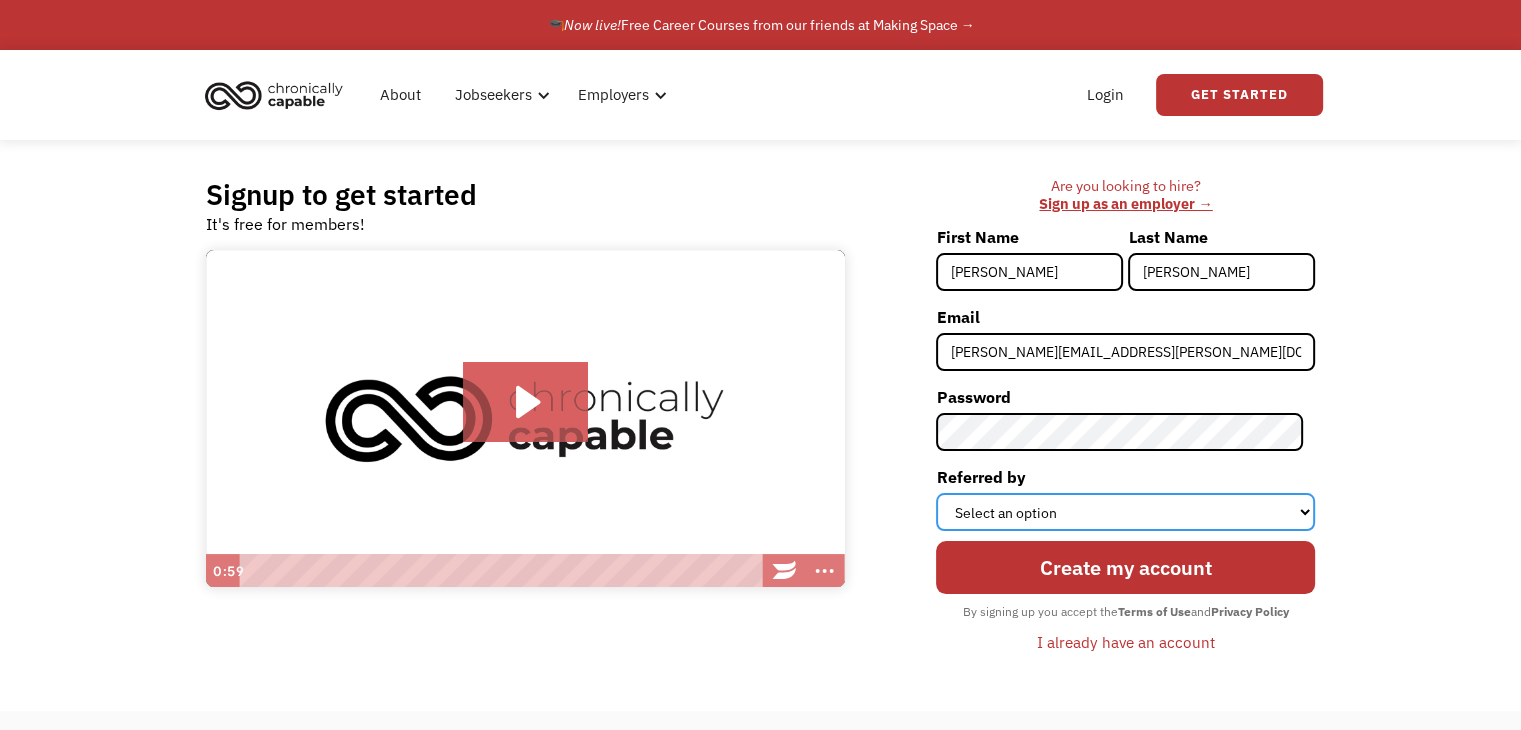 click on "Select an option Instagram Facebook Twitter Search Engine News Article Word of Mouth Employer Other" at bounding box center [1125, 512] 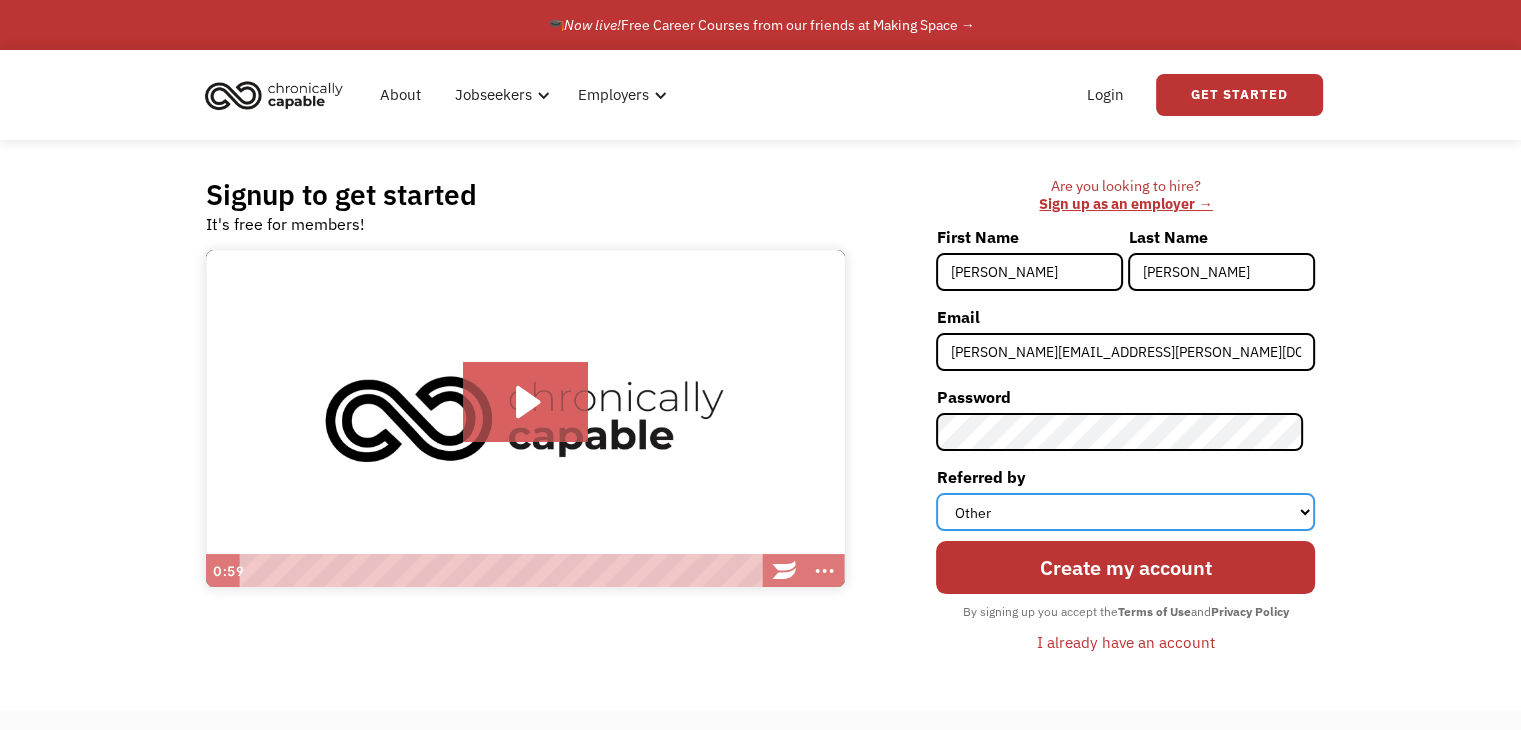 click on "Select an option Instagram Facebook Twitter Search Engine News Article Word of Mouth Employer Other" at bounding box center (1125, 512) 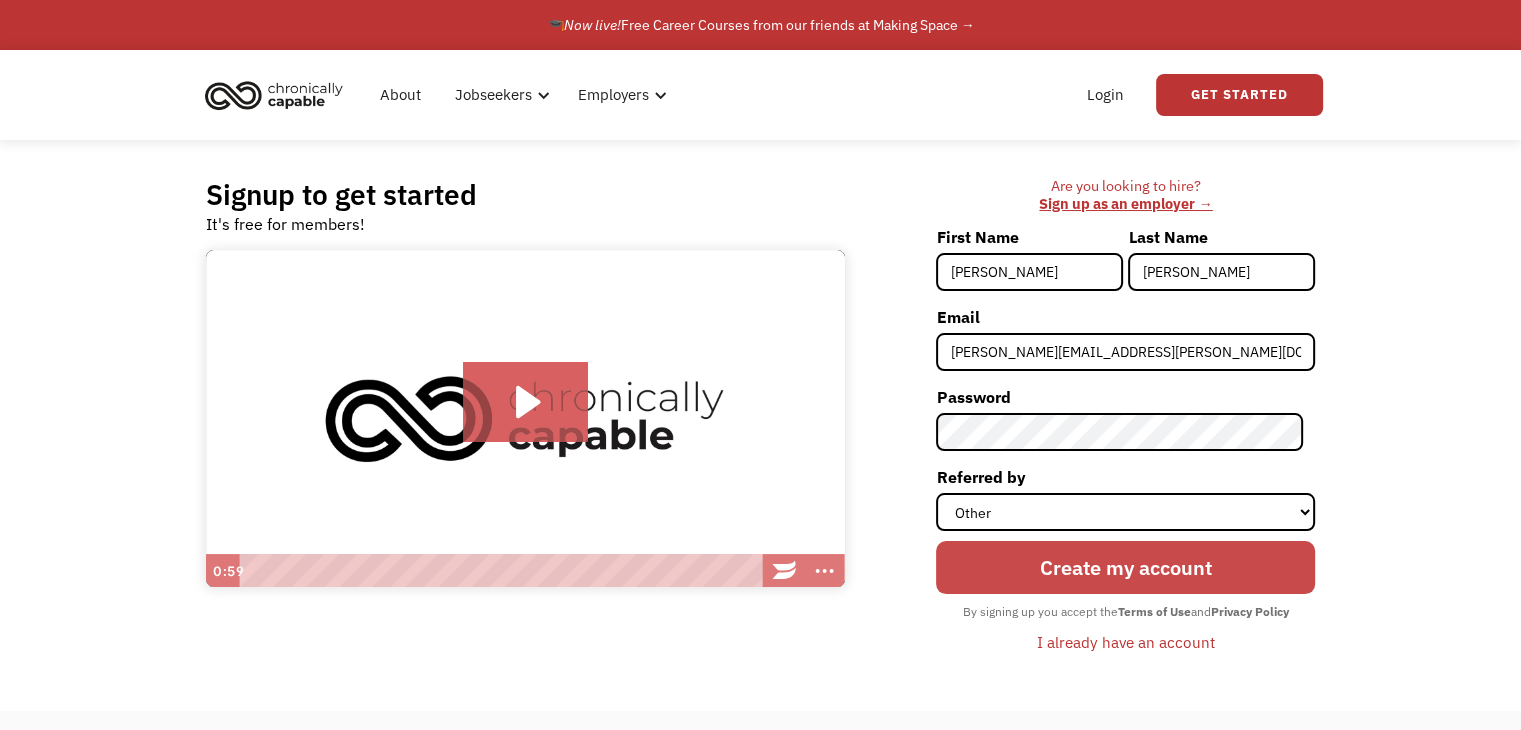 click on "Create my account" at bounding box center (1125, 567) 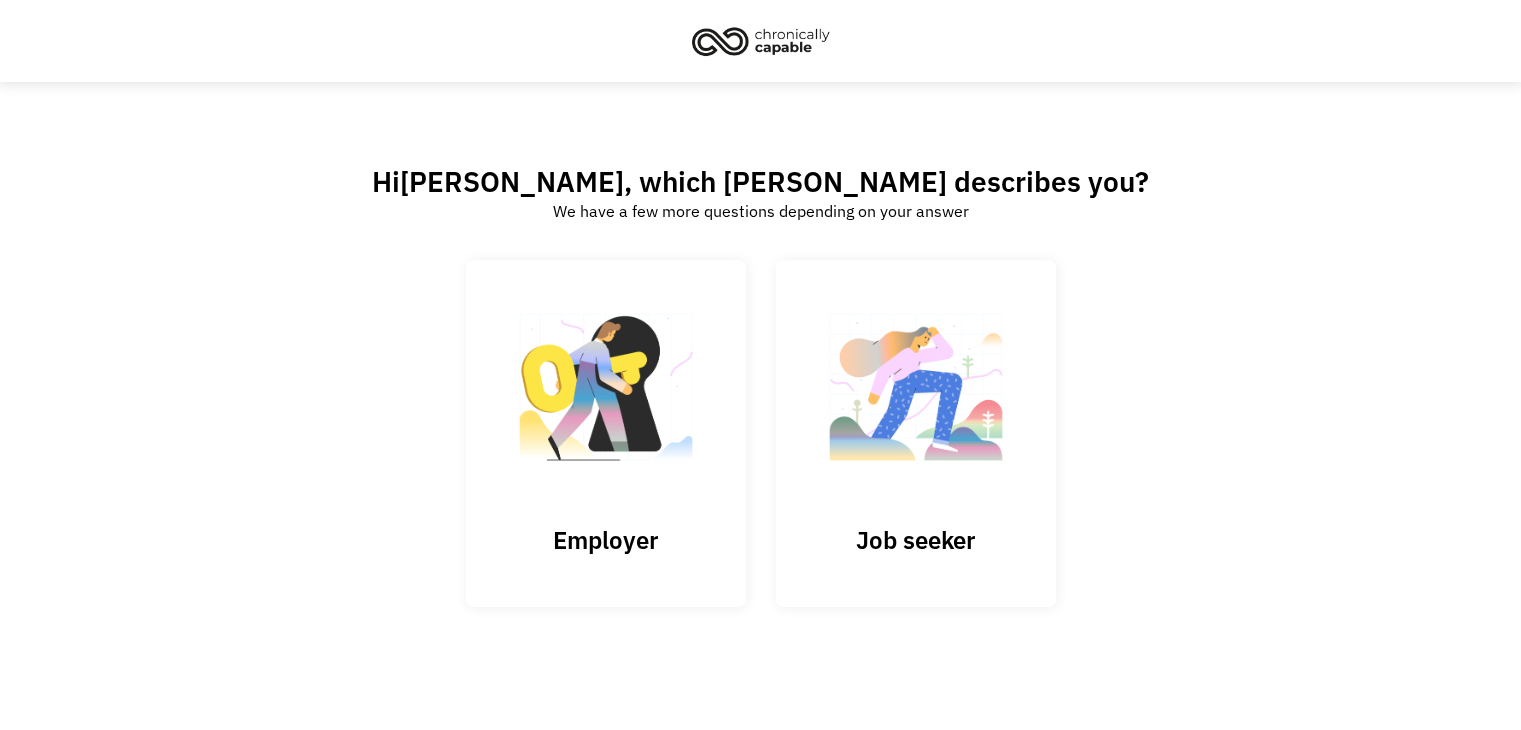 scroll, scrollTop: 0, scrollLeft: 0, axis: both 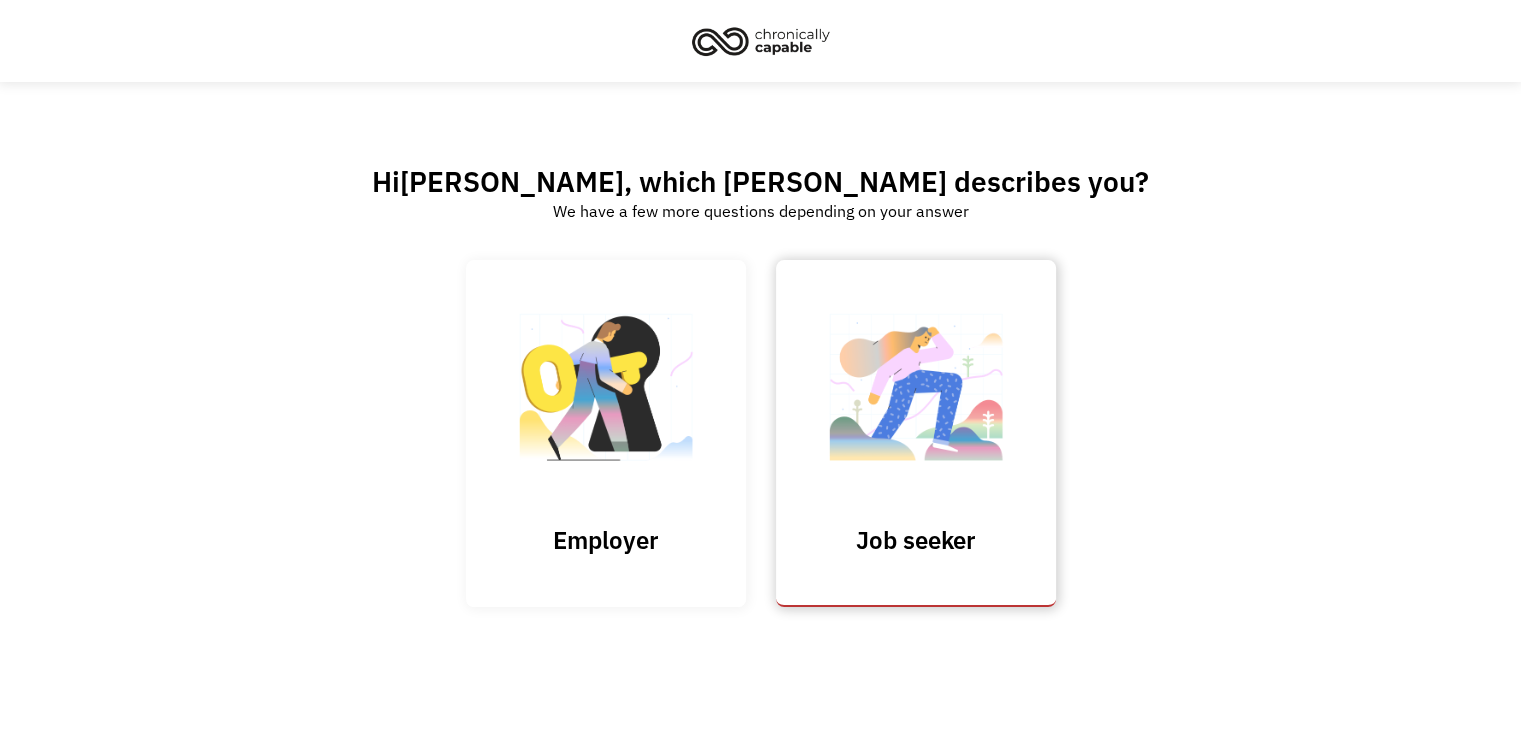 click on "Job seeker" at bounding box center (916, 540) 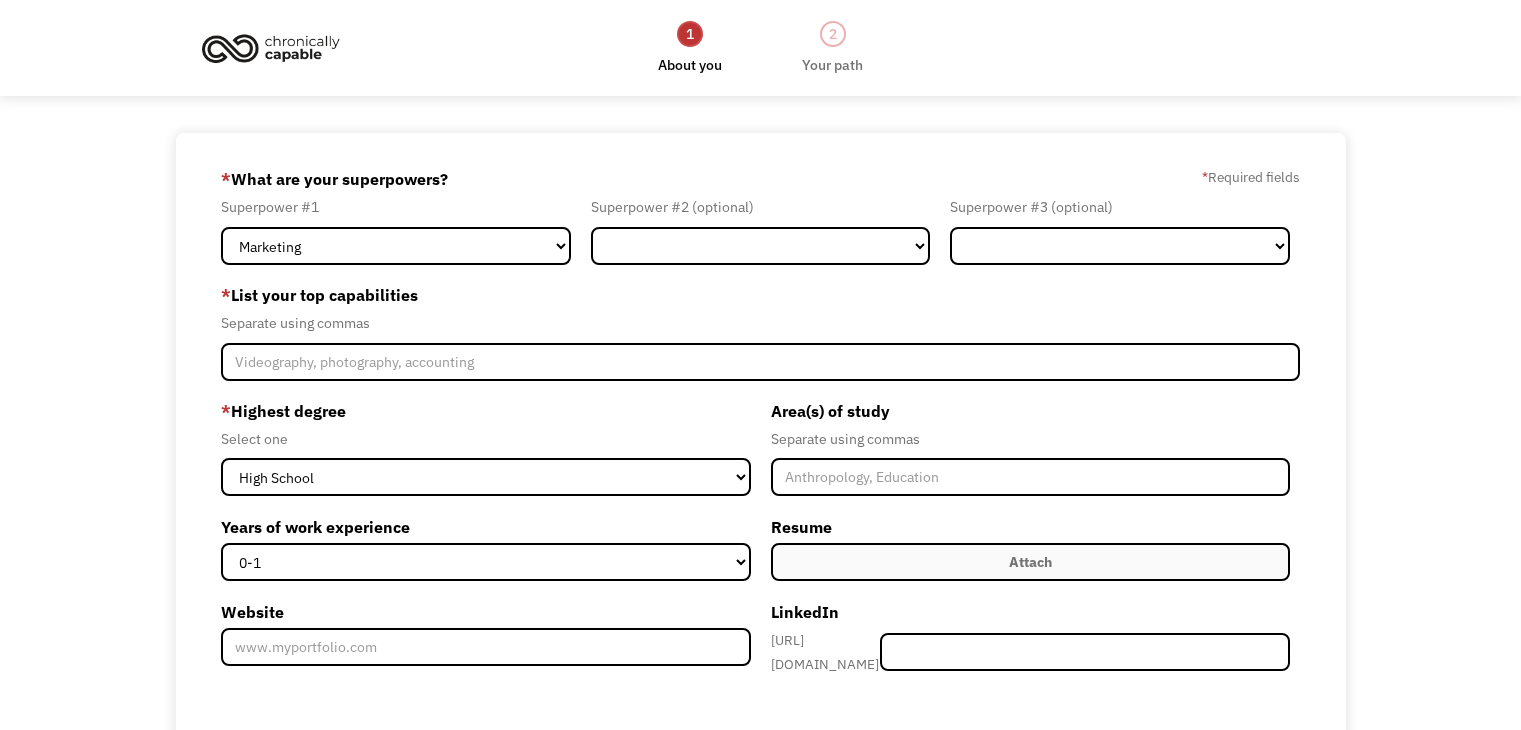 scroll, scrollTop: 0, scrollLeft: 0, axis: both 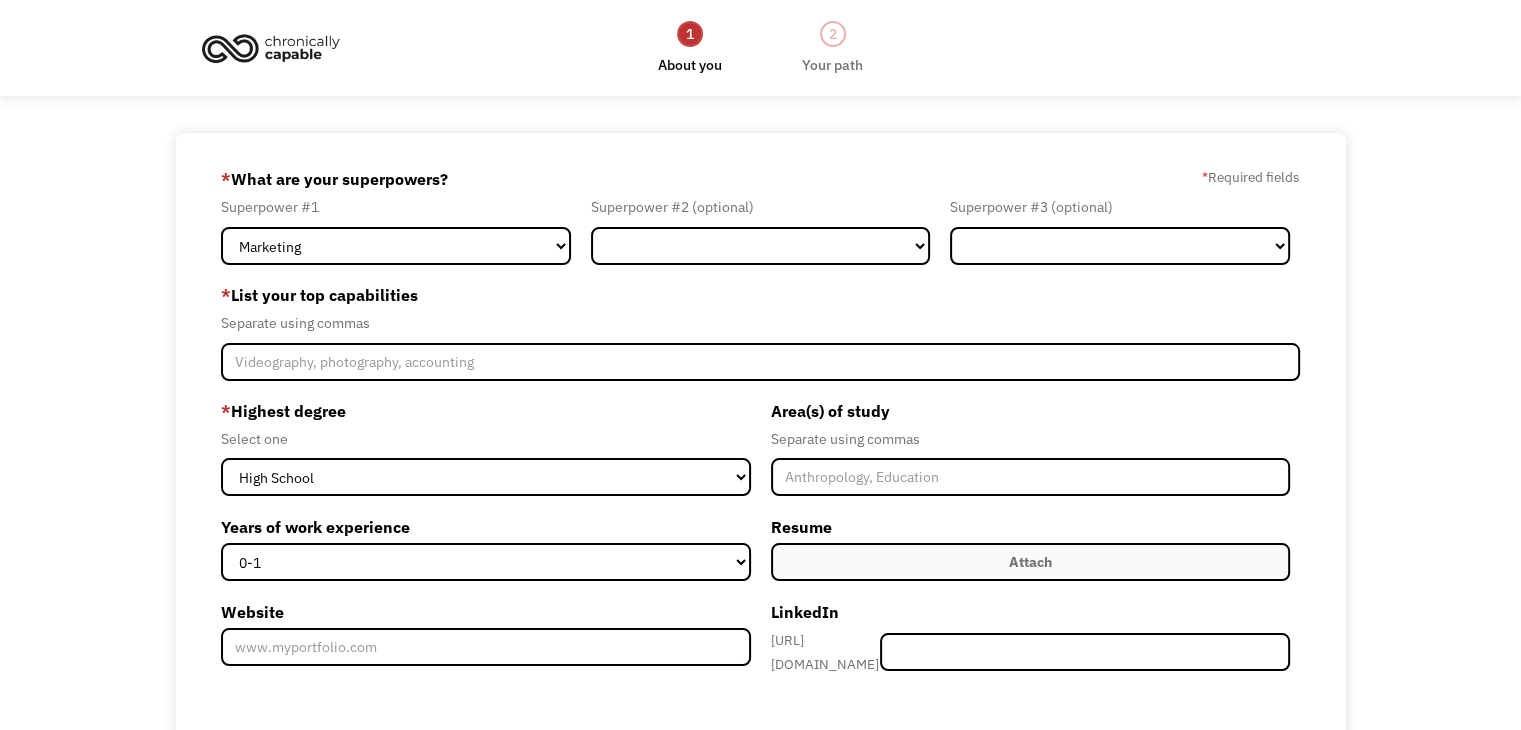 click on "* What are your superpowers?" at bounding box center (334, 179) 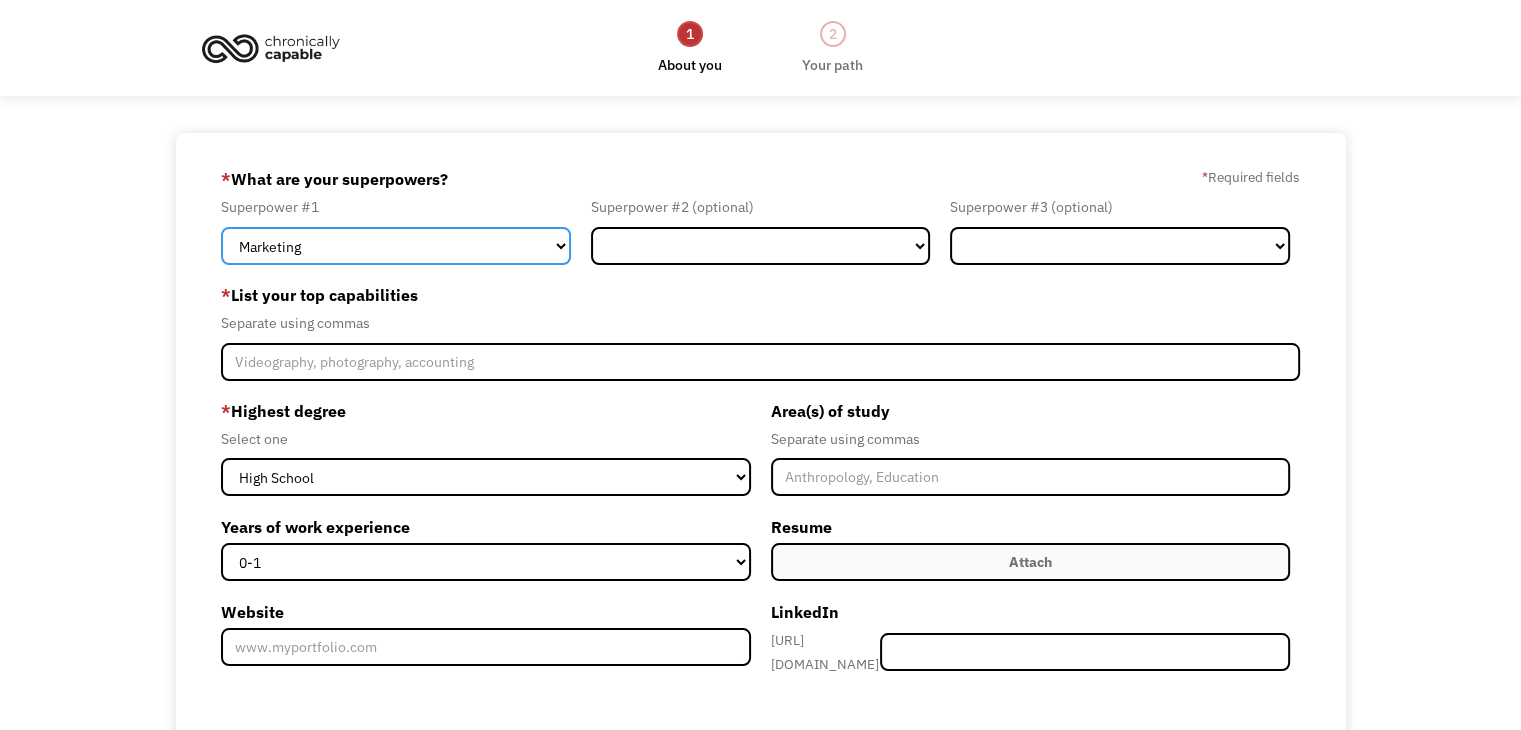 click on "Marketing Human Resources Finance Technology Operations Sales Industrial & Manufacturing Administration Legal Communications & Public Relations Customer Service Design Healthcare Science & Education Engineering & Construction Other" at bounding box center [396, 246] 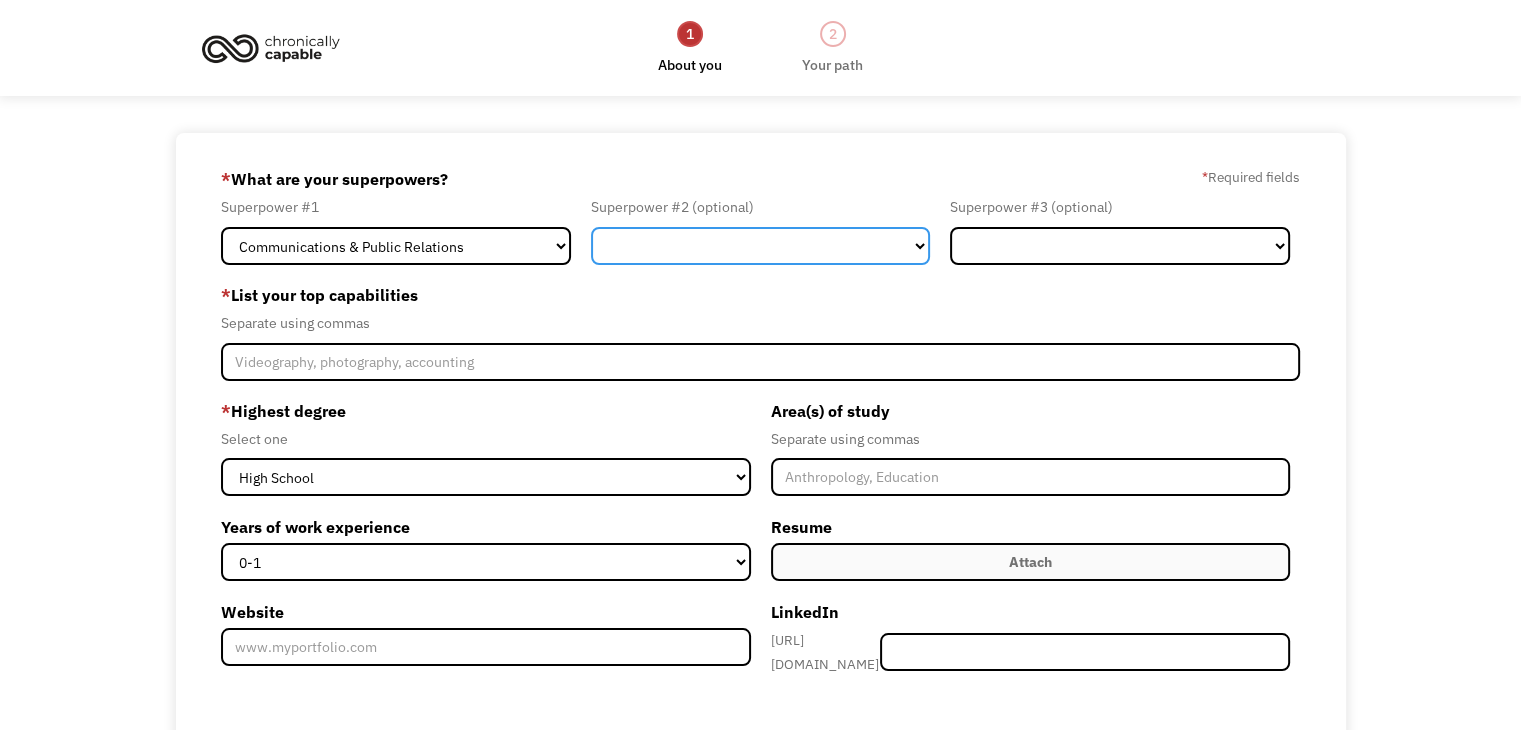 click on "Marketing Human Resources Finance Technology Operations Sales Industrial & Manufacturing Administration Legal Communications & Public Relations Customer Service Design Healthcare Science & Education Engineering & Construction Other" at bounding box center [761, 246] 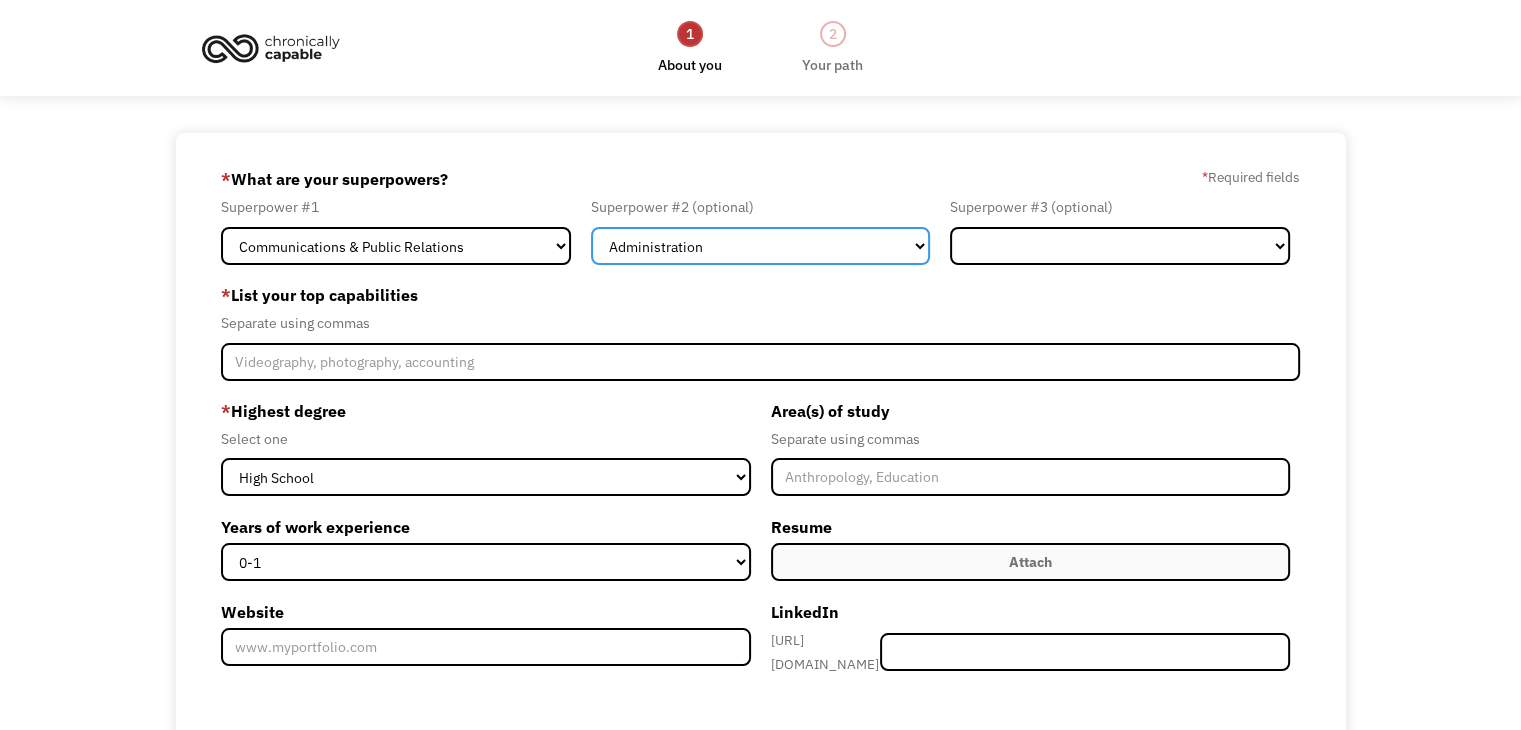 click on "Marketing Human Resources Finance Technology Operations Sales Industrial & Manufacturing Administration Legal Communications & Public Relations Customer Service Design Healthcare Science & Education Engineering & Construction Other" at bounding box center (761, 246) 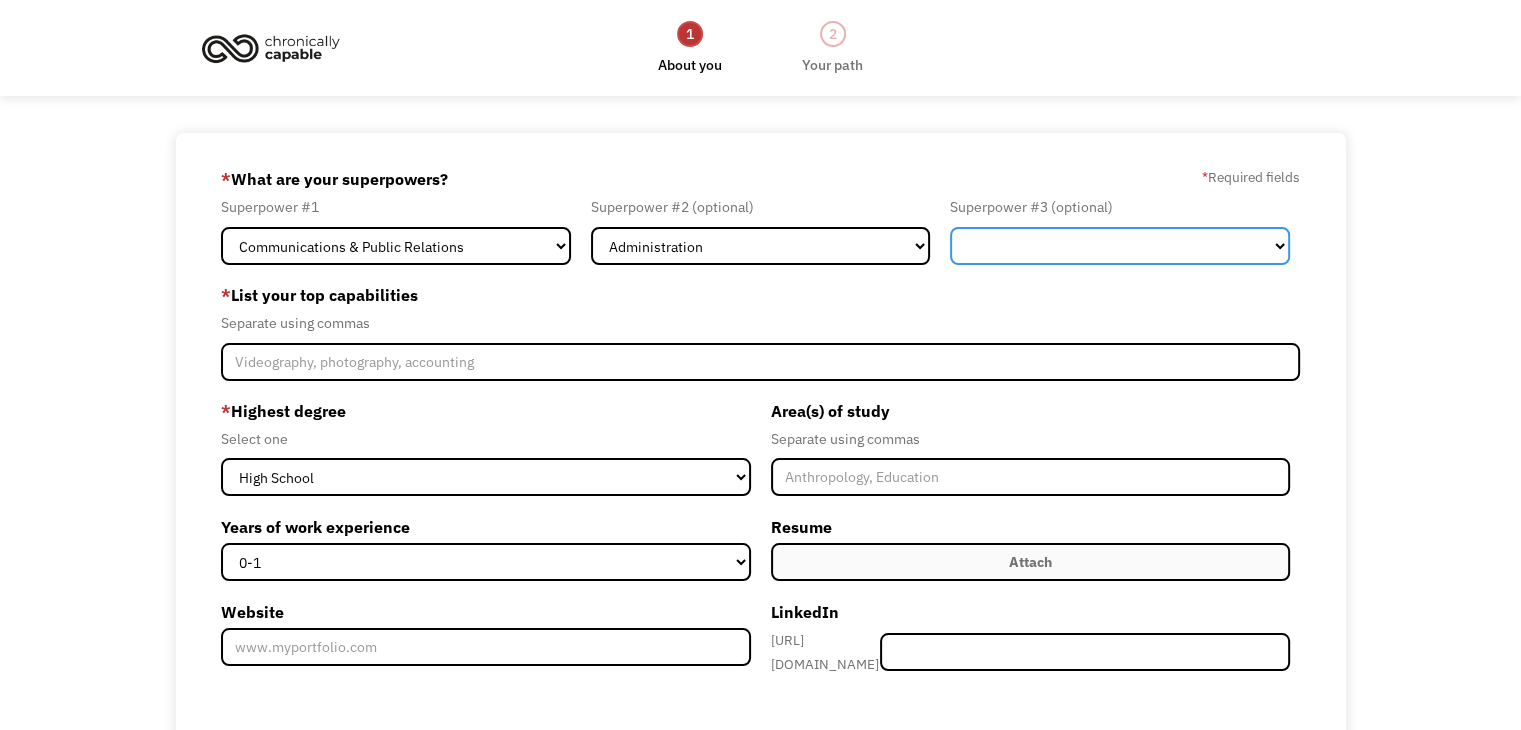 click on "Marketing Human Resources Finance Technology Operations Sales Industrial & Manufacturing Administration Legal Communications & Public Relations Customer Service Design Healthcare Science & Education Engineering & Construction Other" at bounding box center (1120, 246) 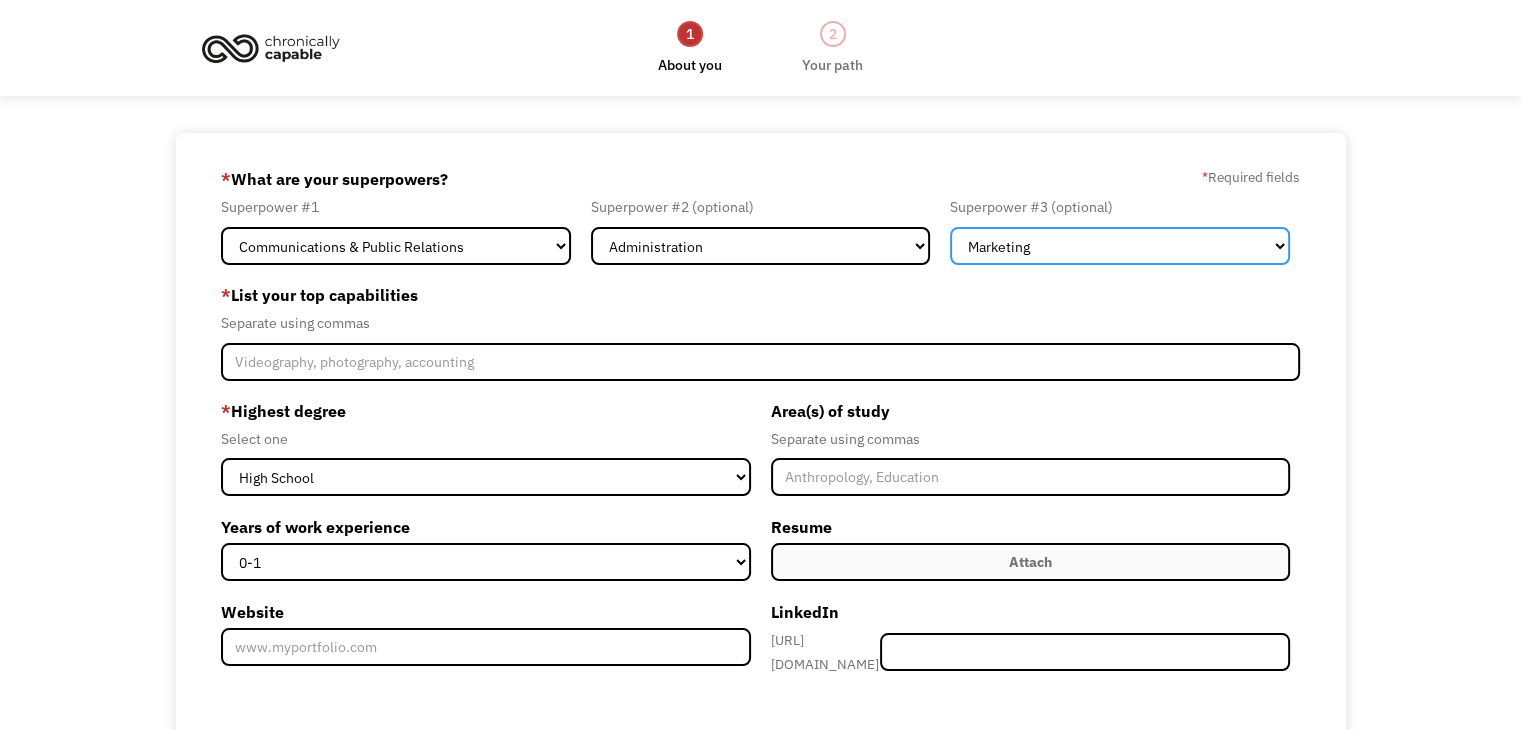 click on "Marketing Human Resources Finance Technology Operations Sales Industrial & Manufacturing Administration Legal Communications & Public Relations Customer Service Design Healthcare Science & Education Engineering & Construction Other" at bounding box center [1120, 246] 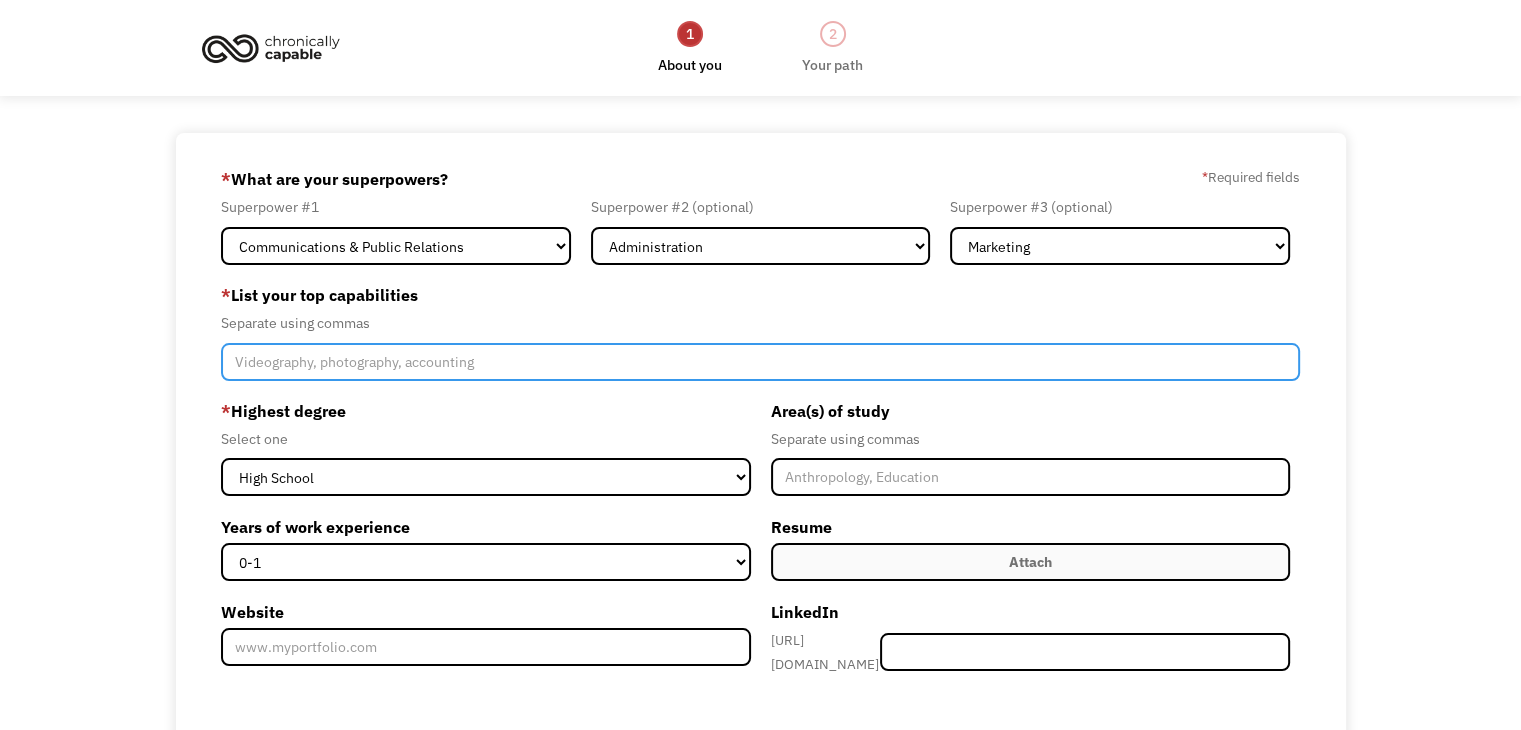 click at bounding box center [760, 362] 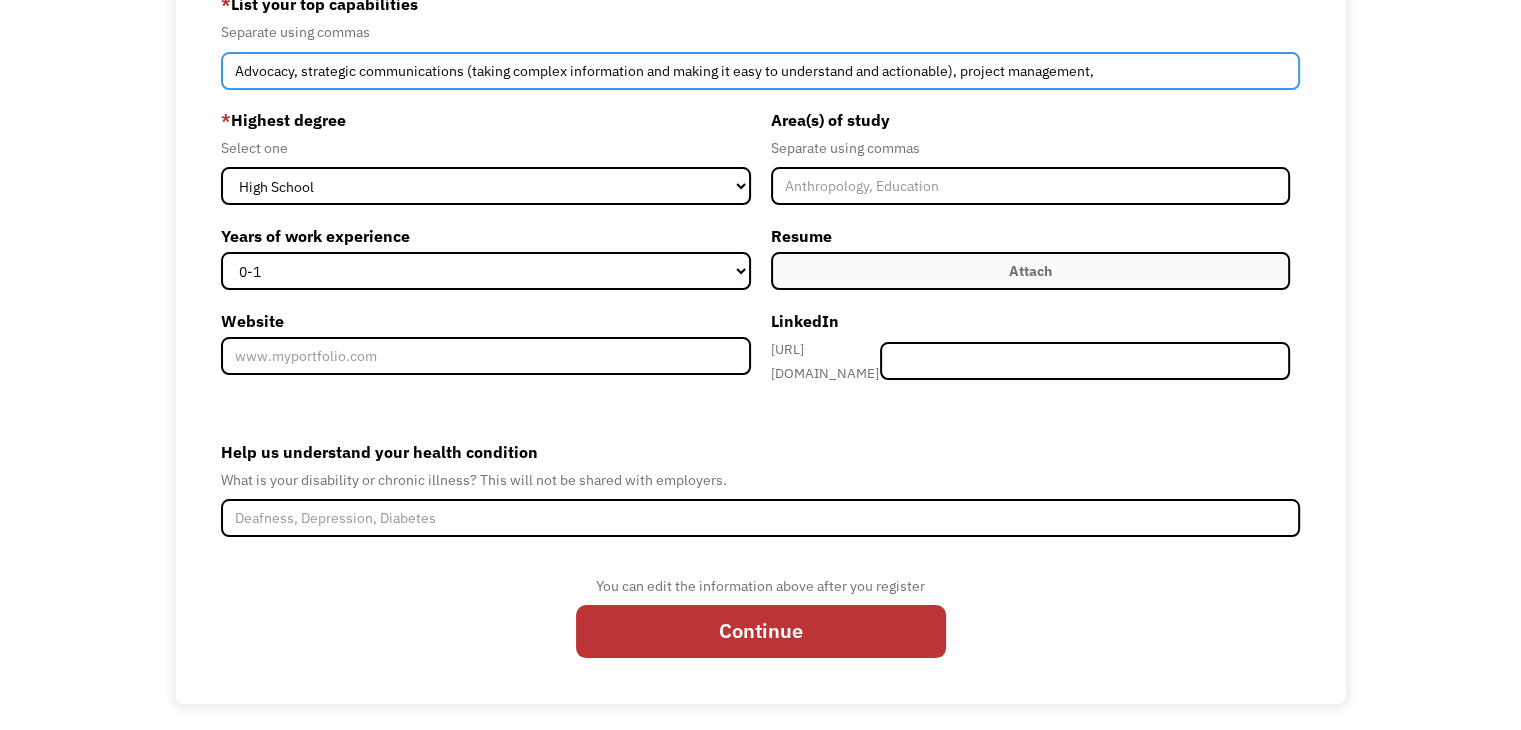 click on "Advocacy, strategic communications (taking complex information and making it easy to understand and actionable), project management," at bounding box center [760, 71] 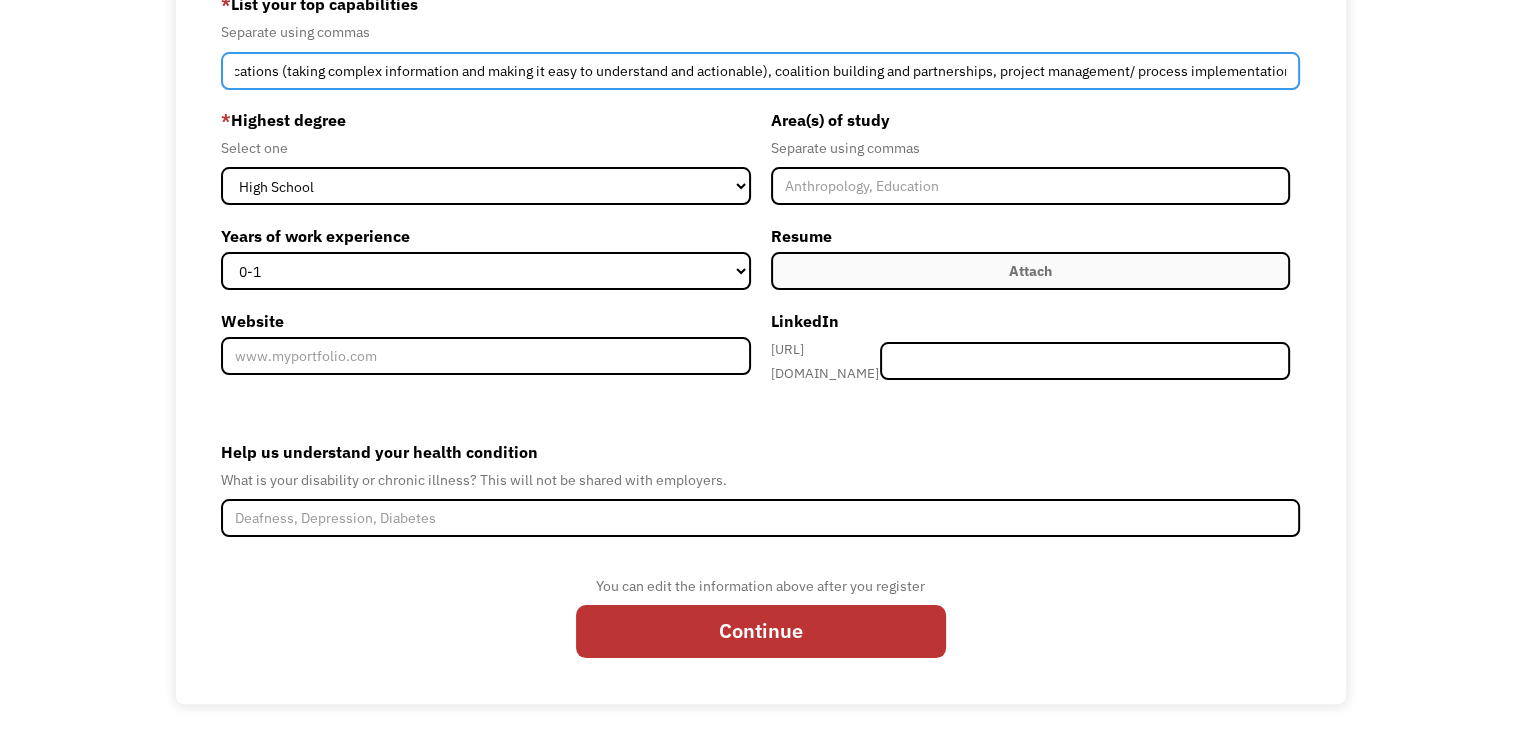 scroll, scrollTop: 0, scrollLeft: 193, axis: horizontal 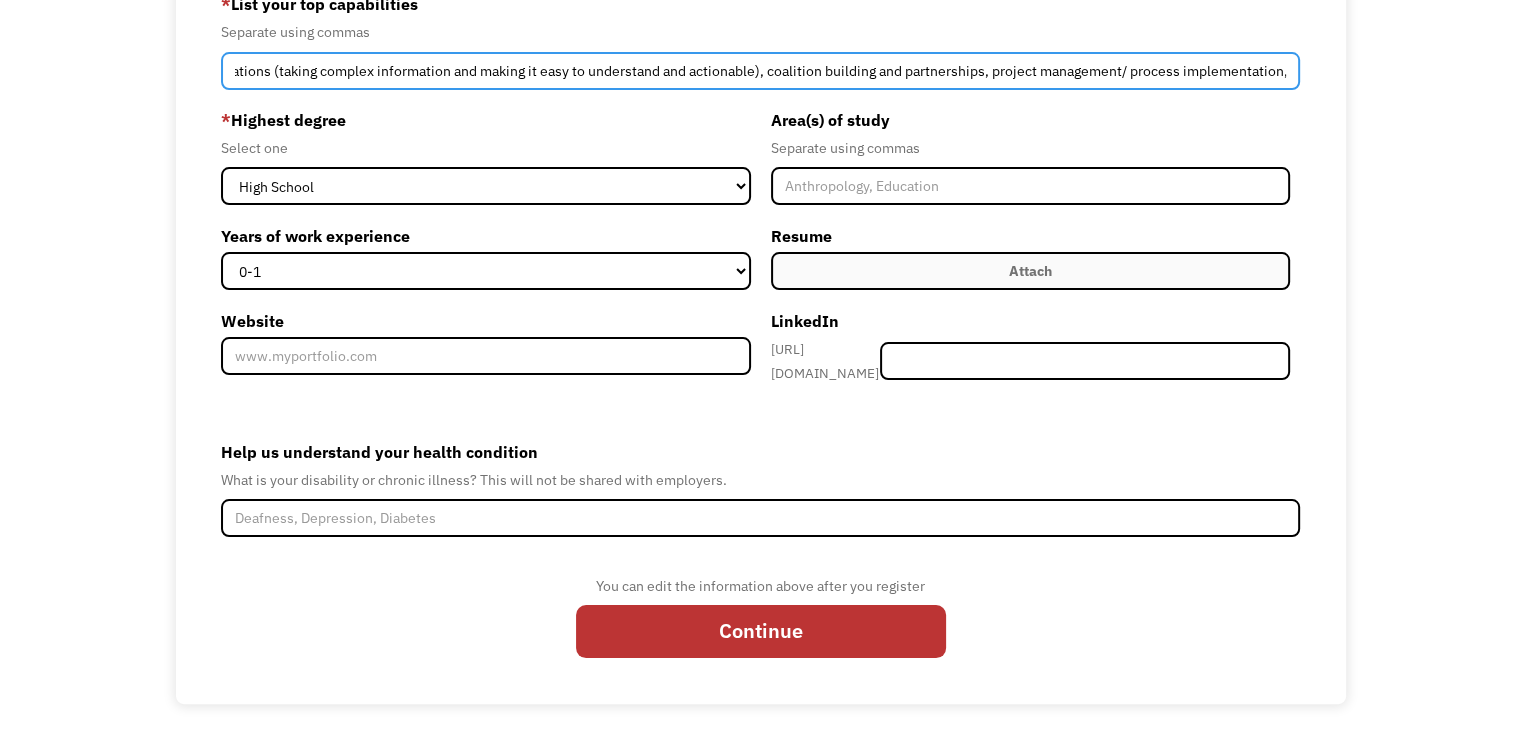 type on "Advocacy, strategic communications (taking complex information and making it easy to understand and actionable), coalition building and partnerships, project management/ process implementation," 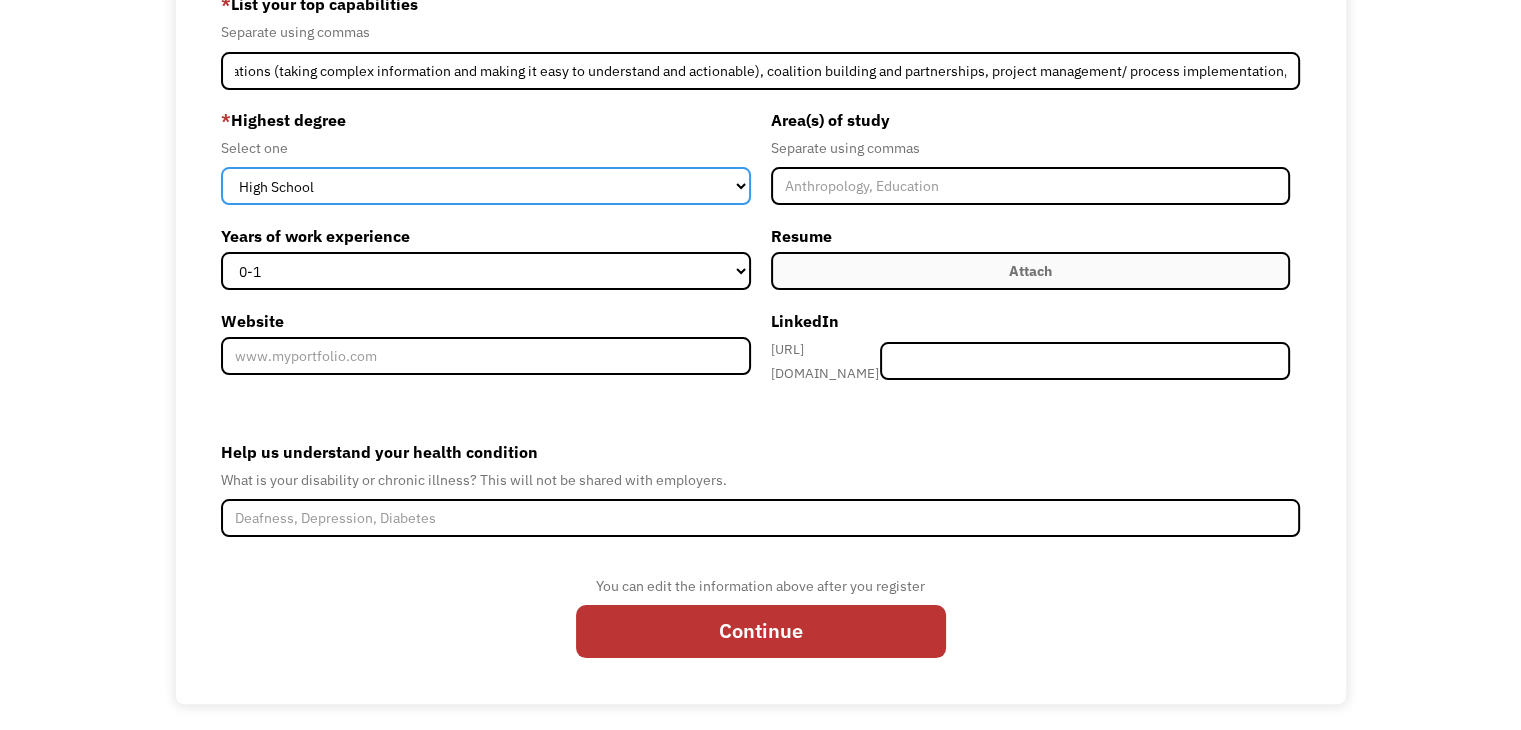 click on "High School Associates Bachelors Master's PhD" at bounding box center (485, 186) 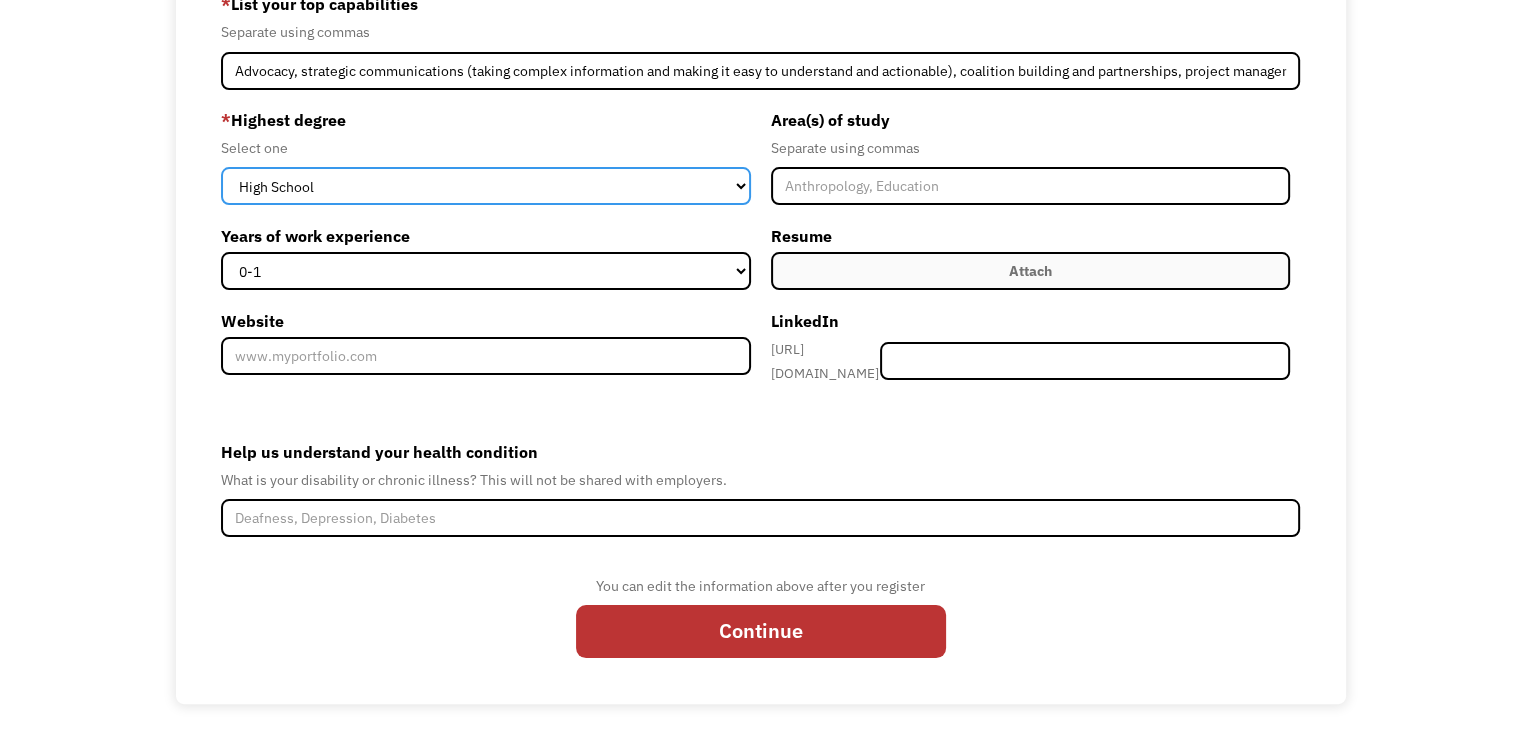 select on "masters" 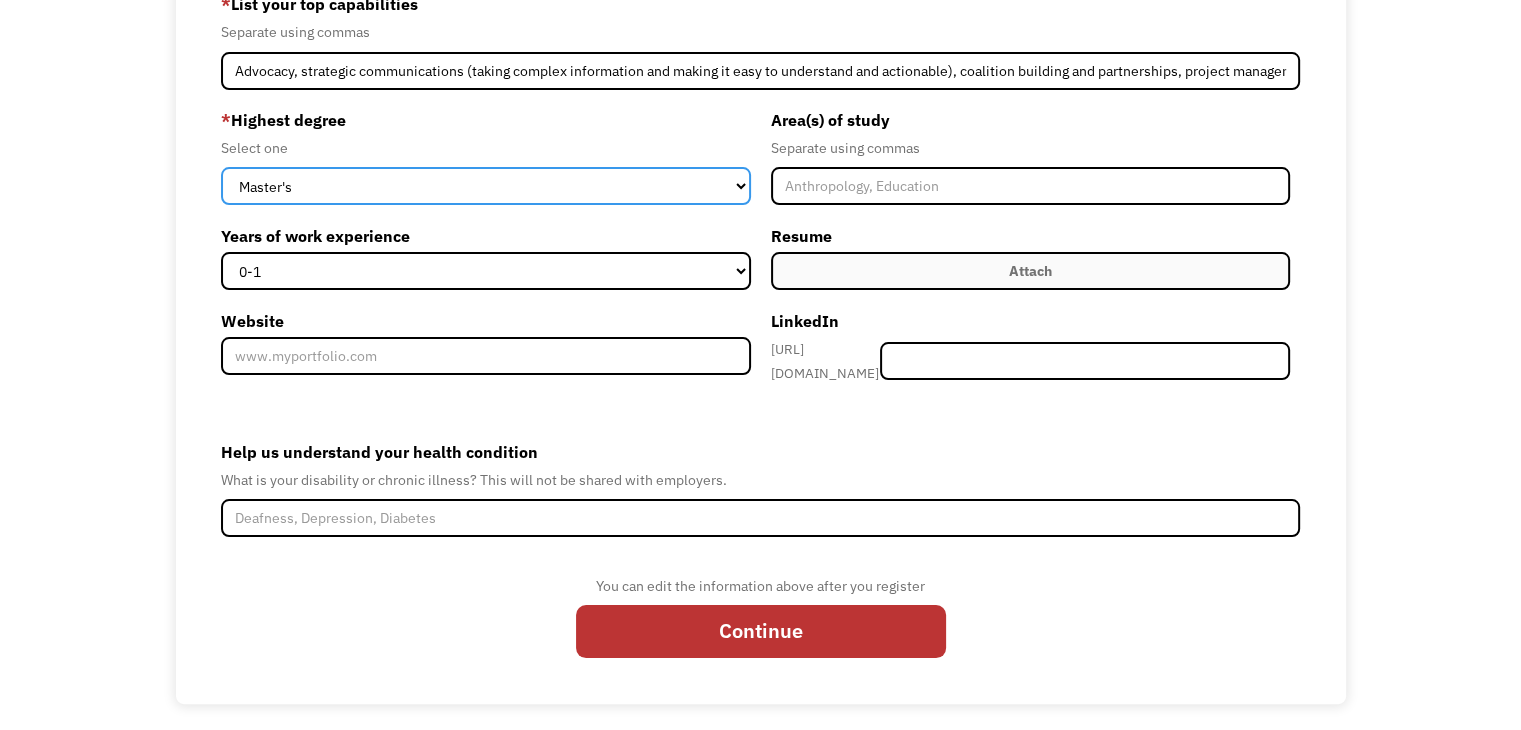 click on "High School Associates Bachelors Master's PhD" at bounding box center (485, 186) 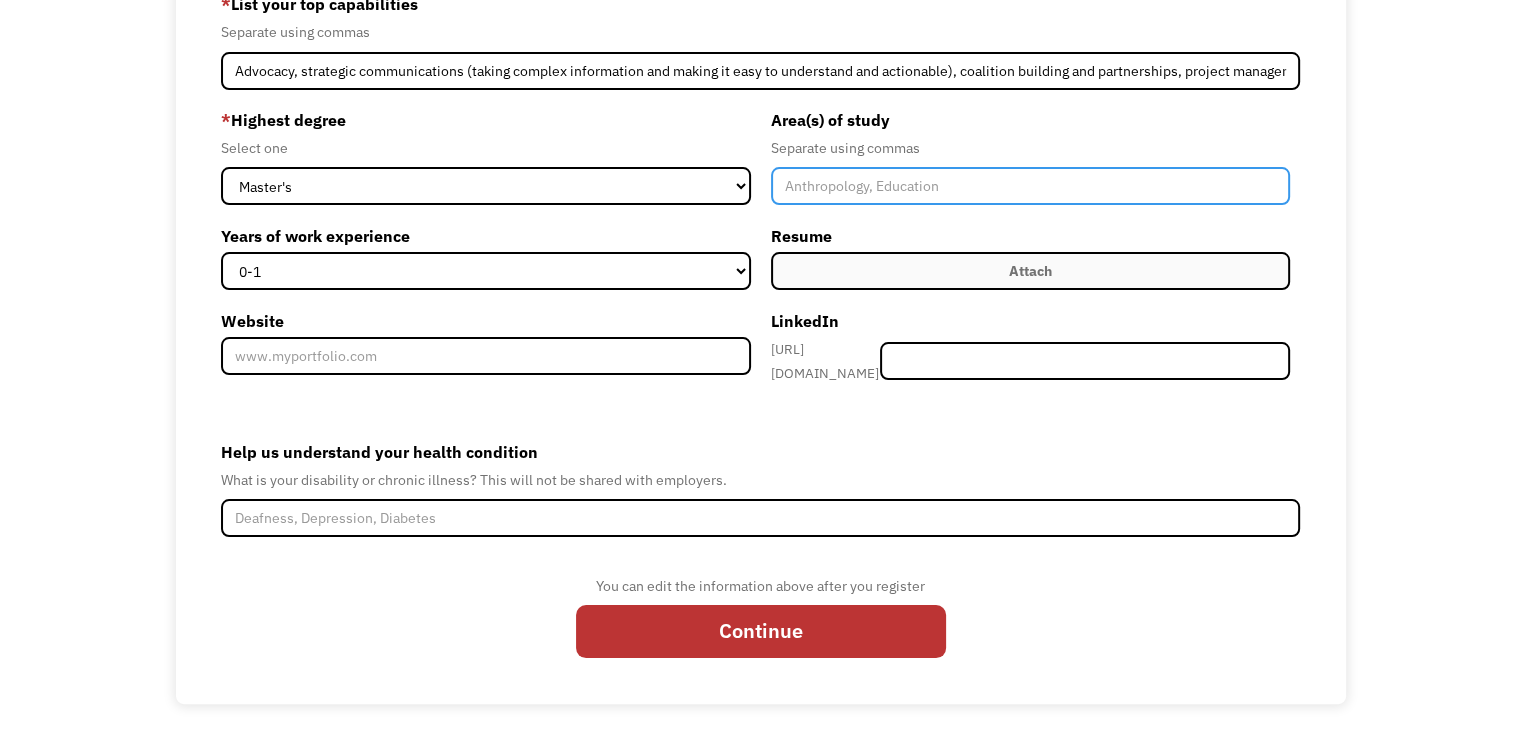 click at bounding box center [1030, 186] 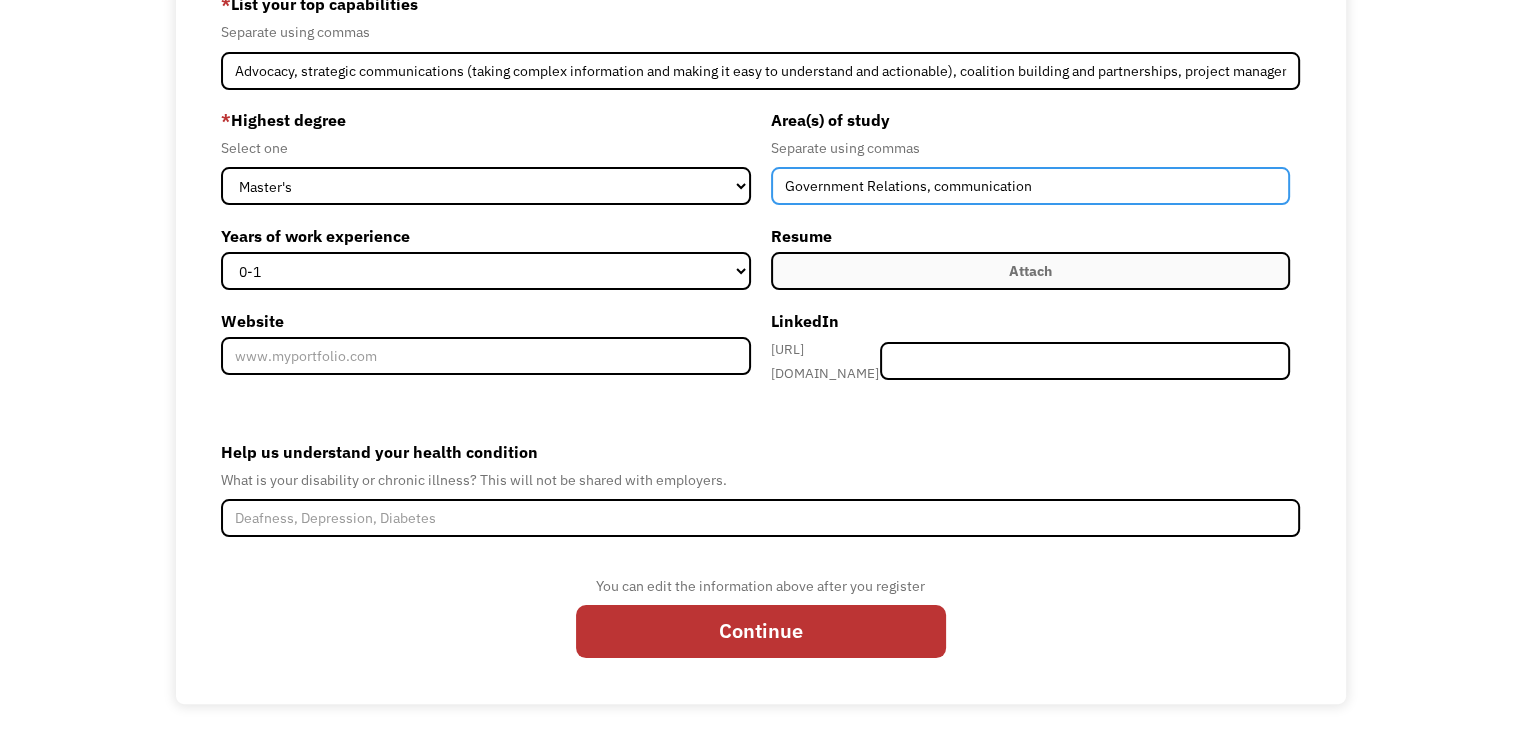 type on "Government Relations, communication" 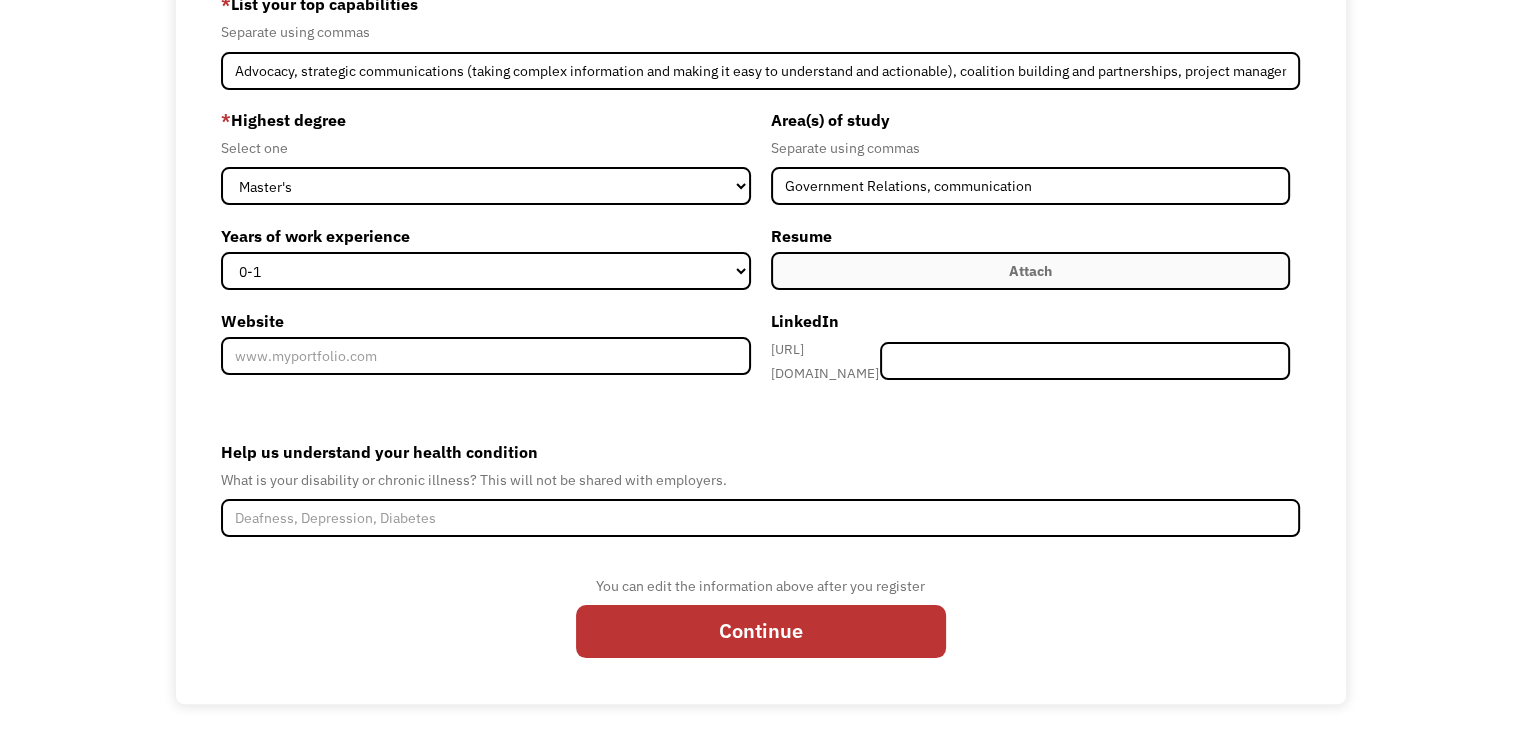 click on "* Highest degree Select one High School Associates Bachelors Master's PhD Years of work experience 0-1 2-4 5-10 11-15 15+ Website" at bounding box center (490, 246) 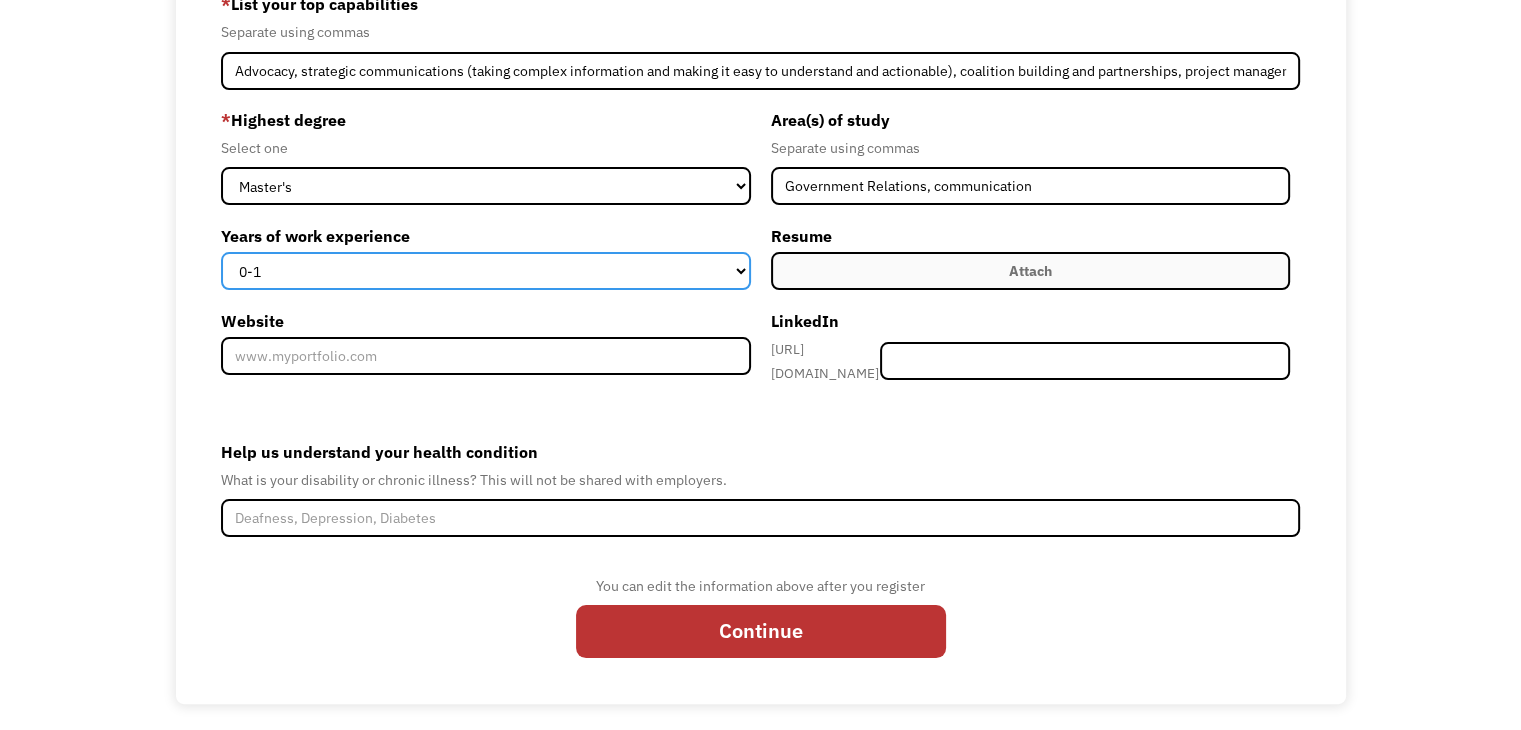 click on "0-1 2-4 5-10 11-15 15+" at bounding box center (485, 271) 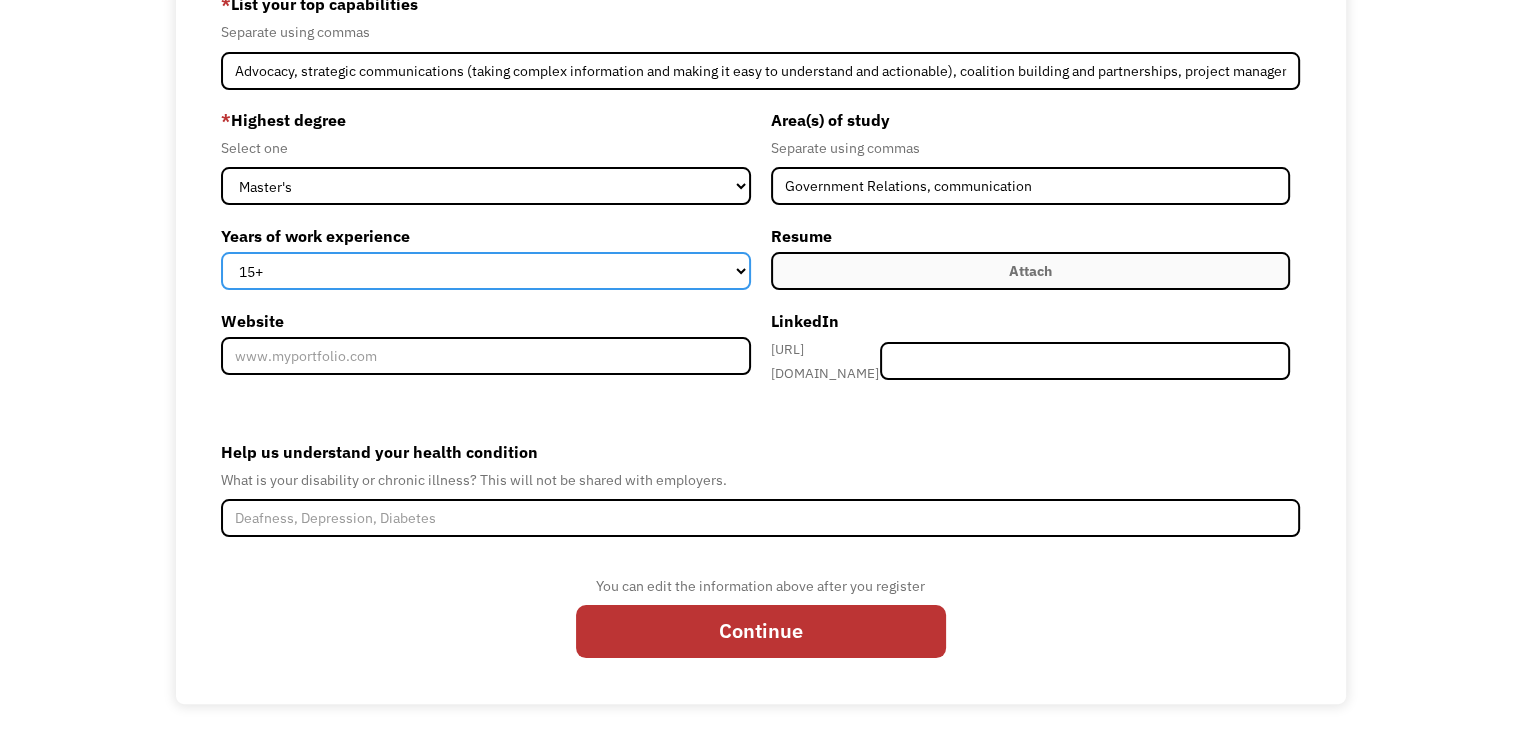 click on "0-1 2-4 5-10 11-15 15+" at bounding box center (485, 271) 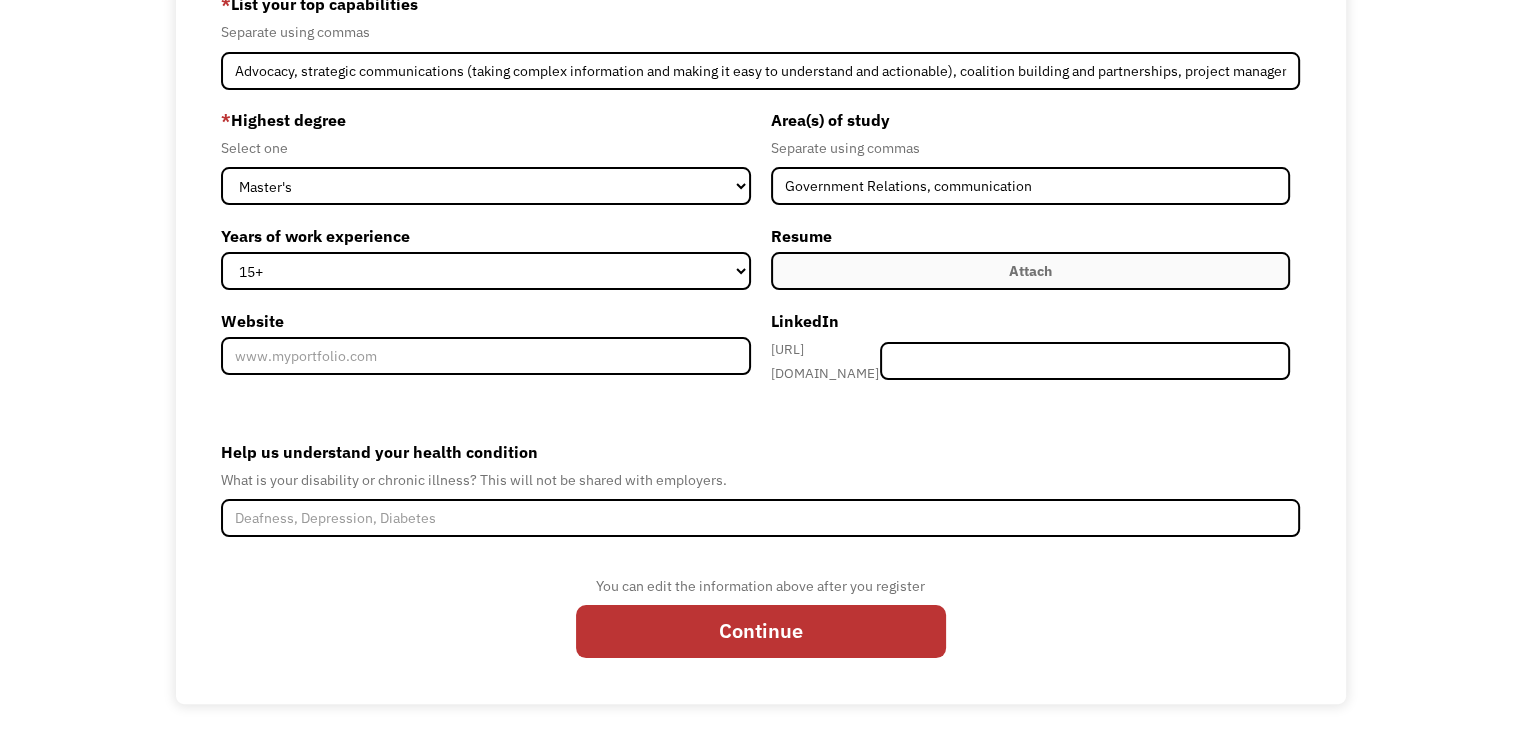 click on "Attach" at bounding box center (1030, 271) 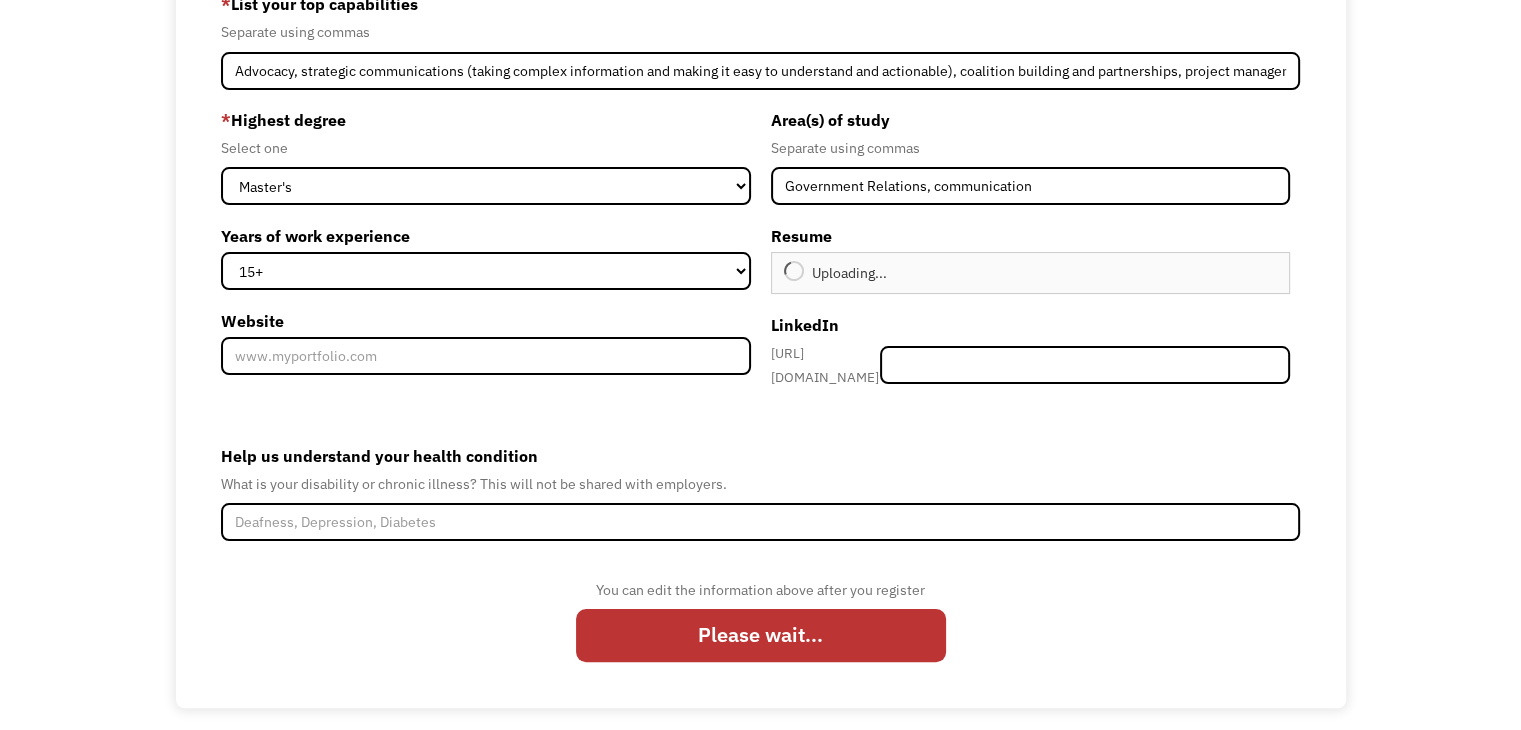 type on "Continue" 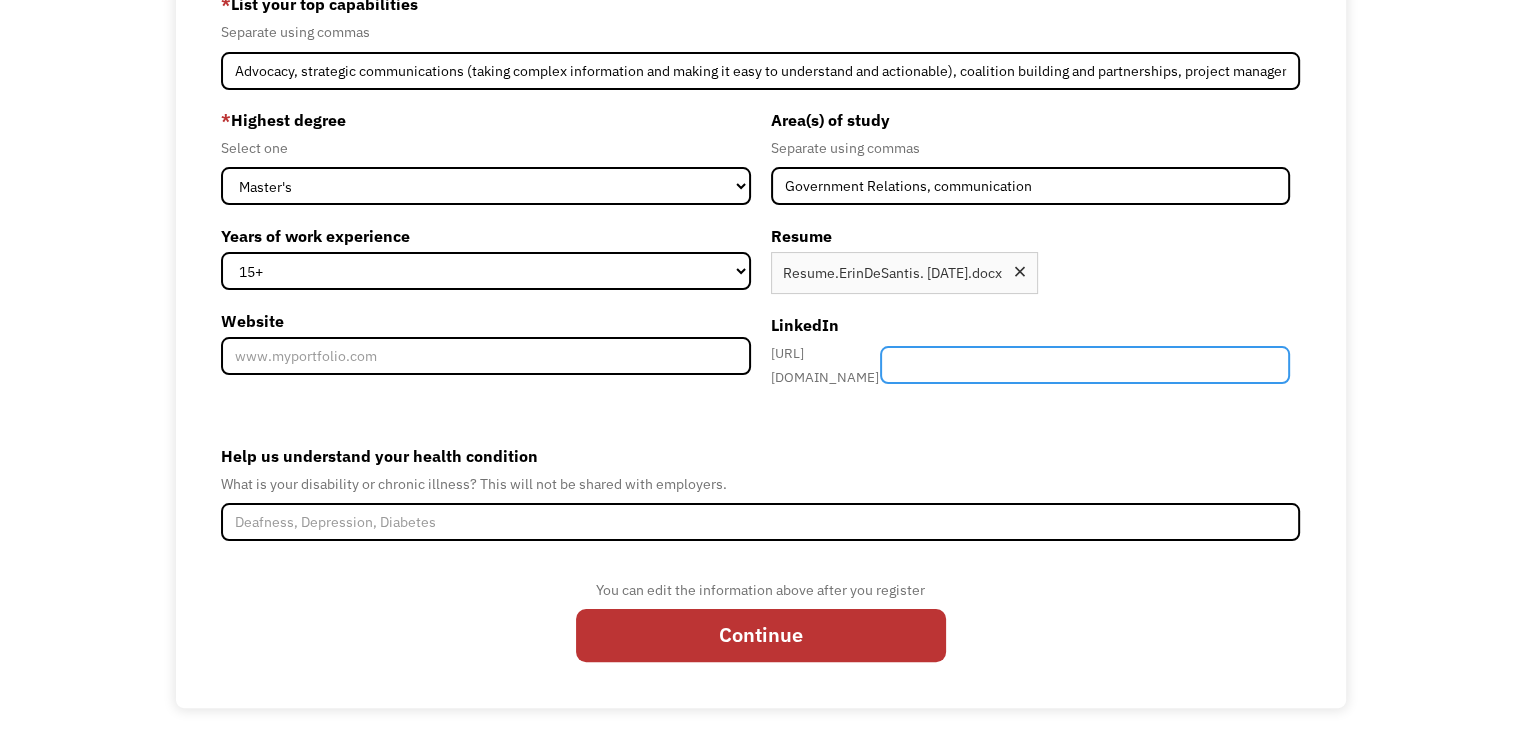 click at bounding box center (1085, 365) 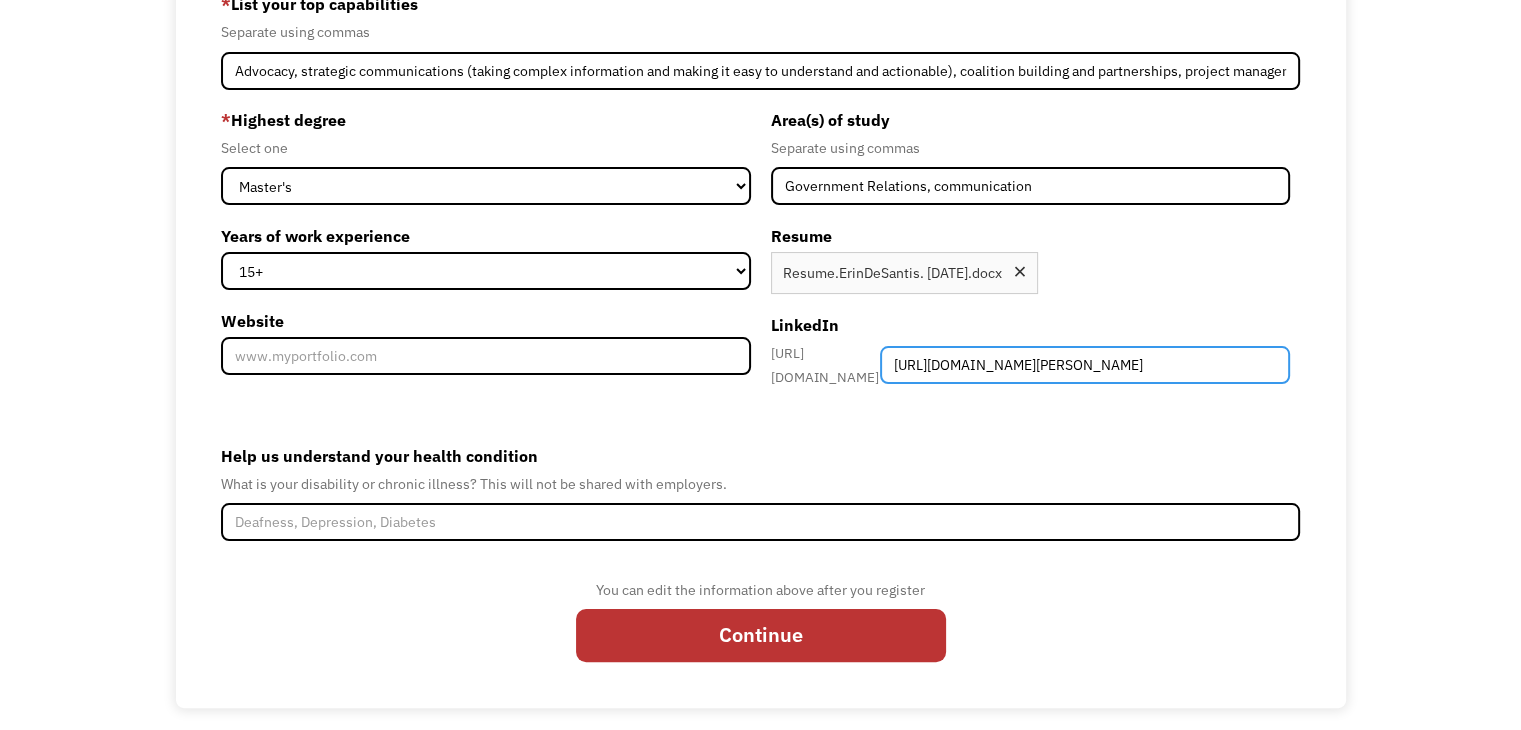 scroll, scrollTop: 0, scrollLeft: 20, axis: horizontal 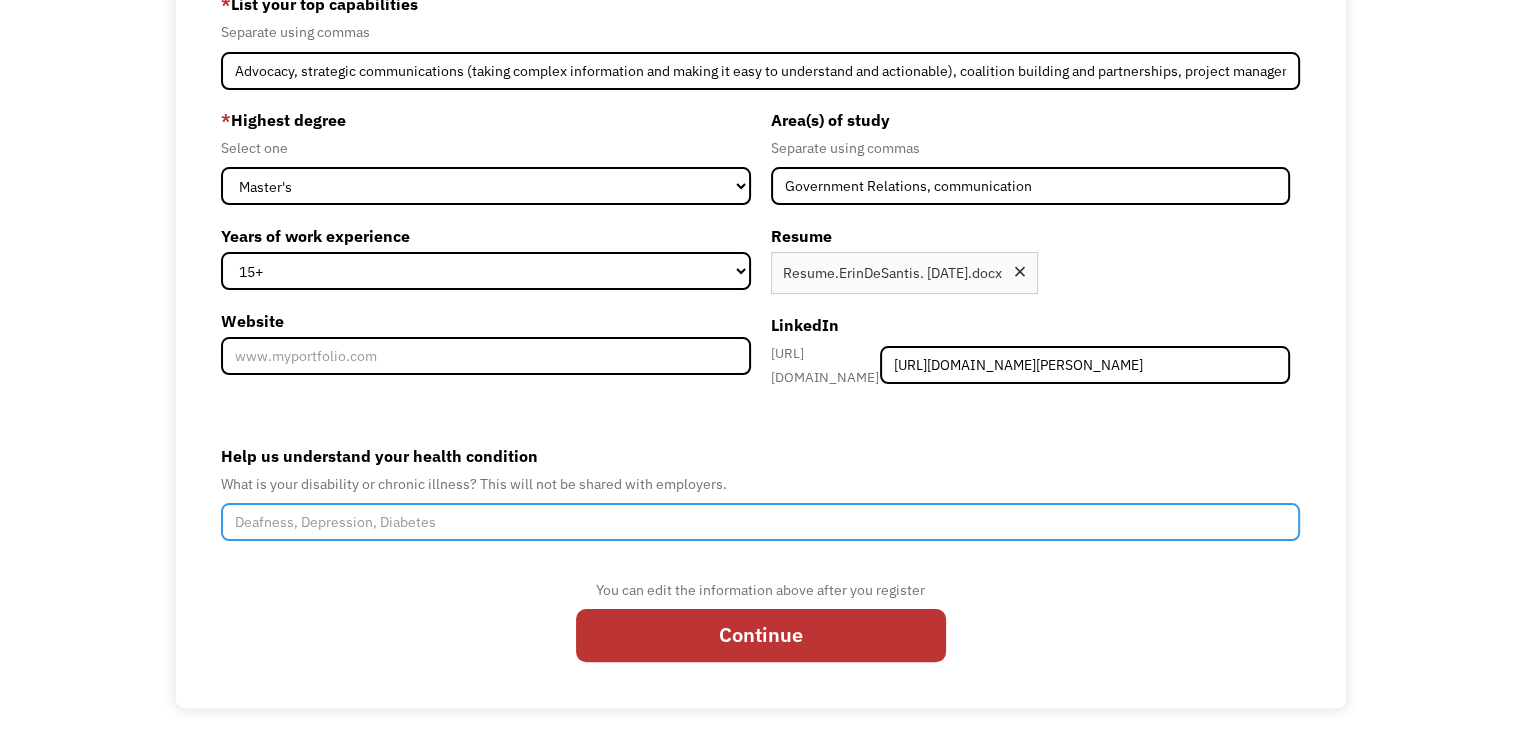 click on "Help us understand your health condition" at bounding box center [760, 522] 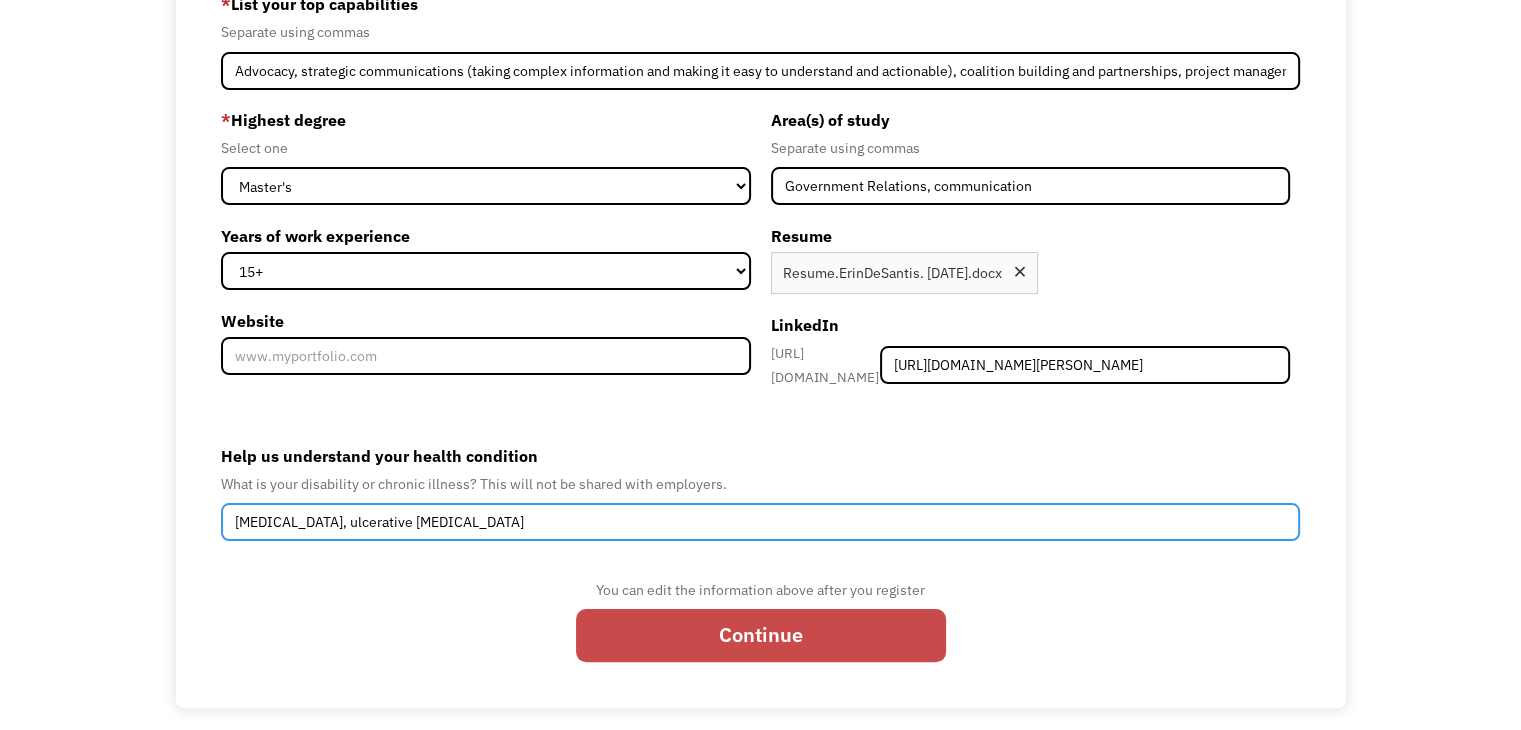 type on "depression, ulcerative colitis" 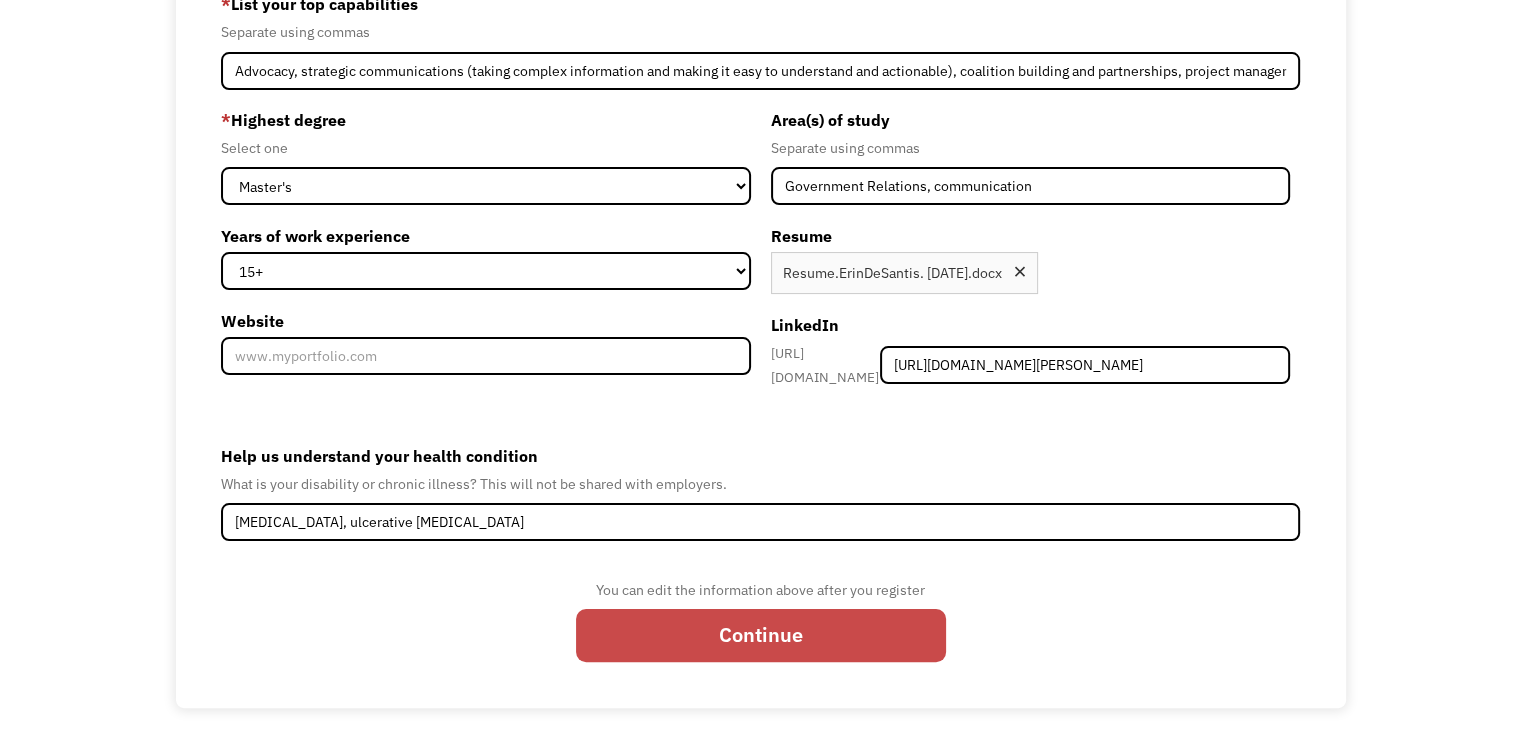 click on "Continue" at bounding box center [761, 635] 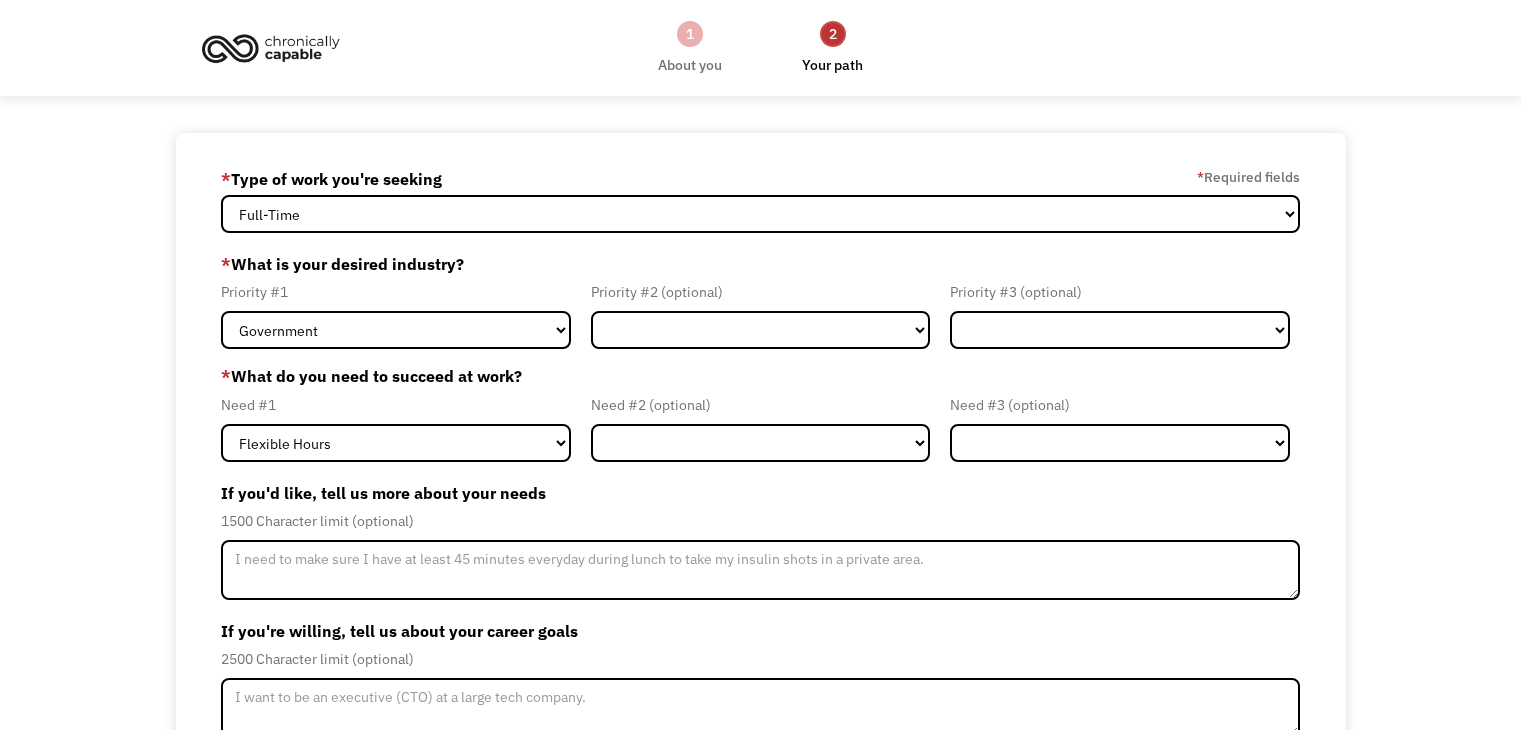scroll, scrollTop: 0, scrollLeft: 0, axis: both 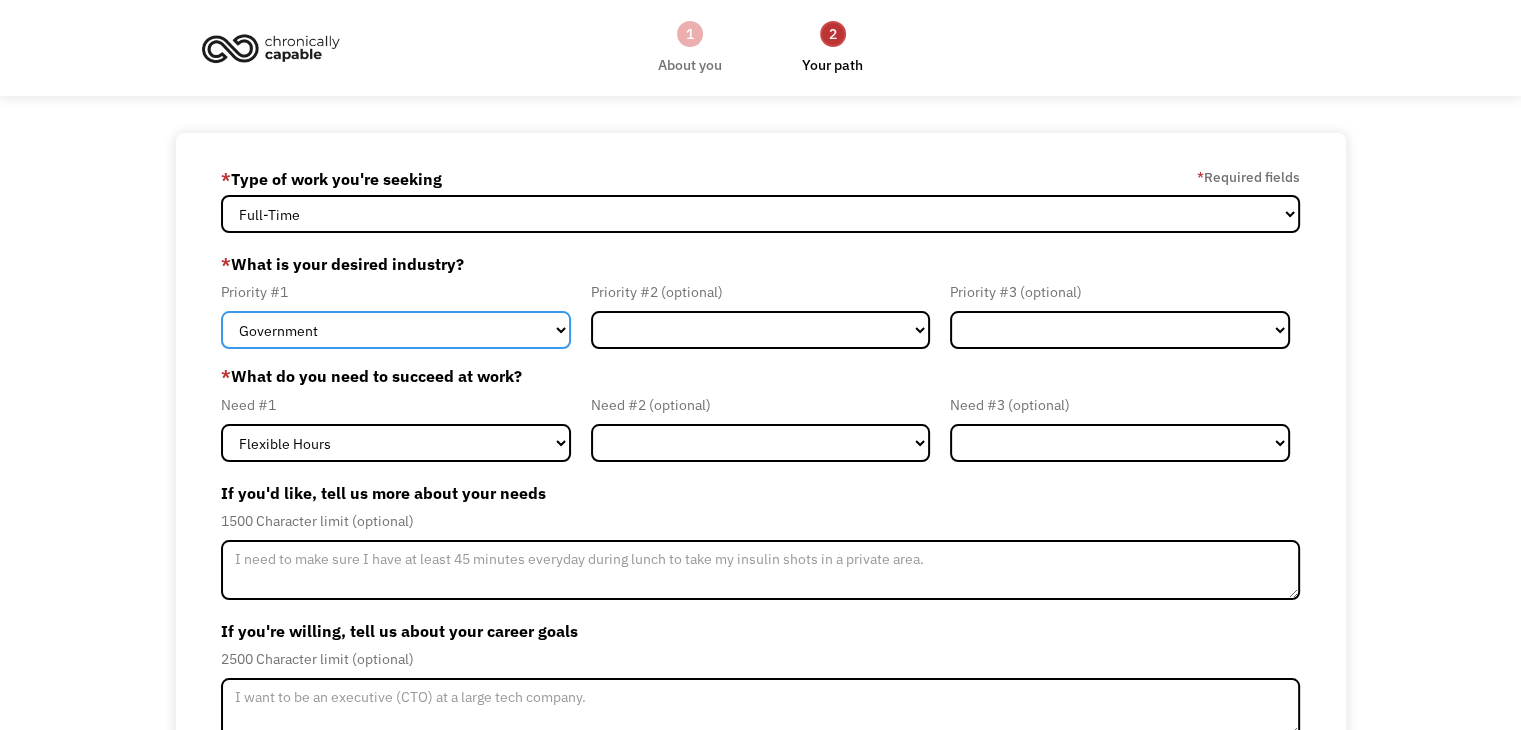 click on "Government Finance & Insurance Health & Social Care Tech & Engineering Creative & Design Administrative Education Other" at bounding box center [396, 330] 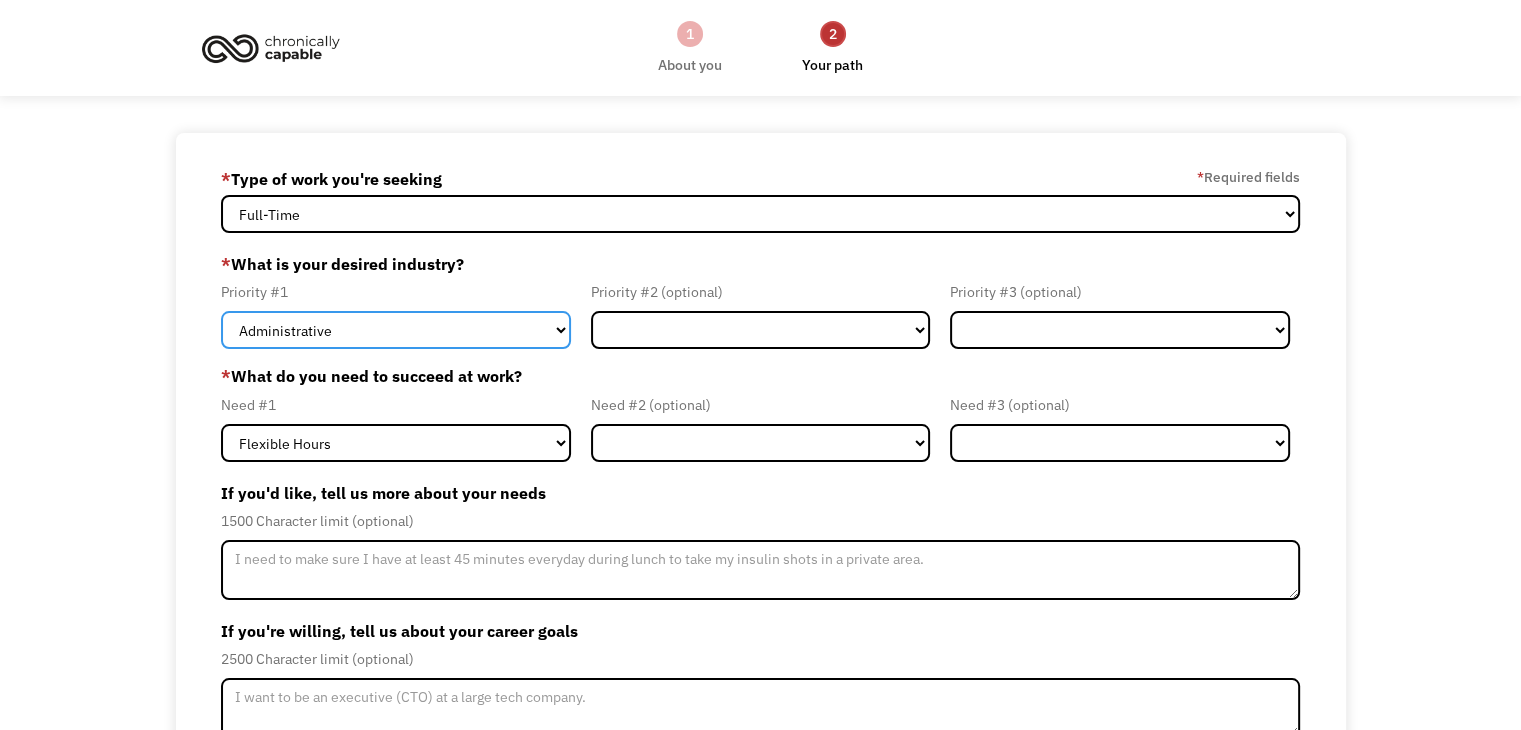 click on "Government Finance & Insurance Health & Social Care Tech & Engineering Creative & Design Administrative Education Other" at bounding box center (396, 330) 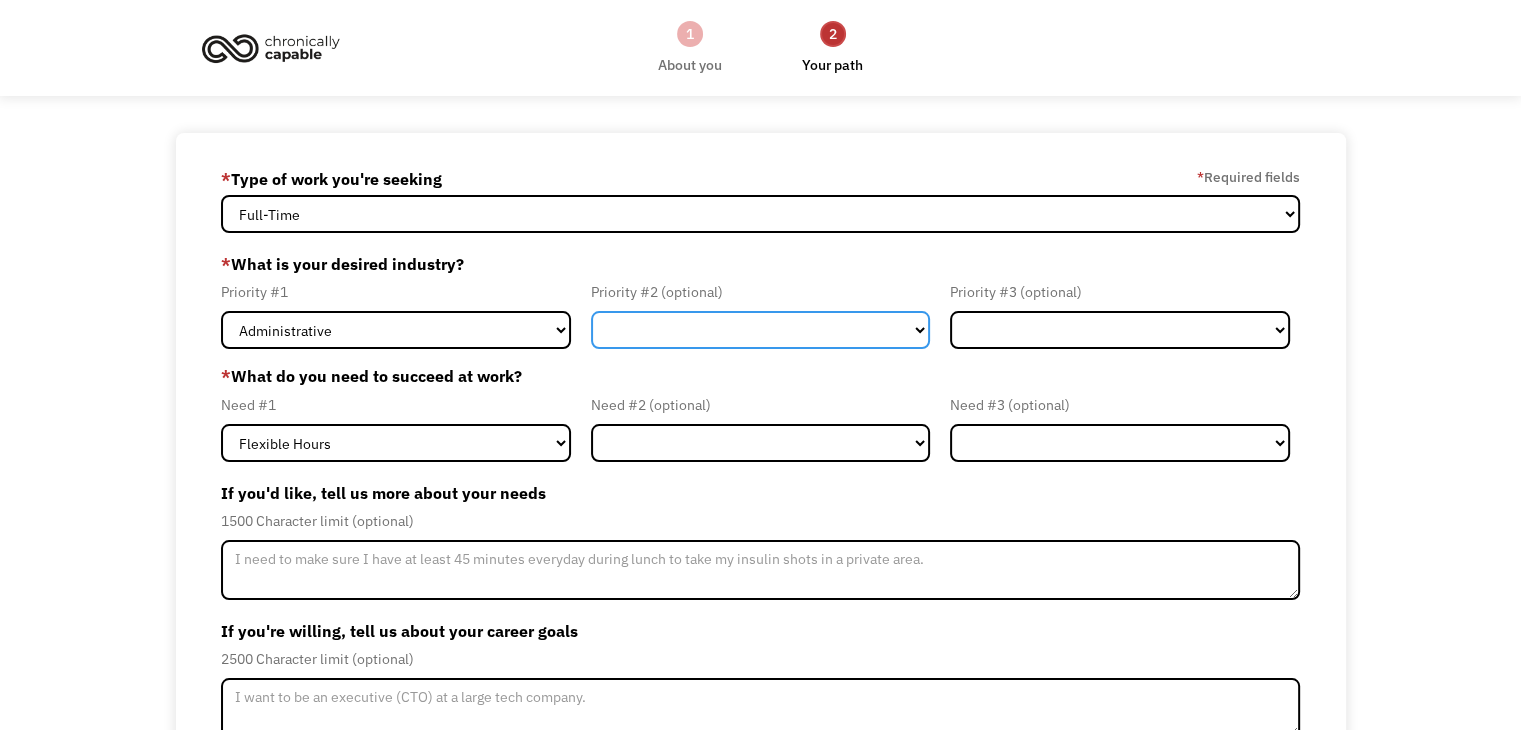 click on "Government Finance & Insurance Health & Social Care Tech & Engineering Creative & Design Administrative Education Other" at bounding box center [761, 330] 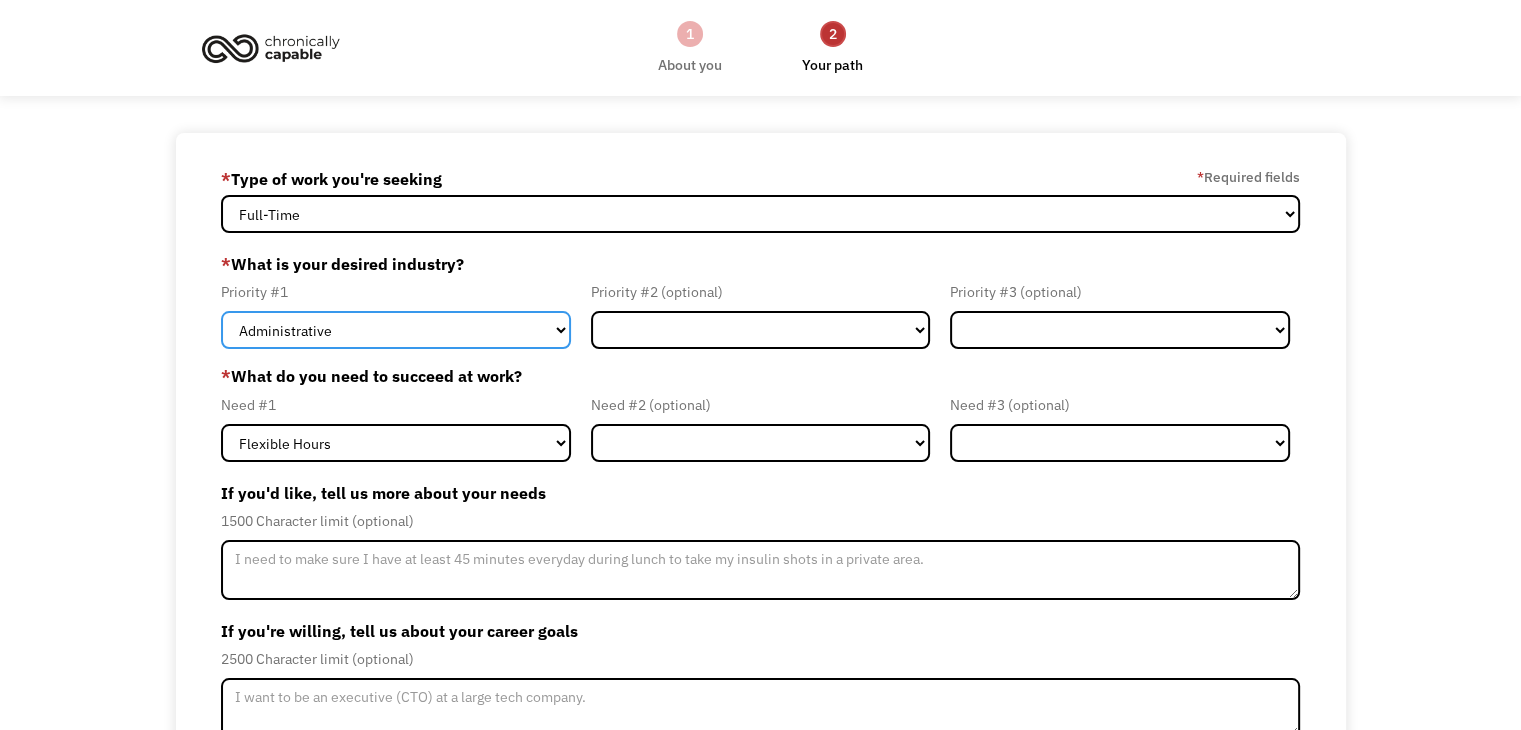 click on "Government Finance & Insurance Health & Social Care Tech & Engineering Creative & Design Administrative Education Other" at bounding box center (396, 330) 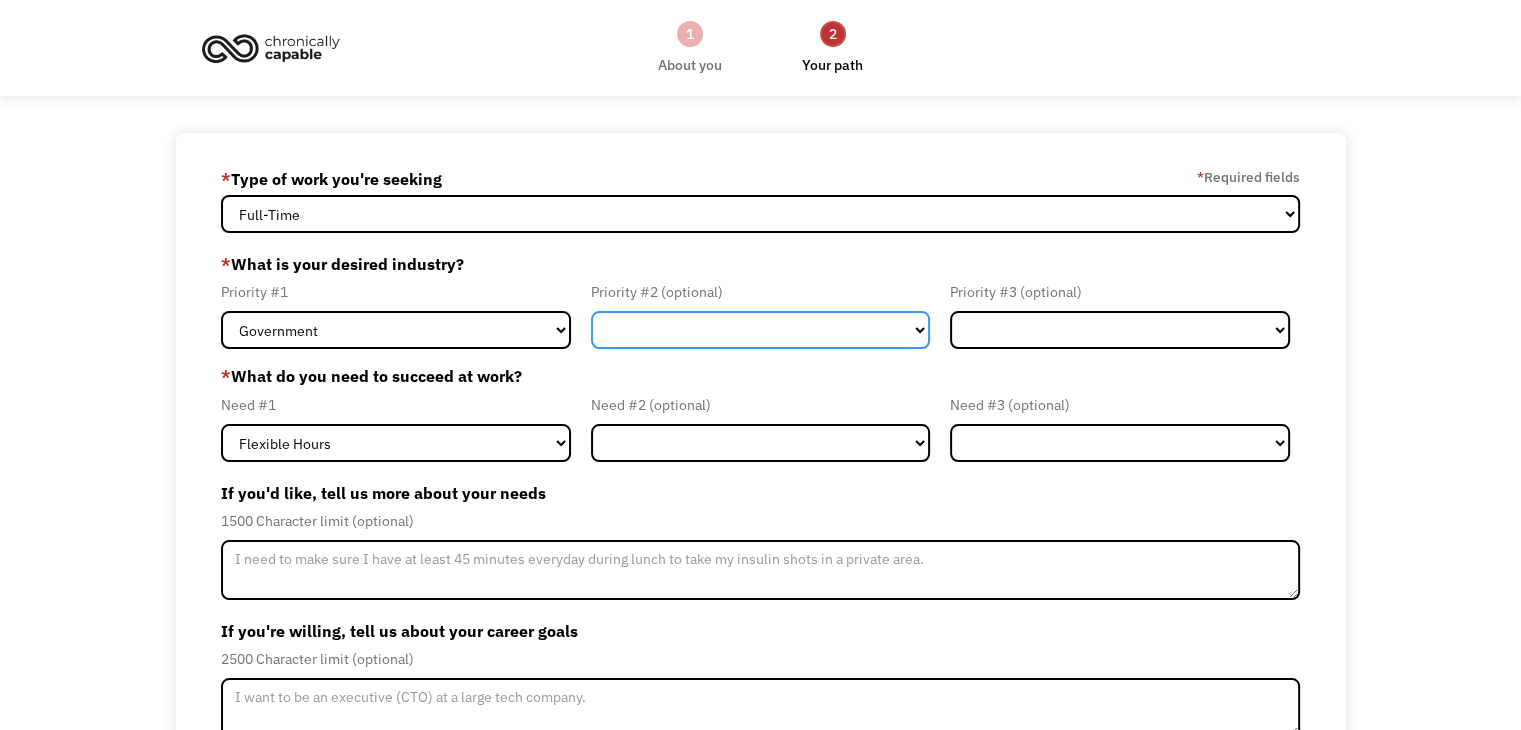 click on "Government Finance & Insurance Health & Social Care Tech & Engineering Creative & Design Administrative Education Other" at bounding box center [761, 330] 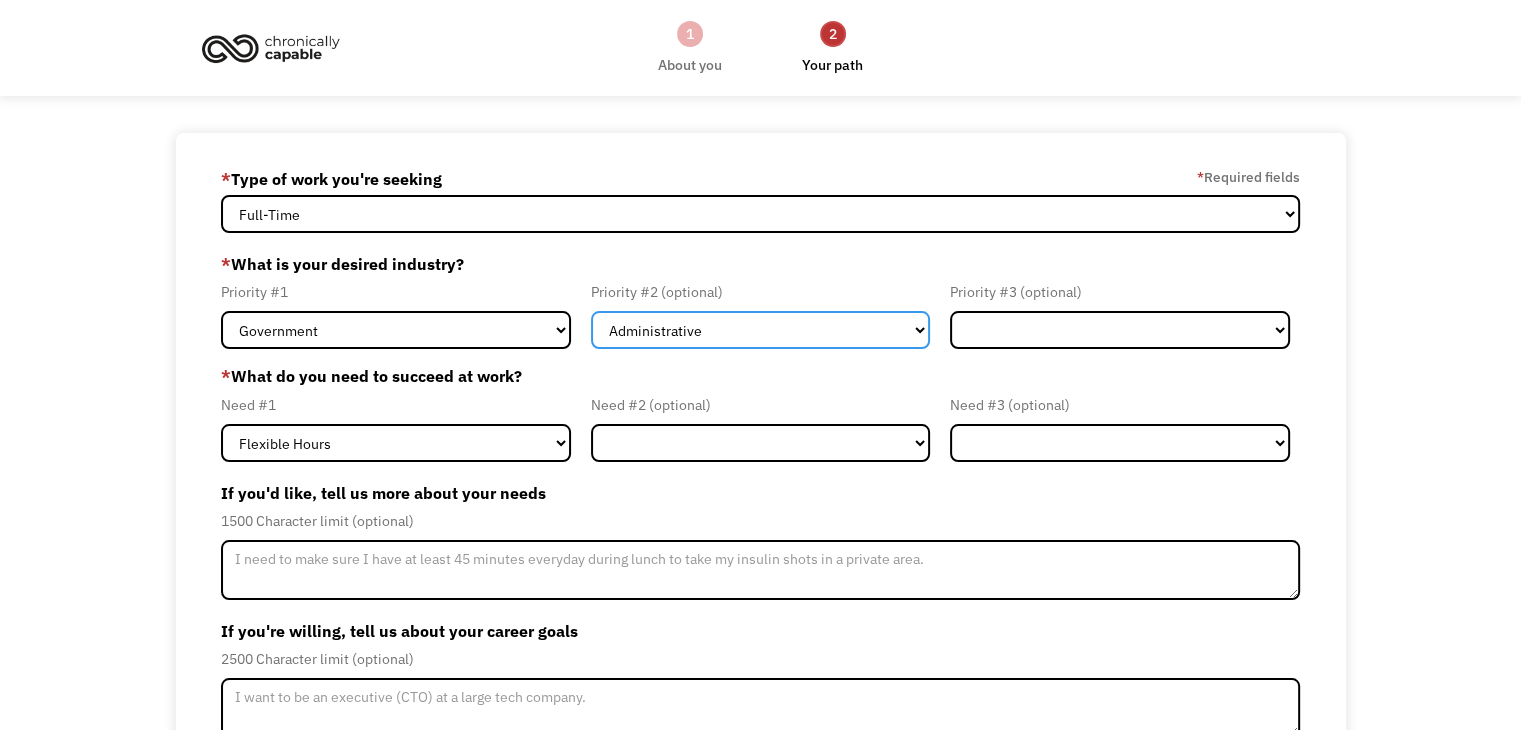 click on "Government Finance & Insurance Health & Social Care Tech & Engineering Creative & Design Administrative Education Other" at bounding box center (761, 330) 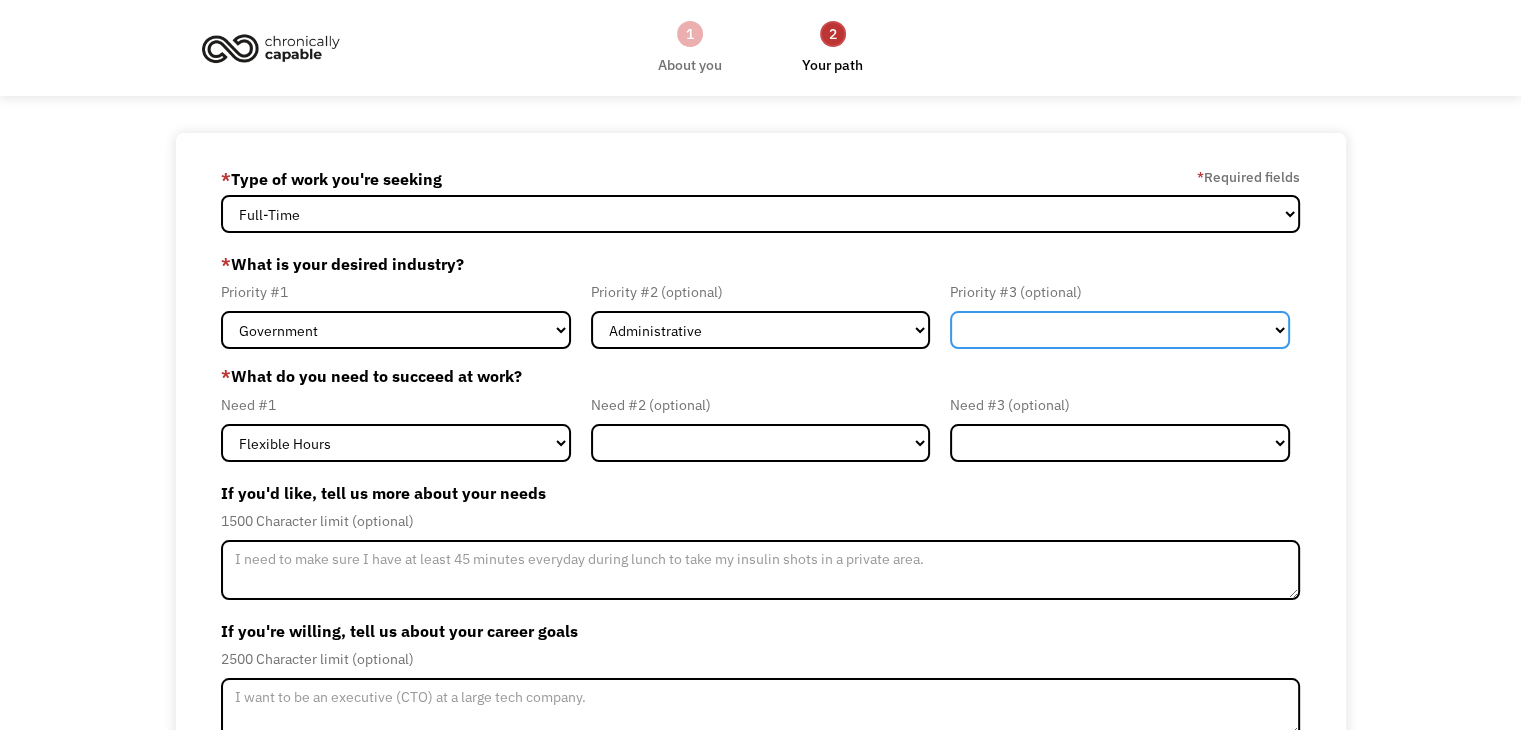 click on "Government Finance & Insurance Health & Social Care Tech & Engineering Creative & Design Administrative Education Other" at bounding box center [1120, 330] 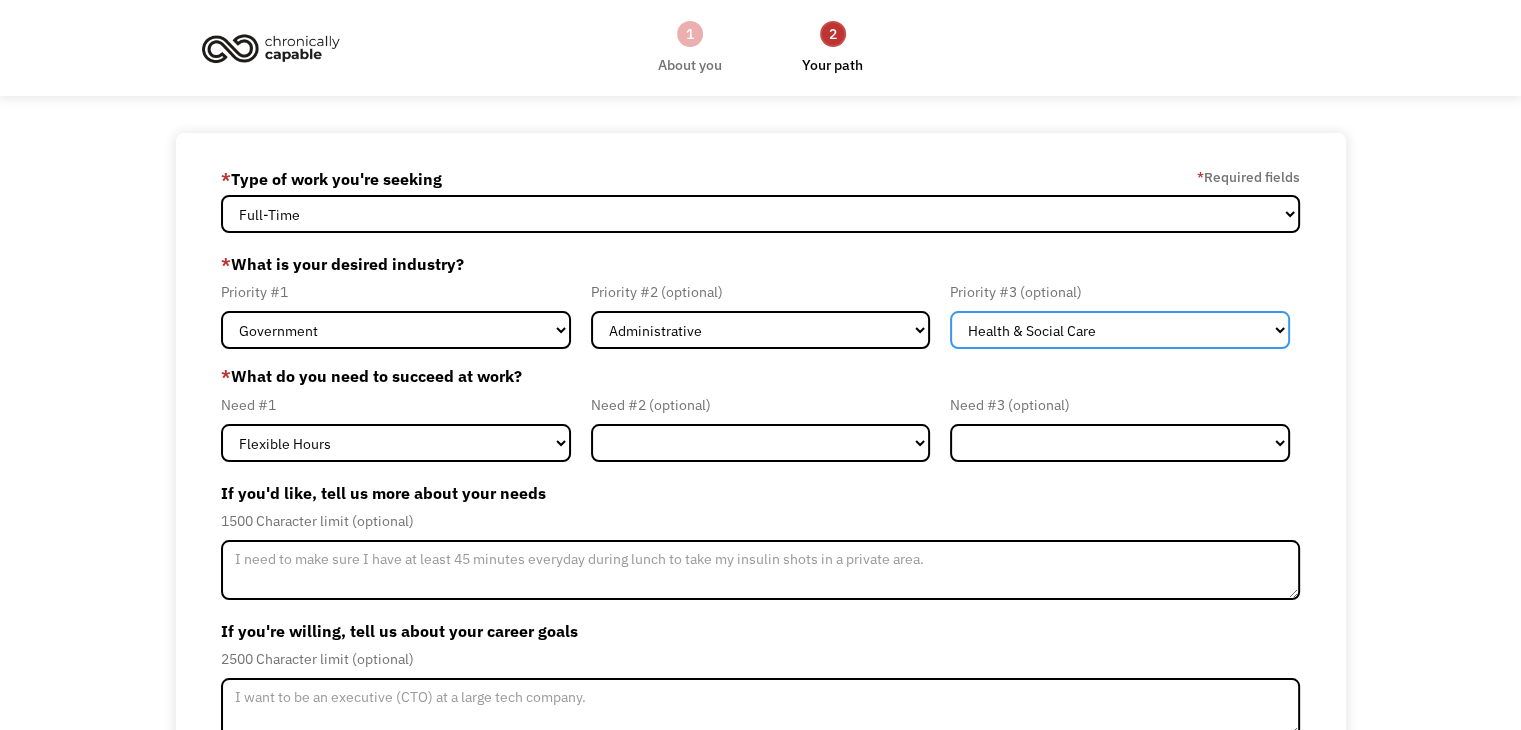 click on "Government Finance & Insurance Health & Social Care Tech & Engineering Creative & Design Administrative Education Other" at bounding box center (1120, 330) 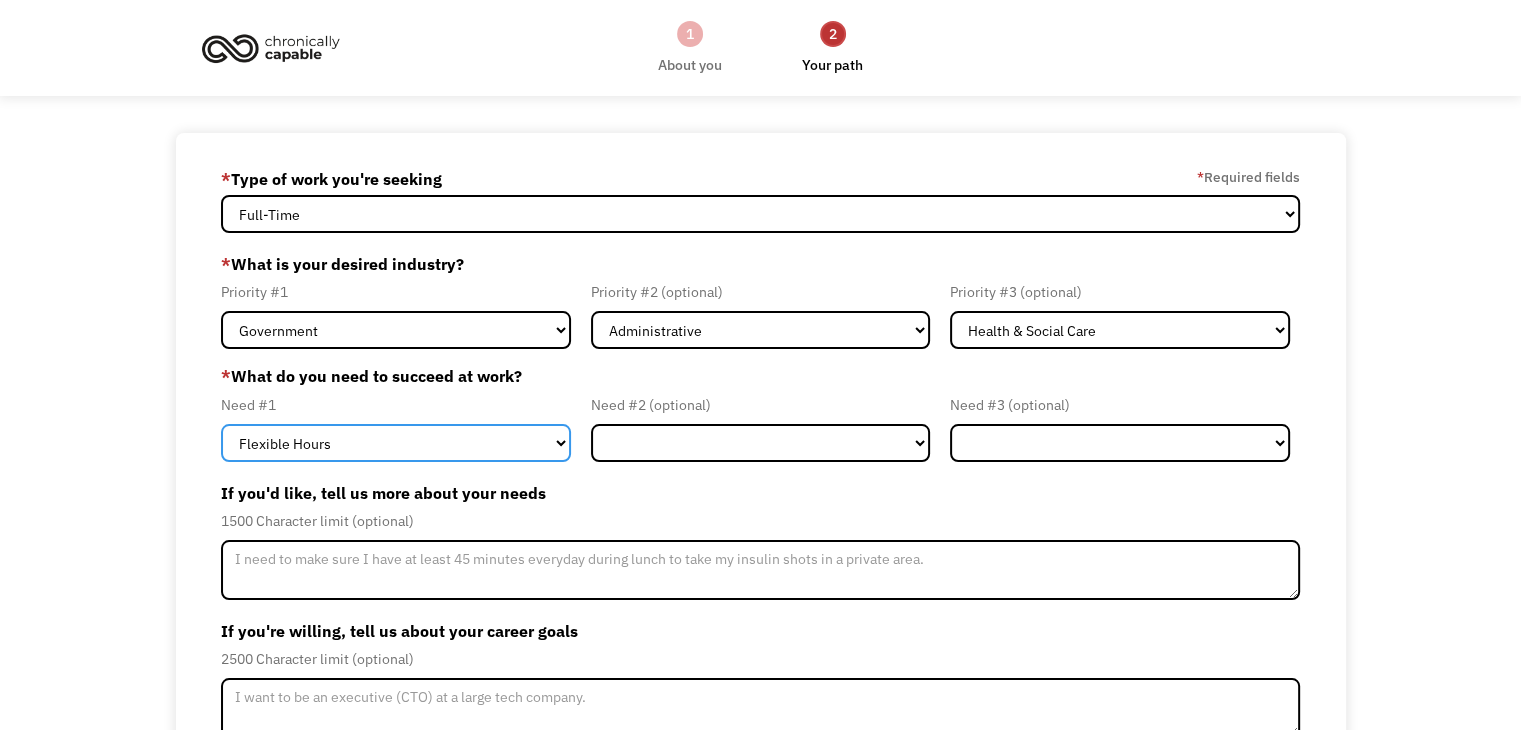 click on "Flexible Hours Remote Work Service Animal On-site Accommodations Visual Support Hearing Support Other" at bounding box center [396, 443] 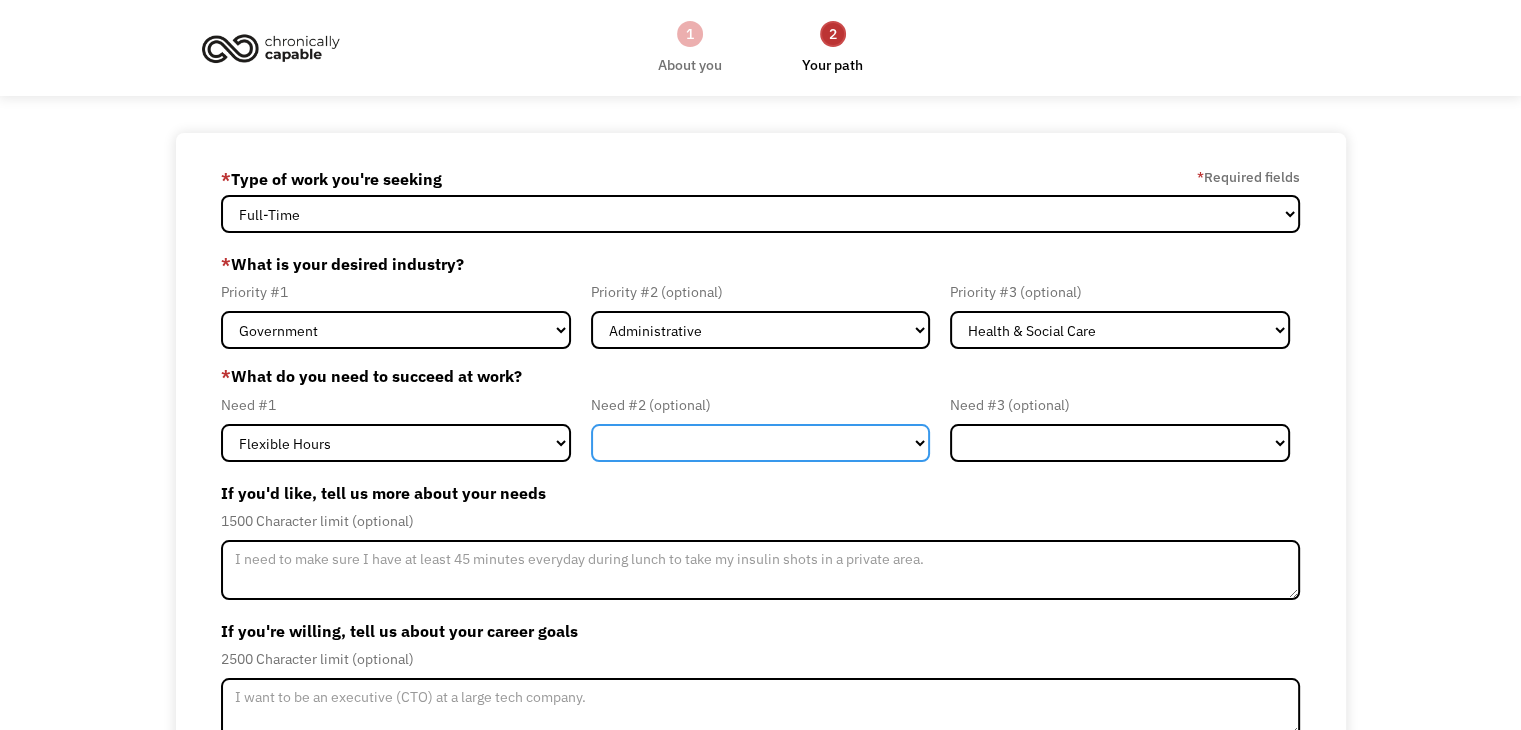click on "Flexible Hours Remote Work Service Animal On-site Accommodations Visual Support Hearing Support Other" at bounding box center (761, 443) 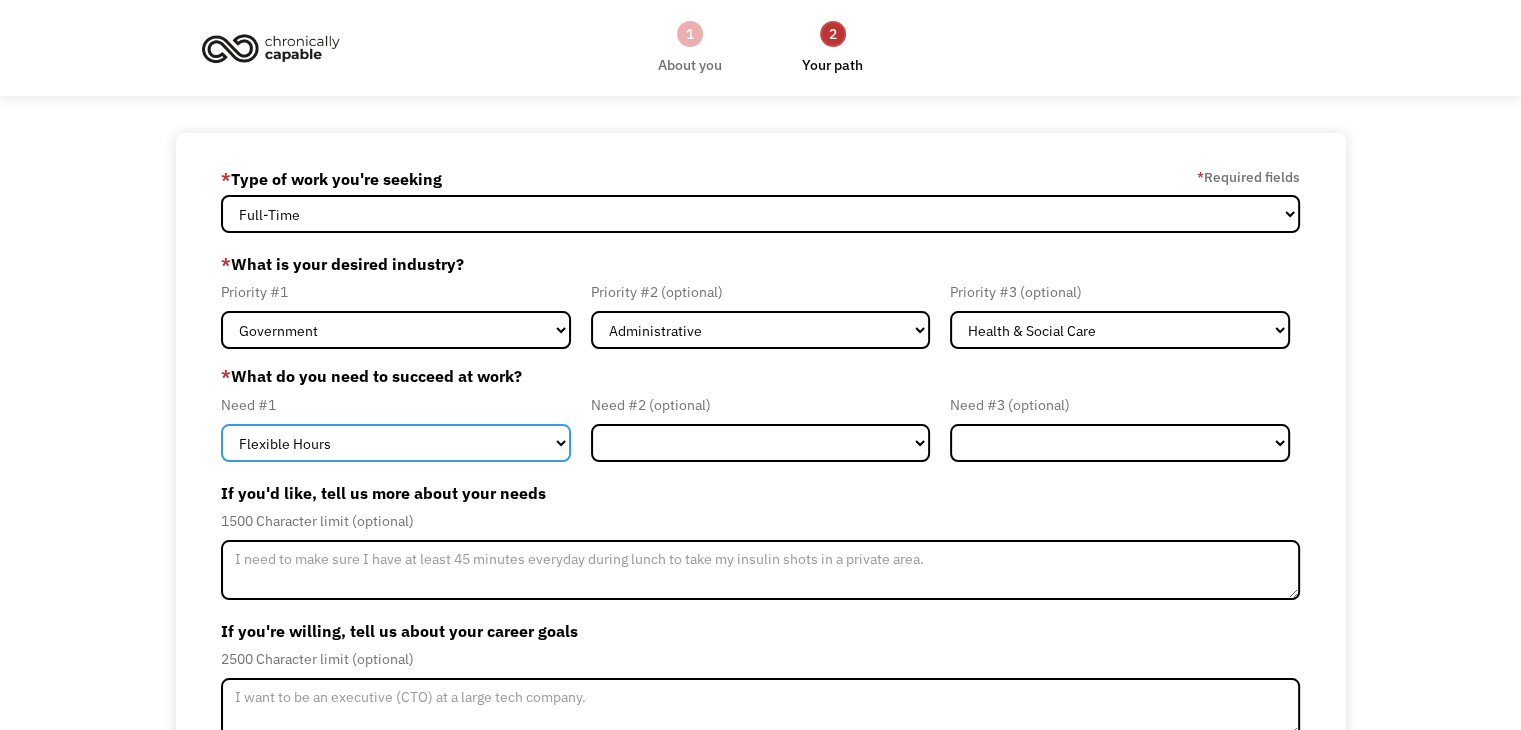 click on "Flexible Hours Remote Work Service Animal On-site Accommodations Visual Support Hearing Support Other" at bounding box center (396, 443) 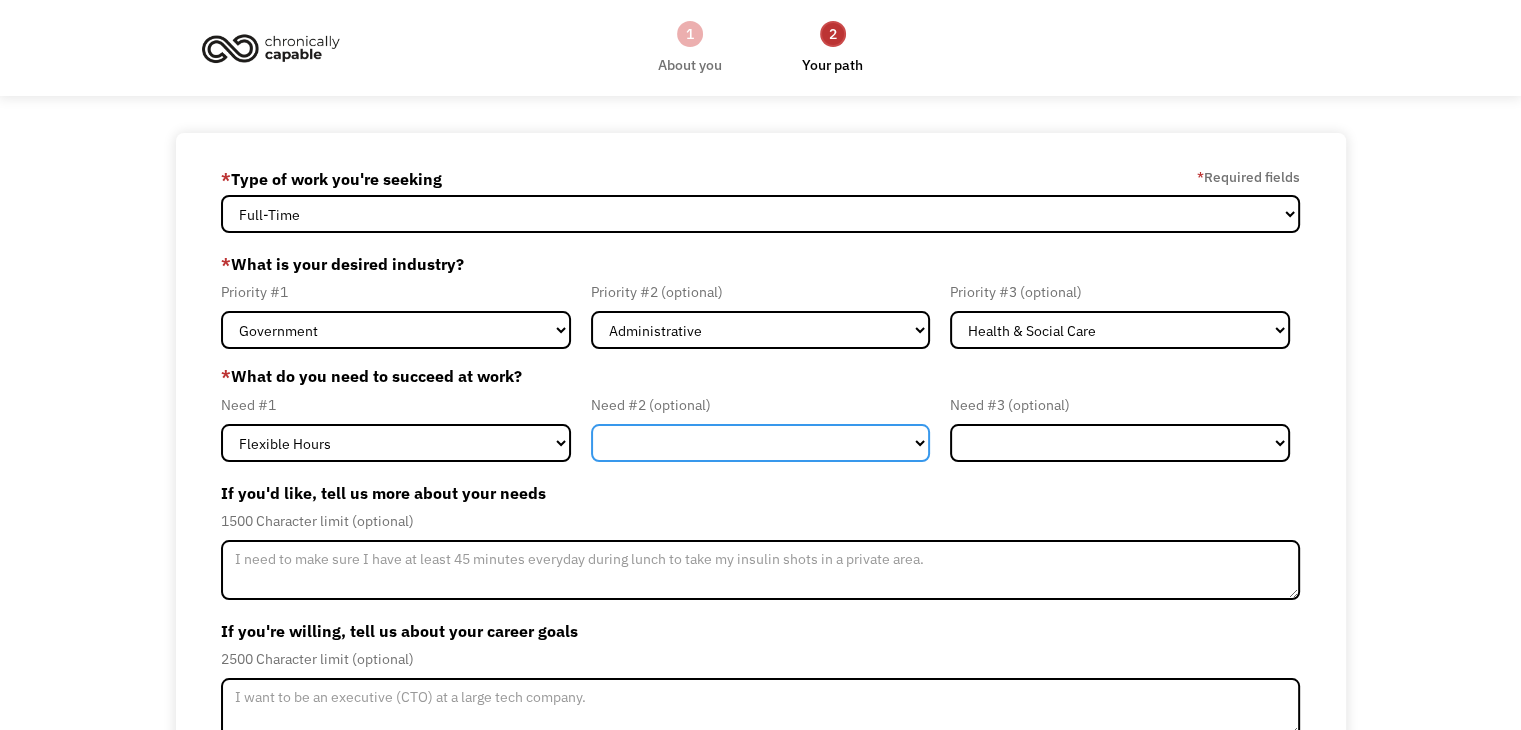 click on "Flexible Hours Remote Work Service Animal On-site Accommodations Visual Support Hearing Support Other" at bounding box center [761, 443] 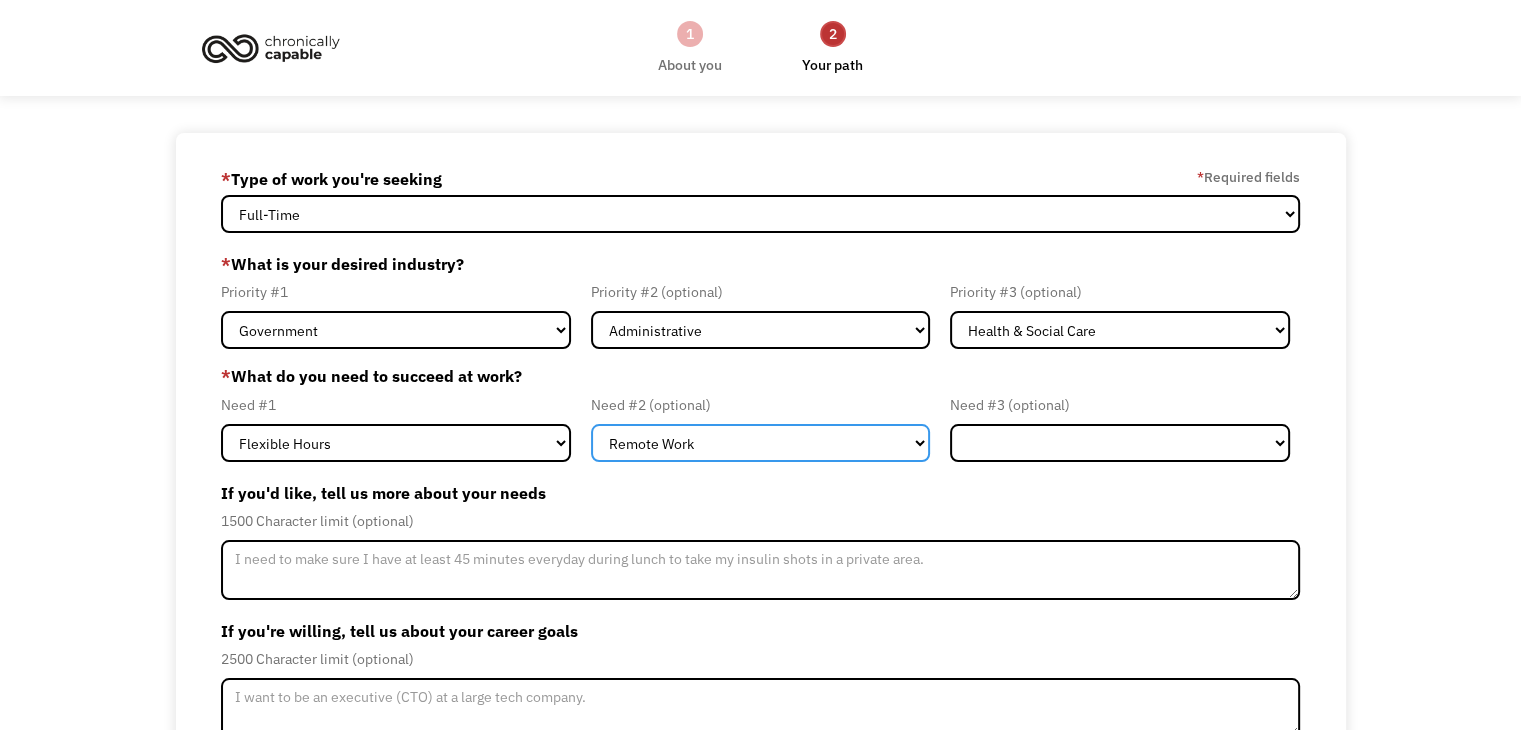 click on "Flexible Hours Remote Work Service Animal On-site Accommodations Visual Support Hearing Support Other" at bounding box center [761, 443] 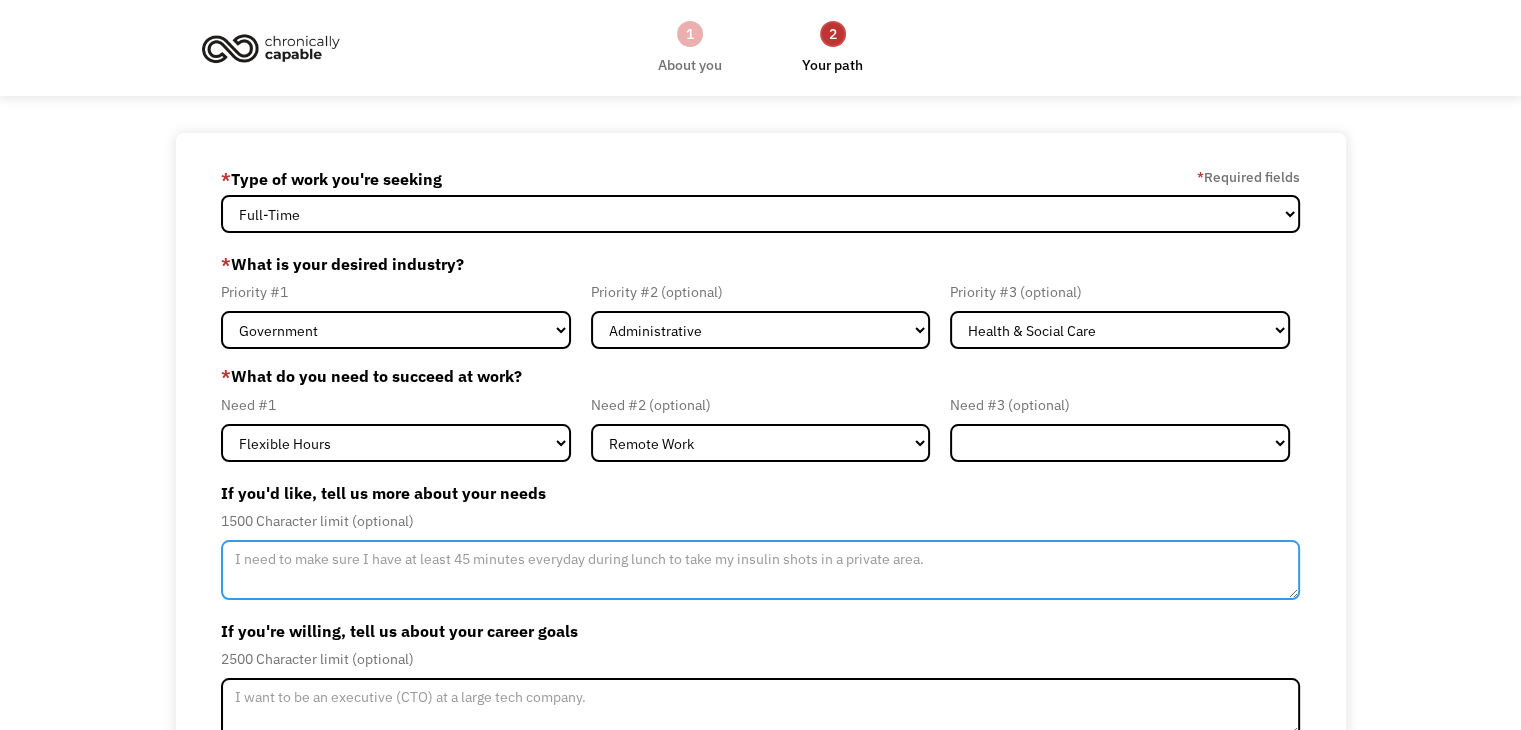 click at bounding box center [760, 570] 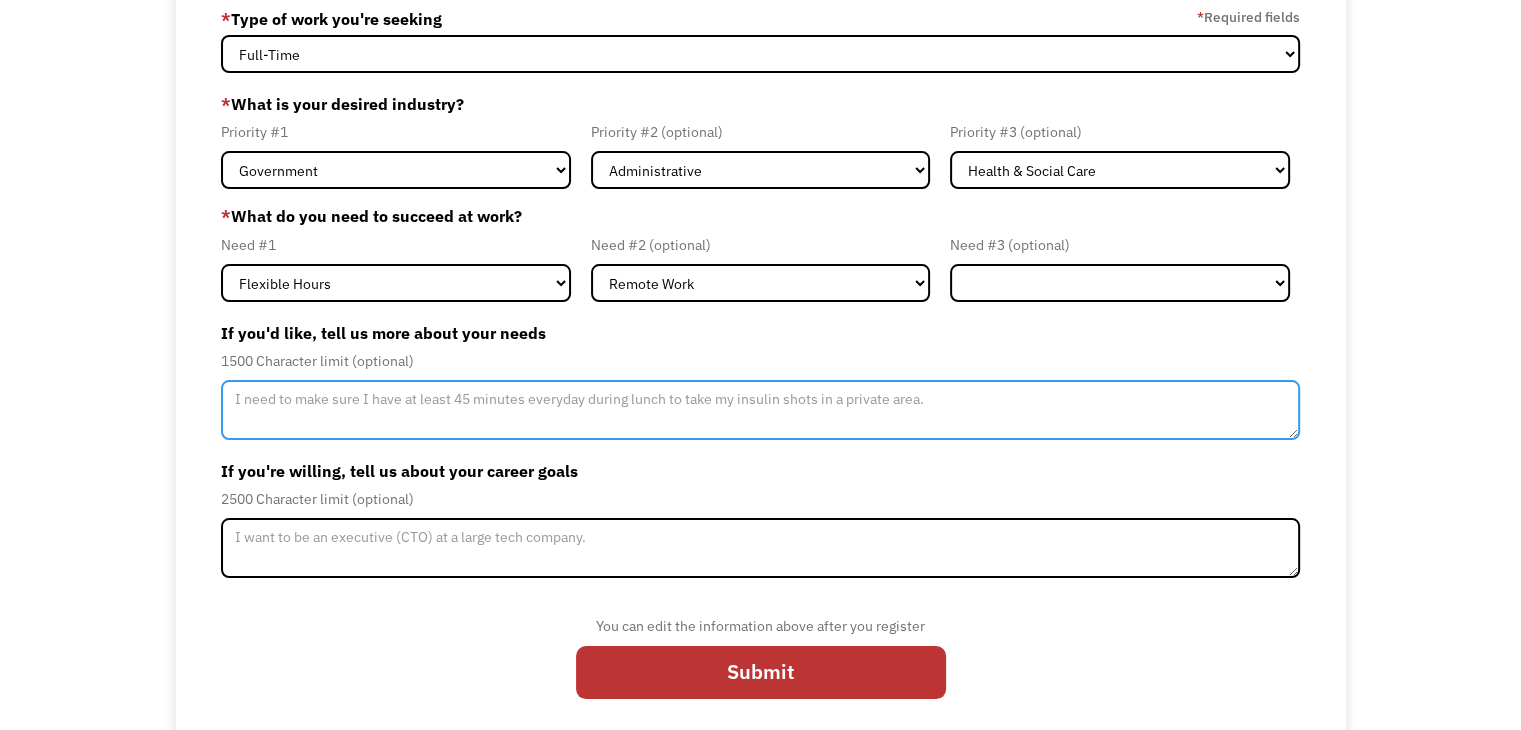 scroll, scrollTop: 163, scrollLeft: 0, axis: vertical 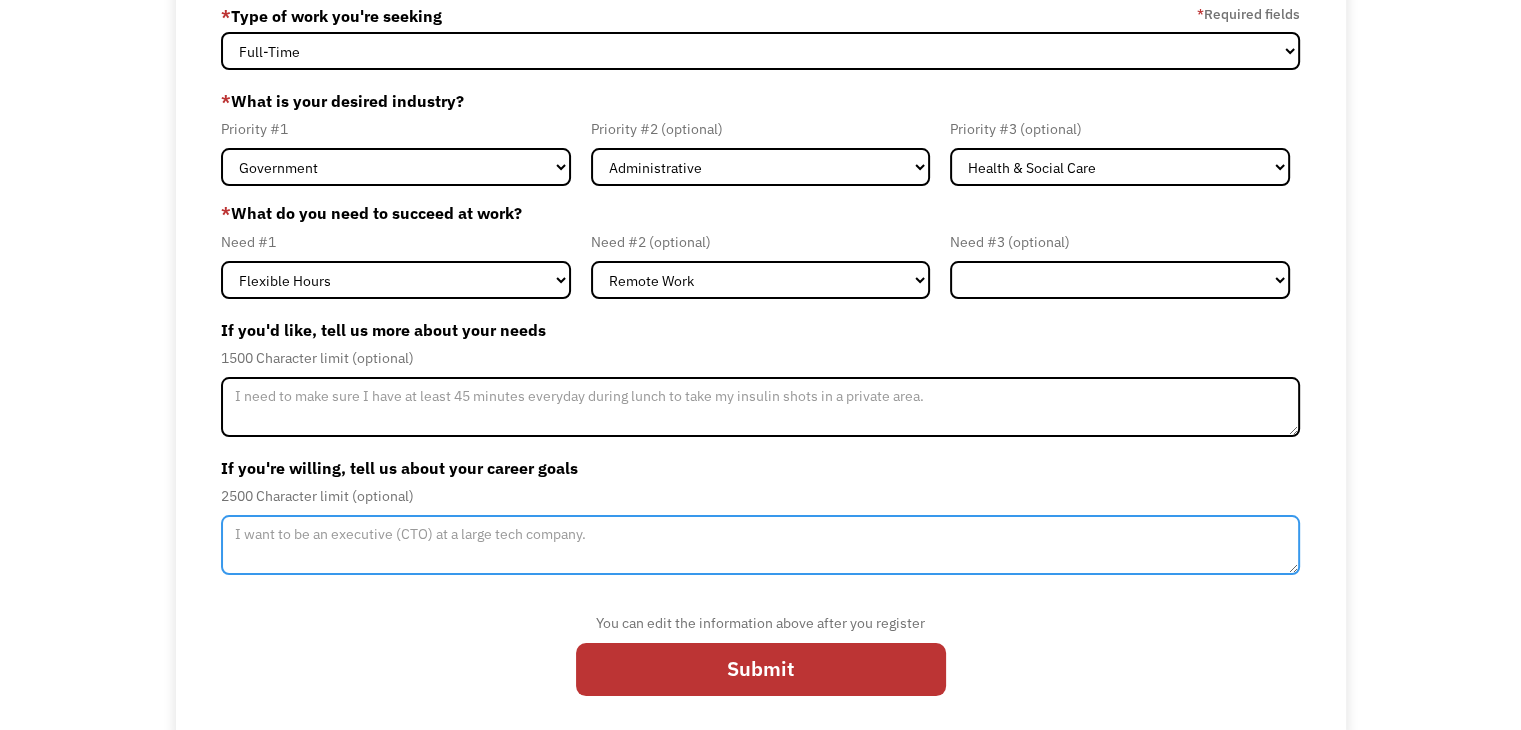 click at bounding box center [760, 545] 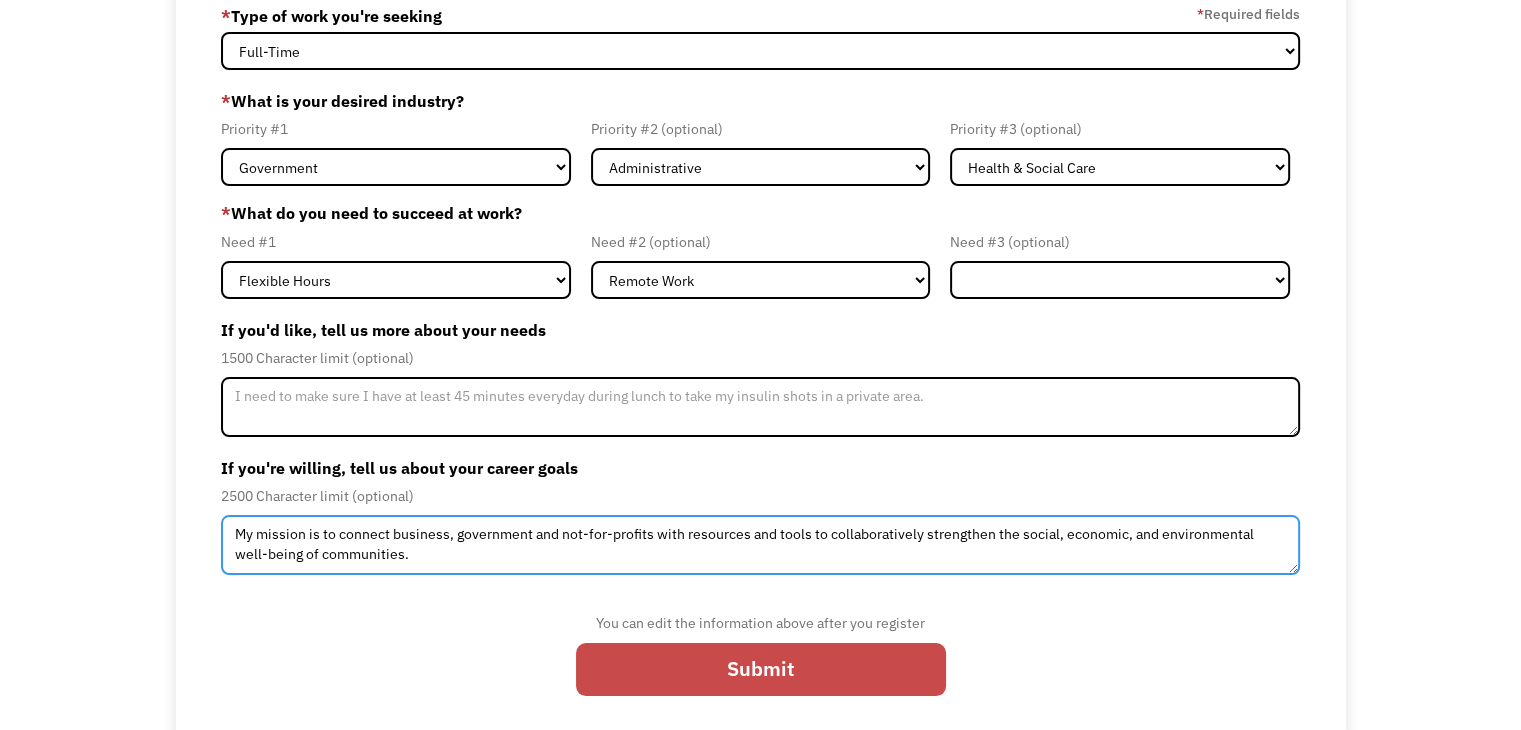type on "My mission is to connect business, government and not-for-profits with resources and tools to collaboratively strengthen the social, economic, and environmental well-being of communities." 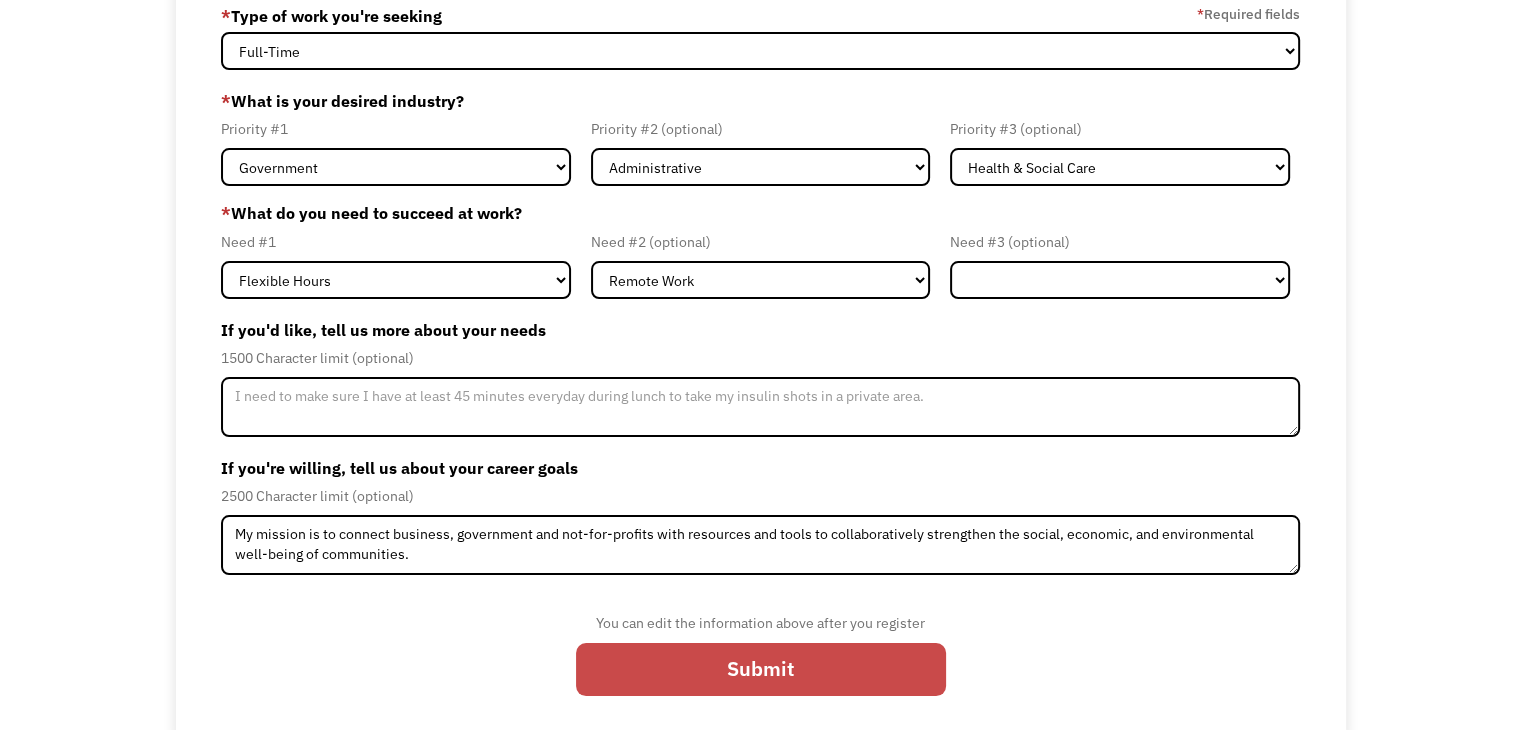 click on "Submit" at bounding box center (761, 669) 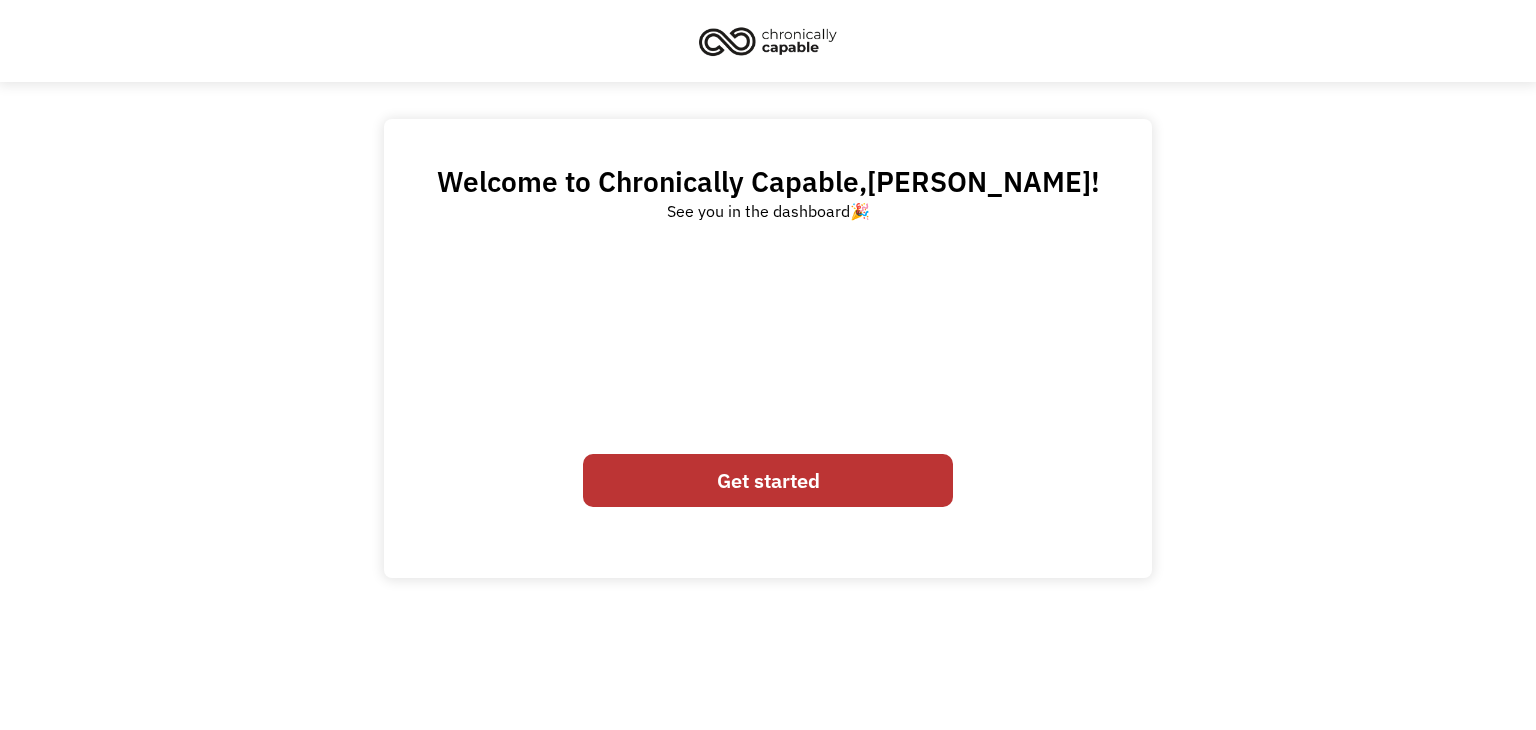 scroll, scrollTop: 0, scrollLeft: 0, axis: both 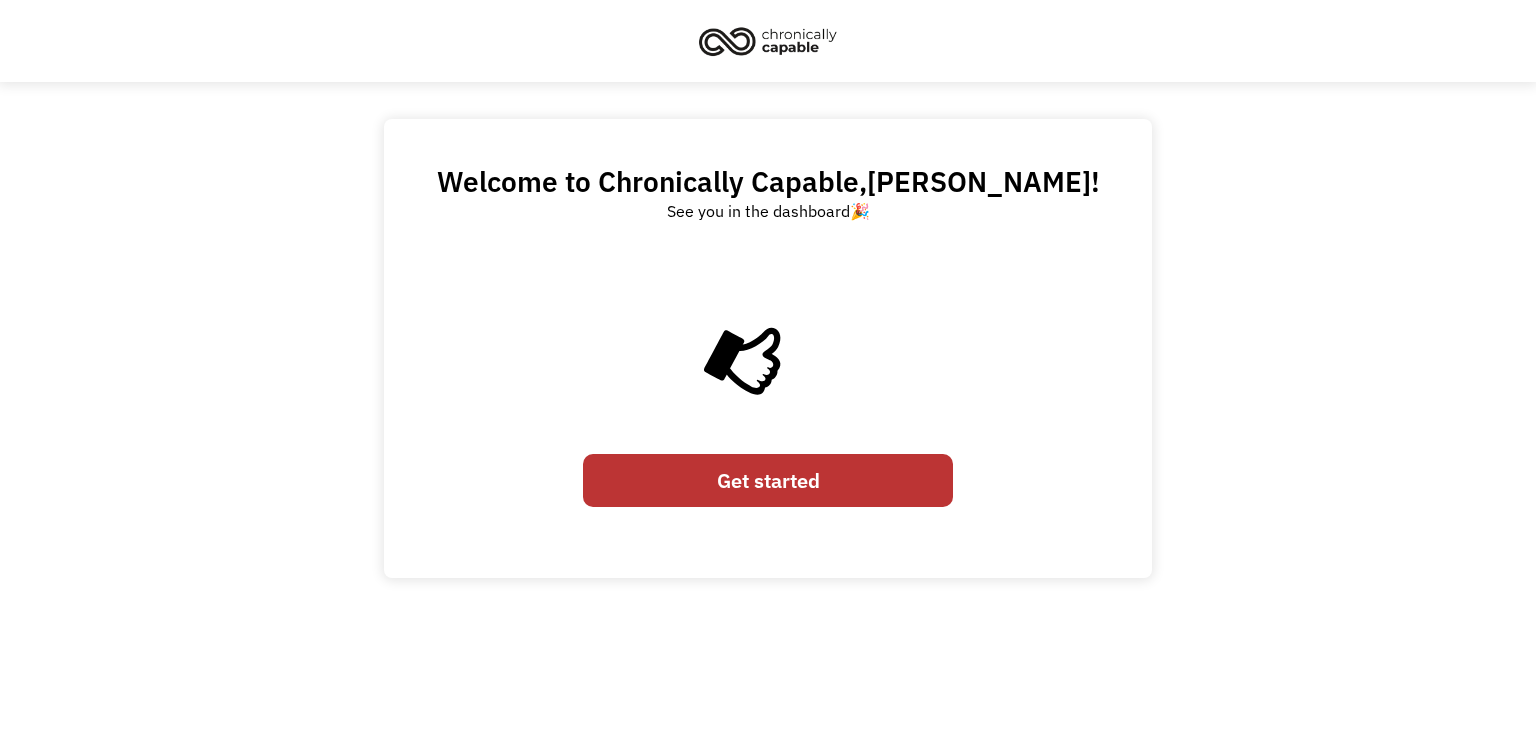 click on "Get started" at bounding box center (768, 480) 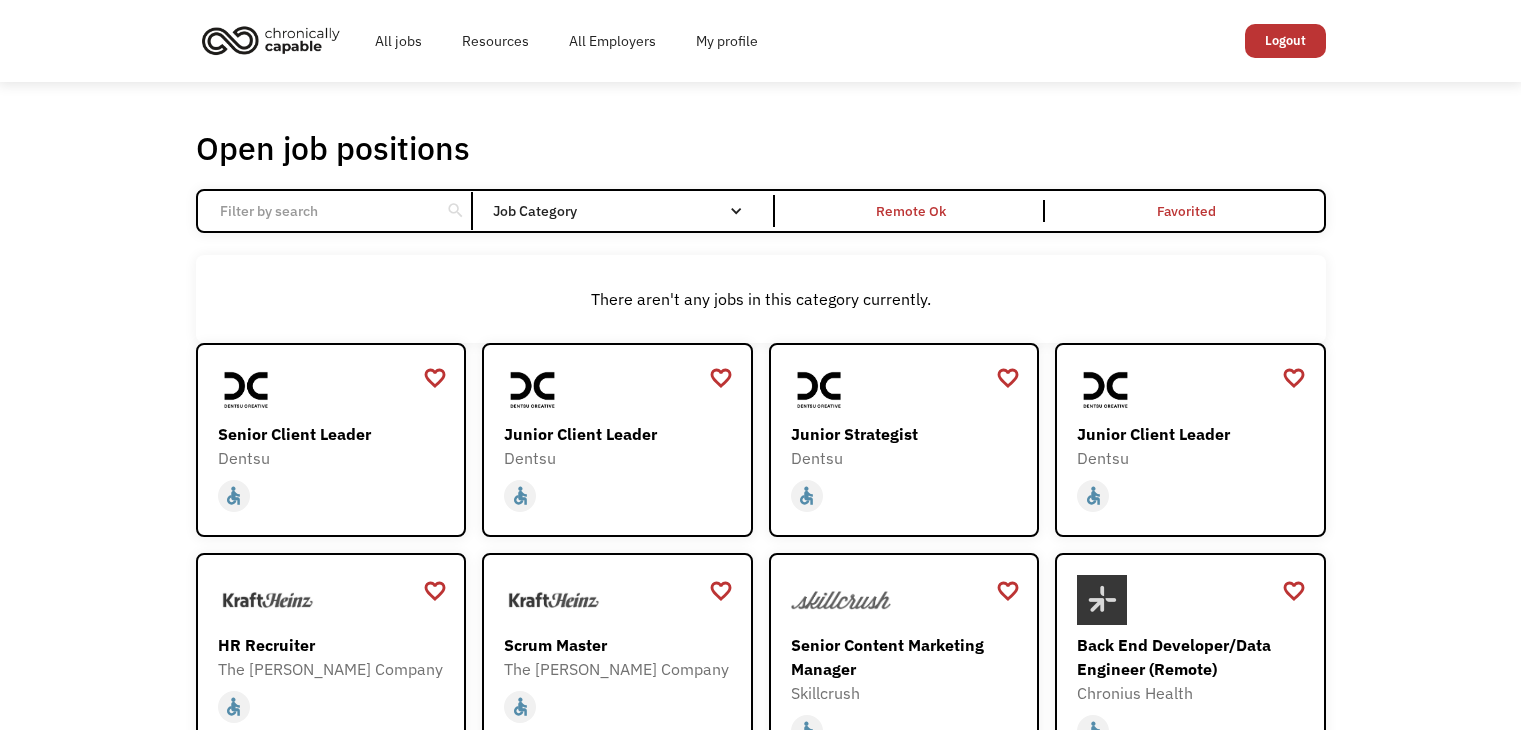 scroll, scrollTop: 0, scrollLeft: 0, axis: both 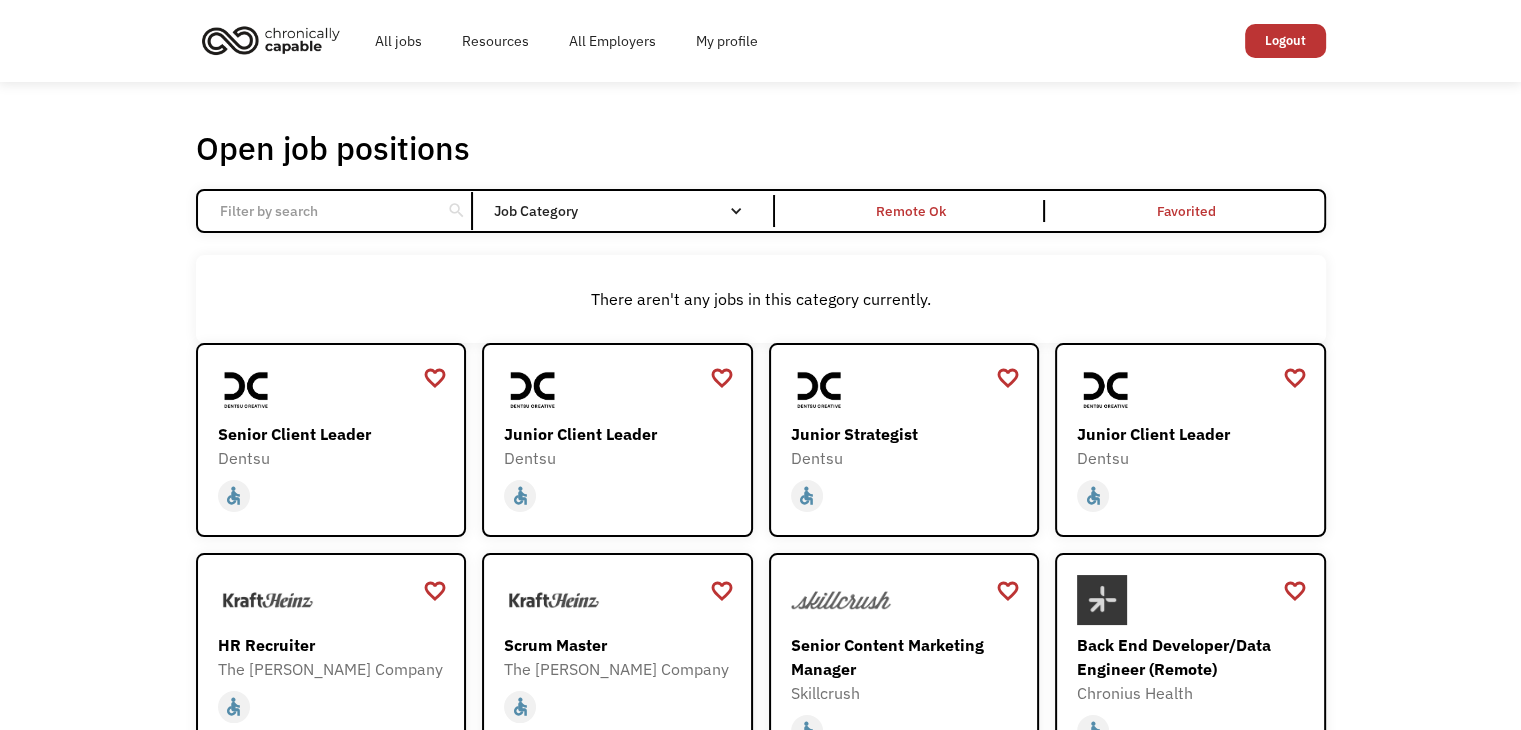 click at bounding box center [319, 211] 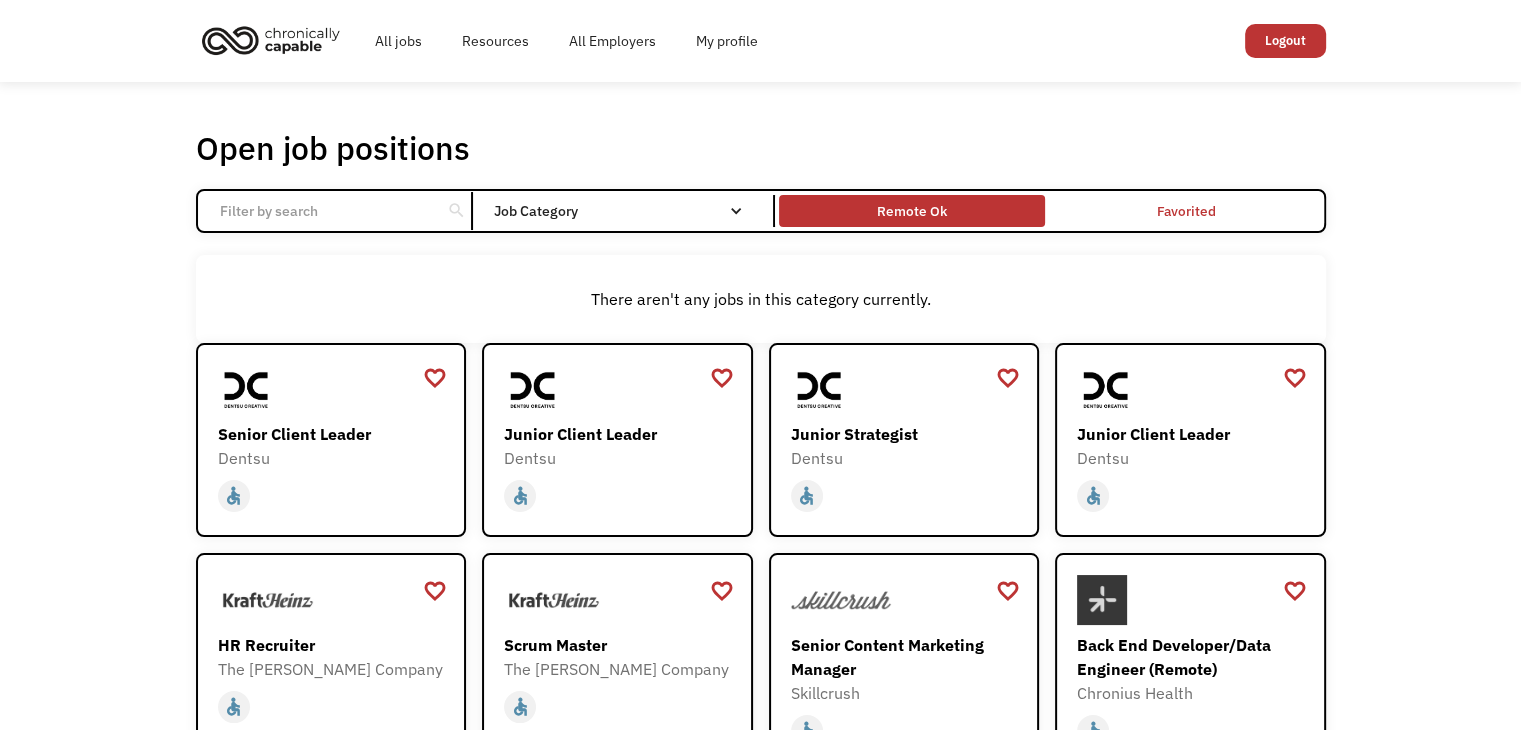 click on "Remote Ok" at bounding box center [912, 211] 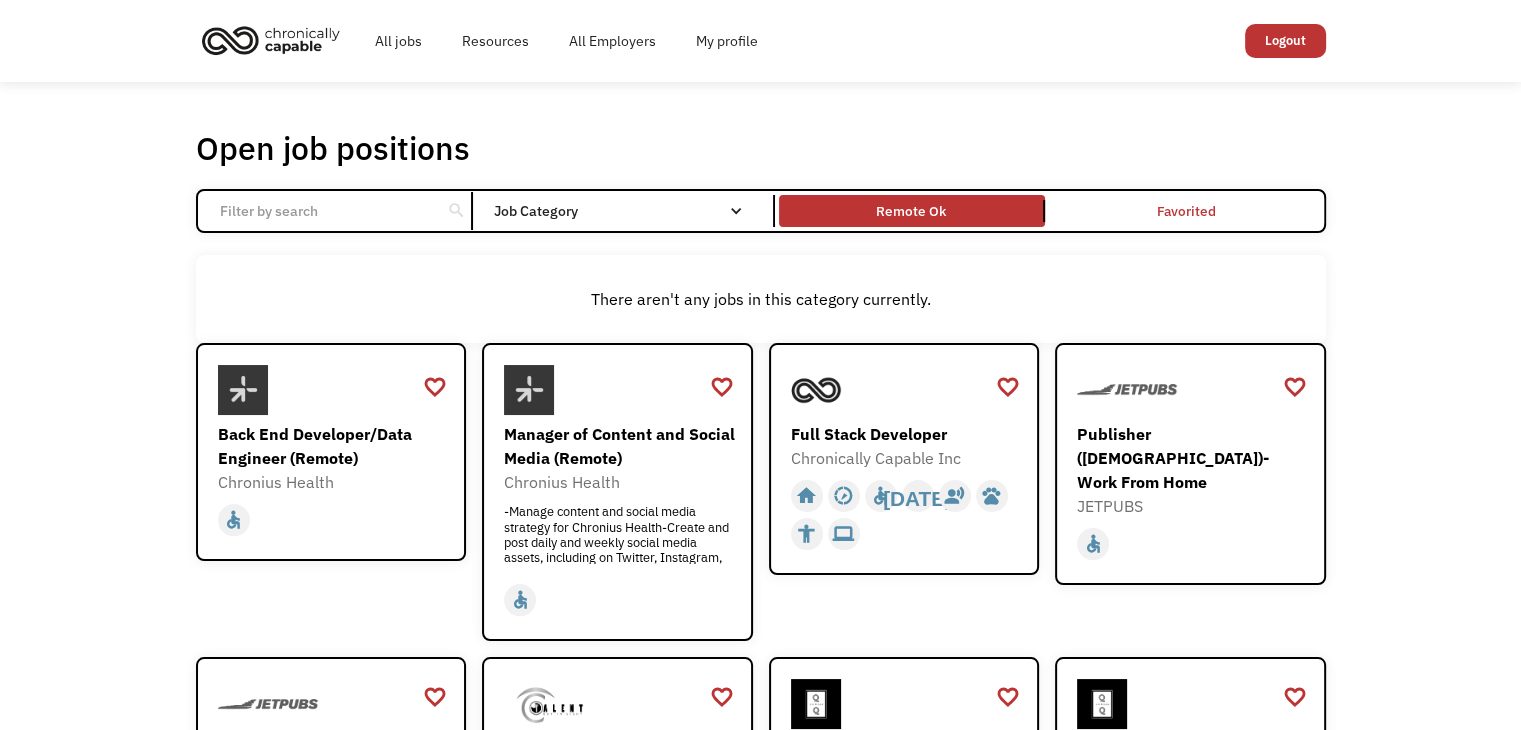 click on "Remote Ok" at bounding box center (912, 211) 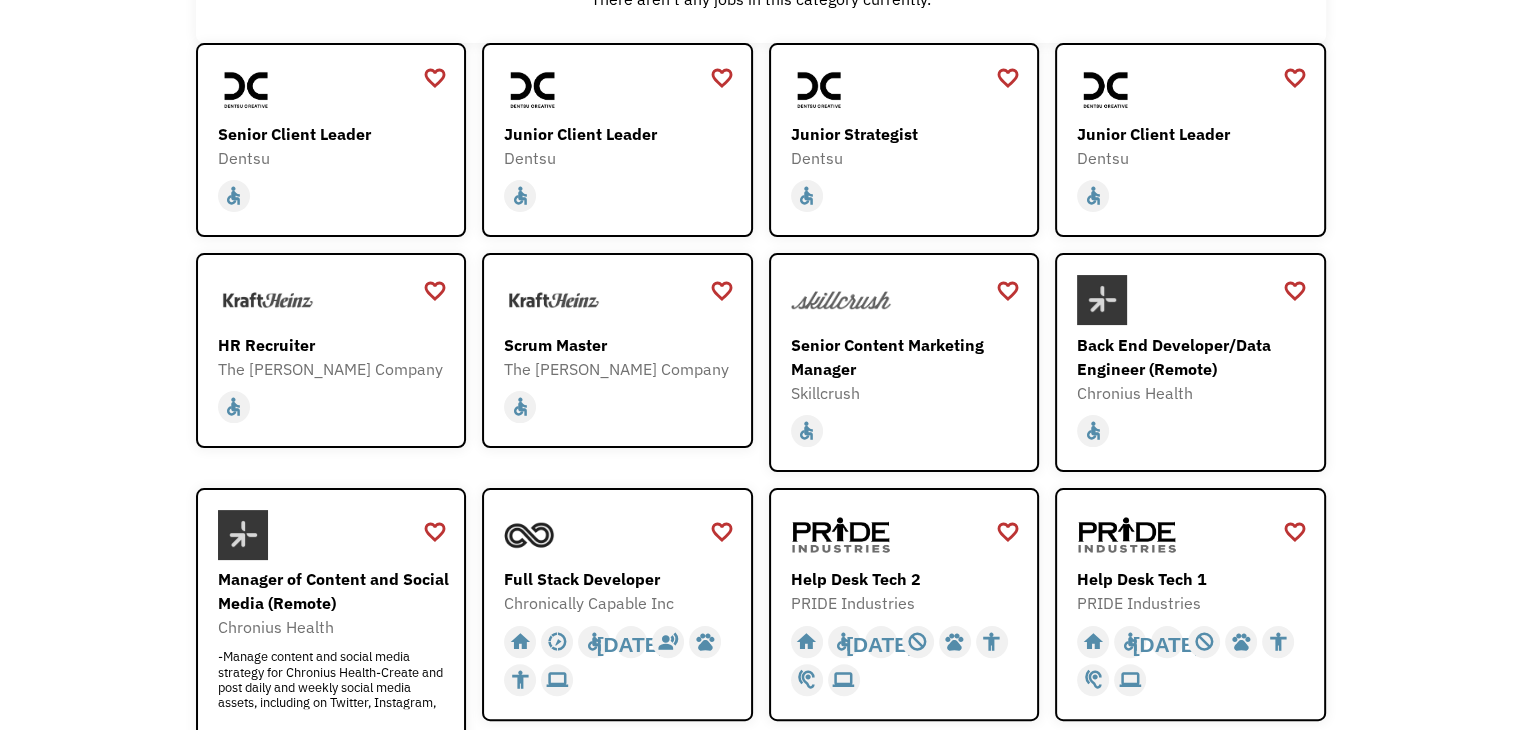 scroll, scrollTop: 299, scrollLeft: 0, axis: vertical 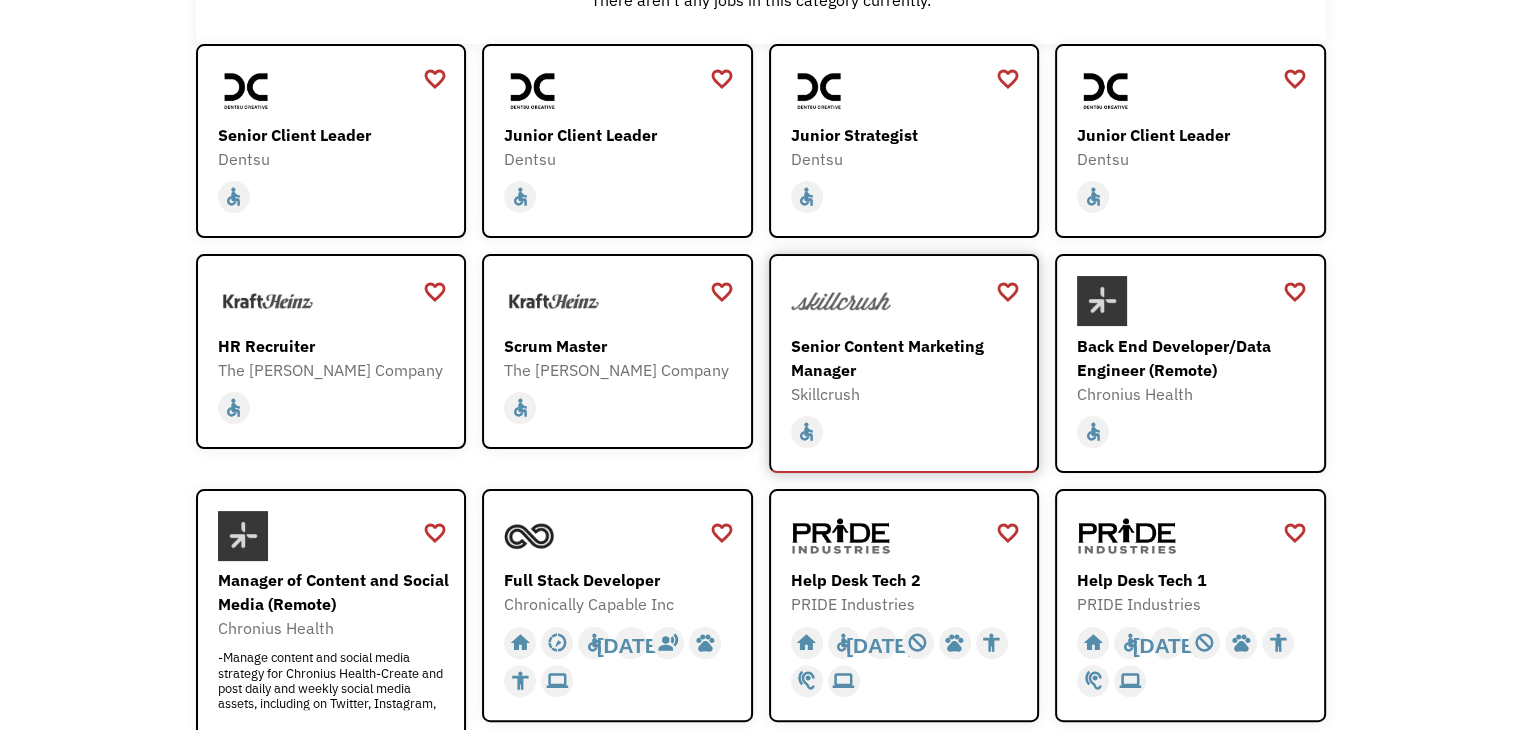 click at bounding box center [841, 301] 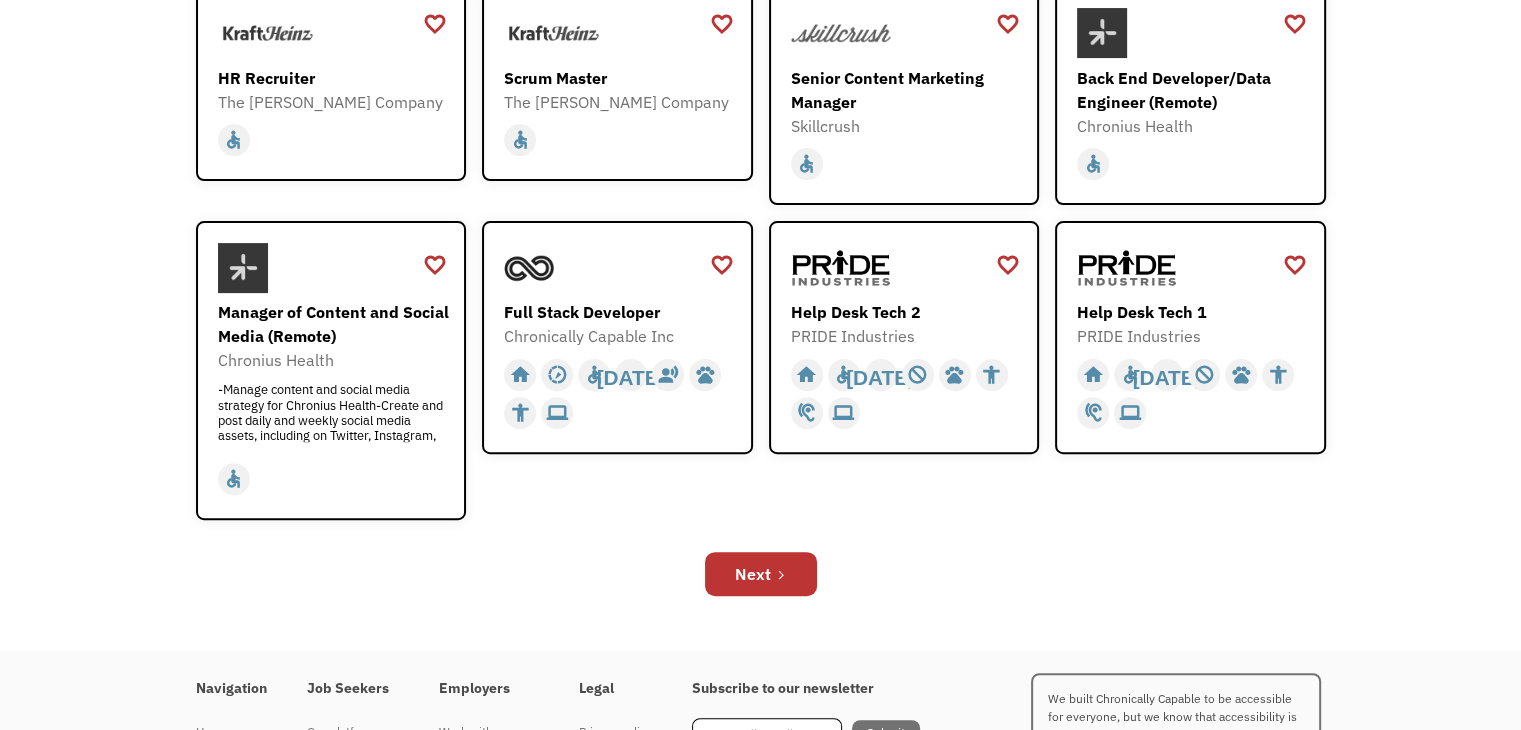scroll, scrollTop: 723, scrollLeft: 0, axis: vertical 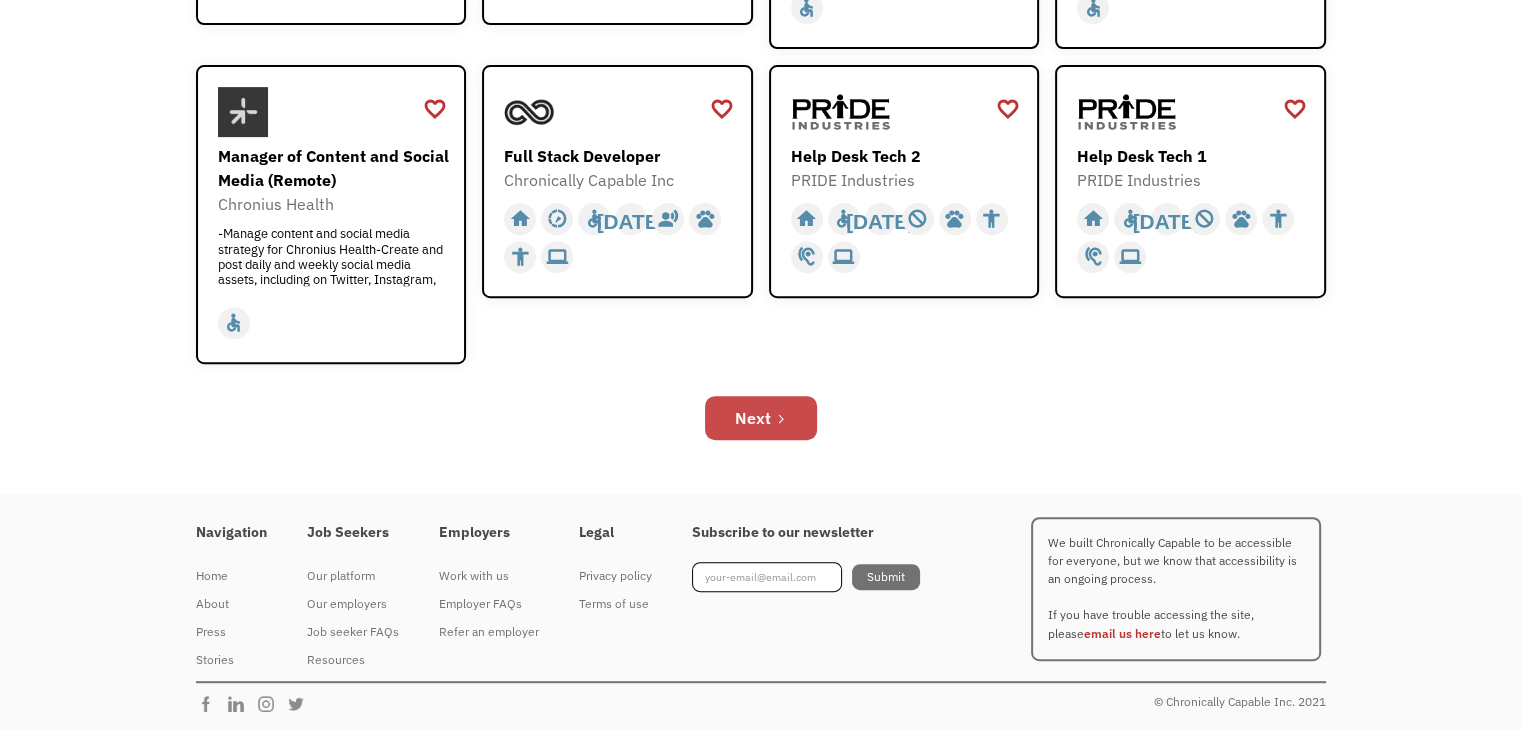 click on "Next" at bounding box center [753, 418] 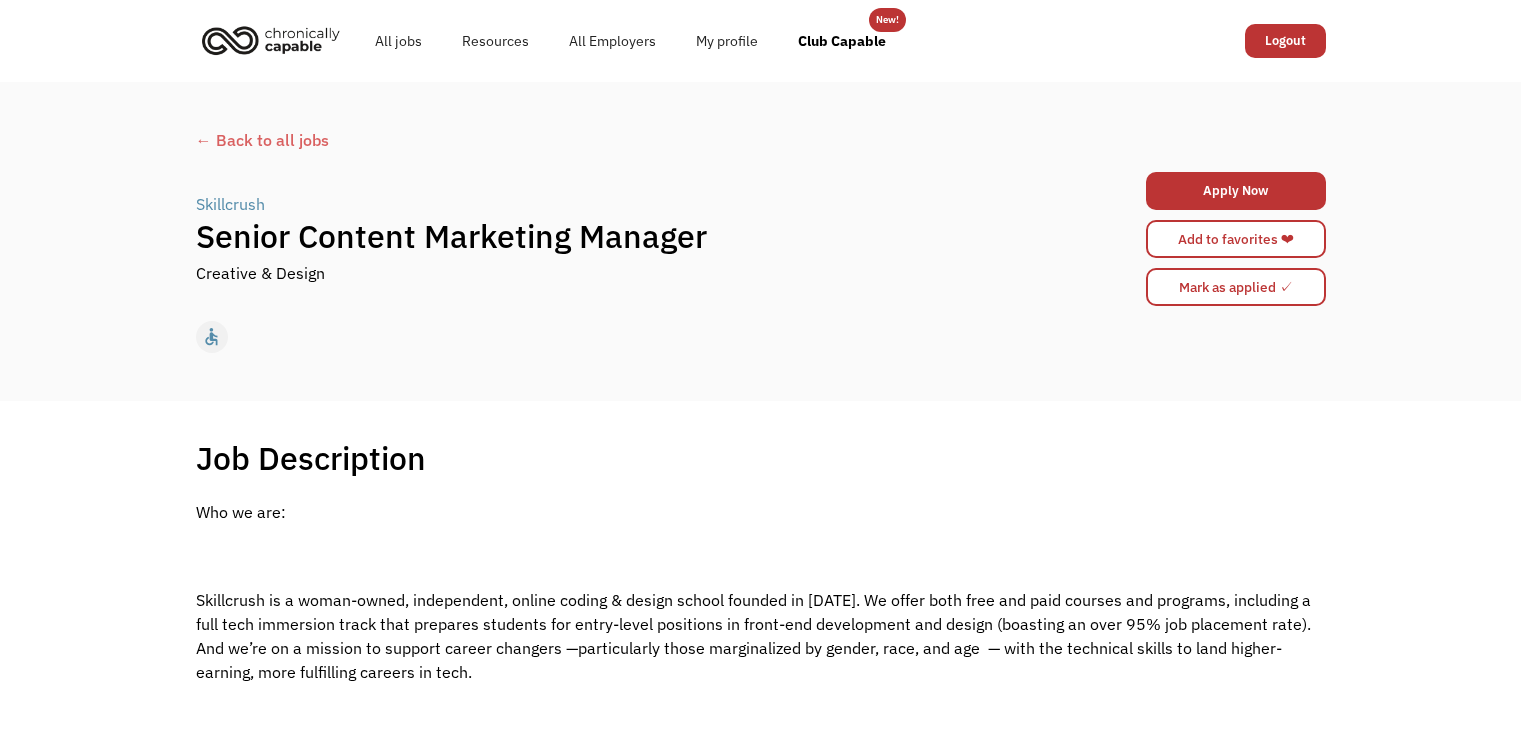 scroll, scrollTop: 0, scrollLeft: 0, axis: both 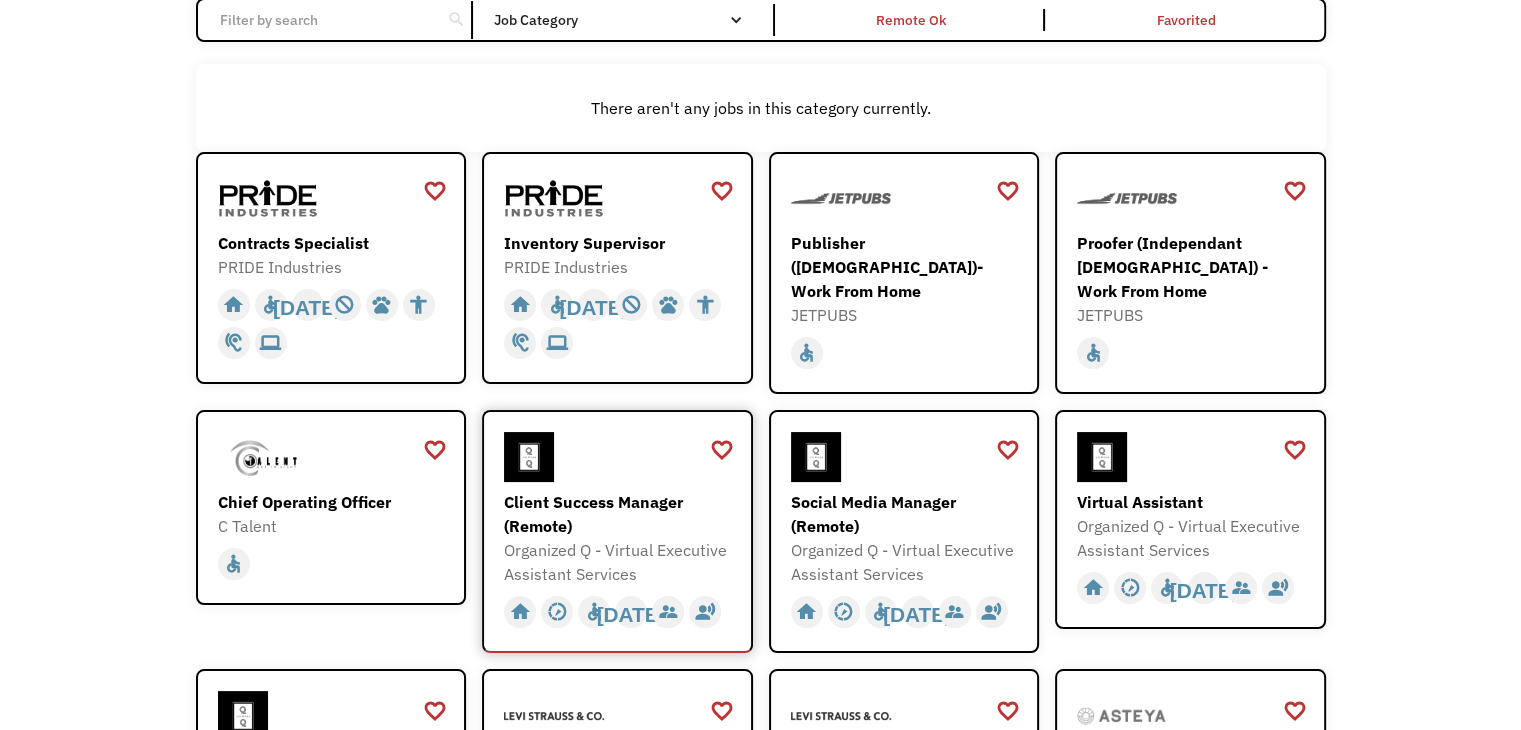 click on "Client Success Manager (Remote)" at bounding box center (620, 514) 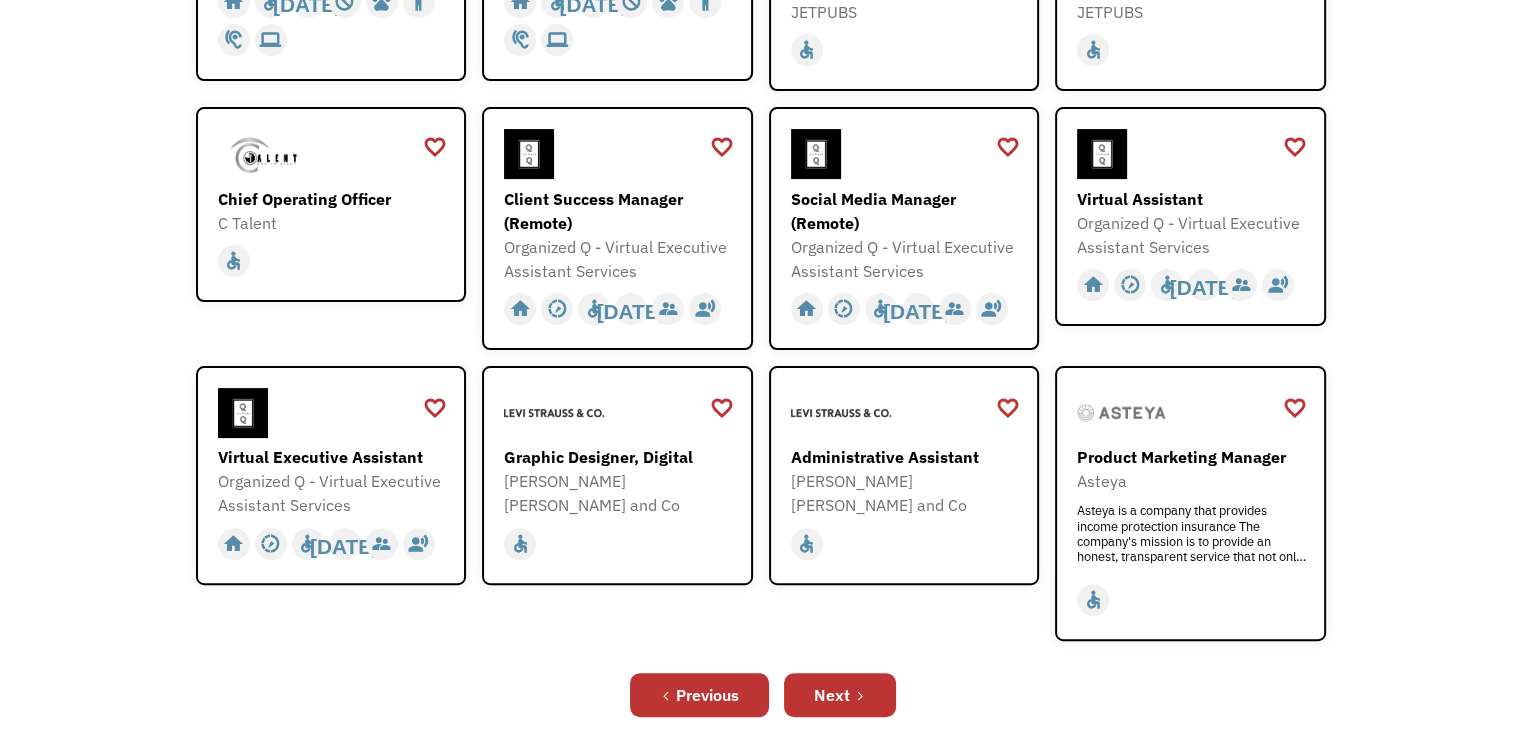 scroll, scrollTop: 495, scrollLeft: 0, axis: vertical 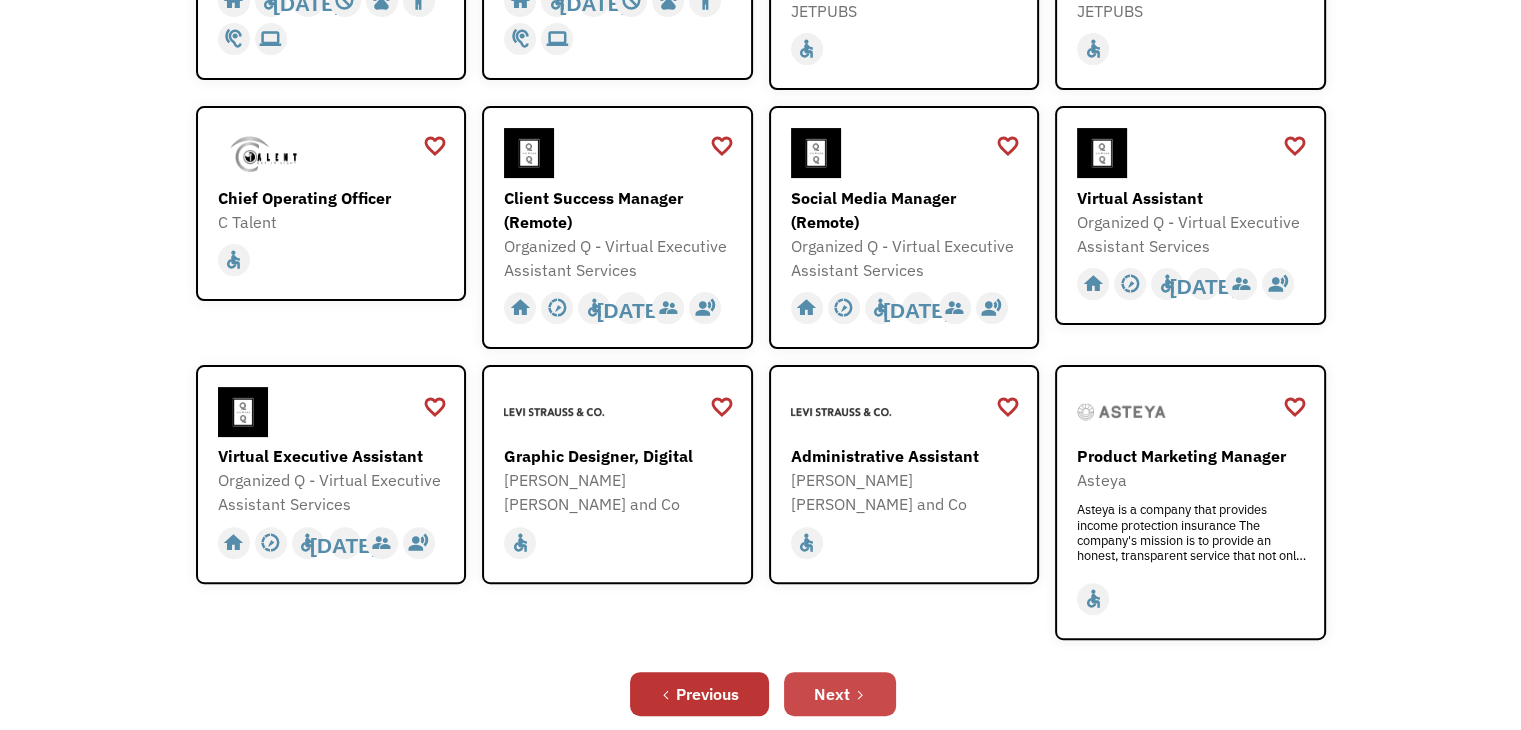 click on "Next" at bounding box center [832, 694] 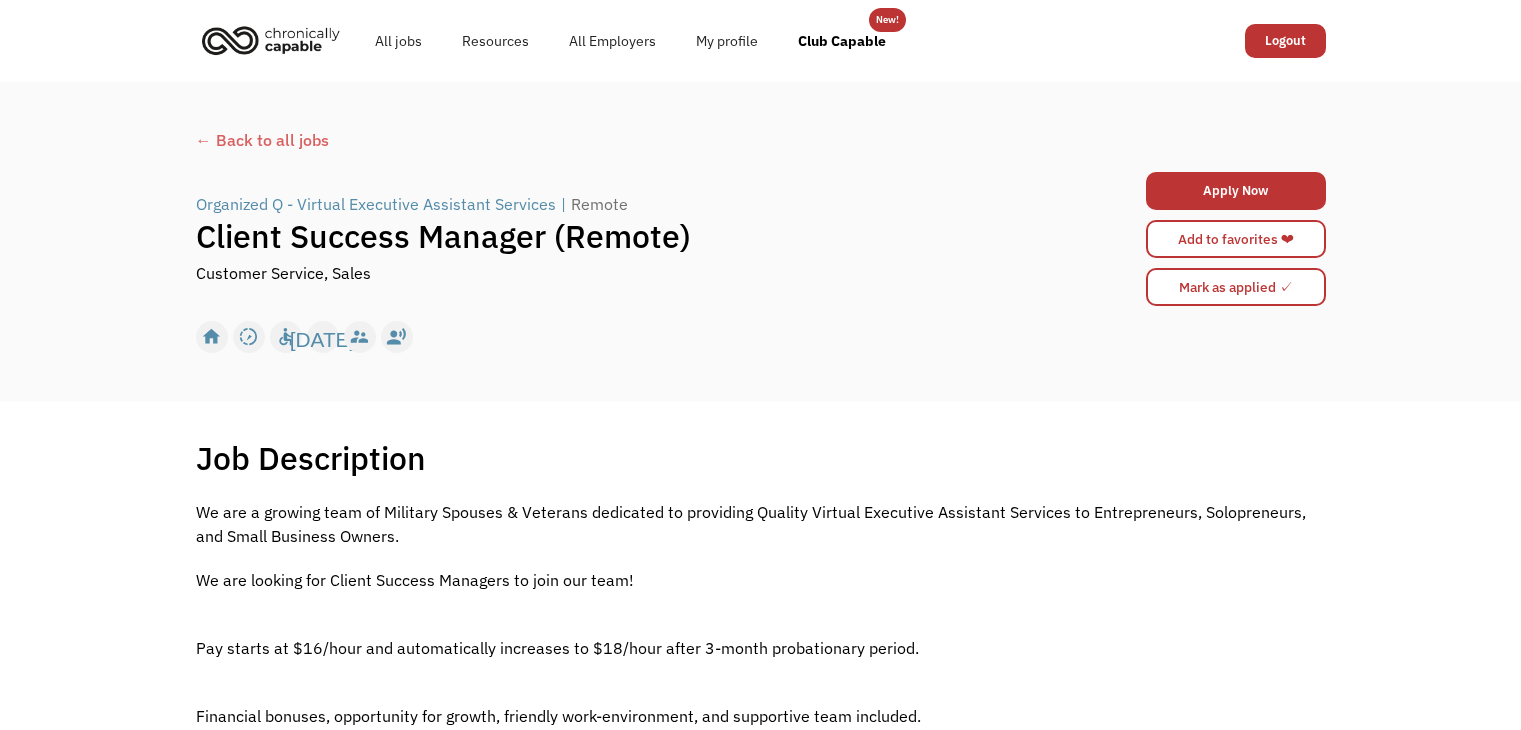 scroll, scrollTop: 0, scrollLeft: 0, axis: both 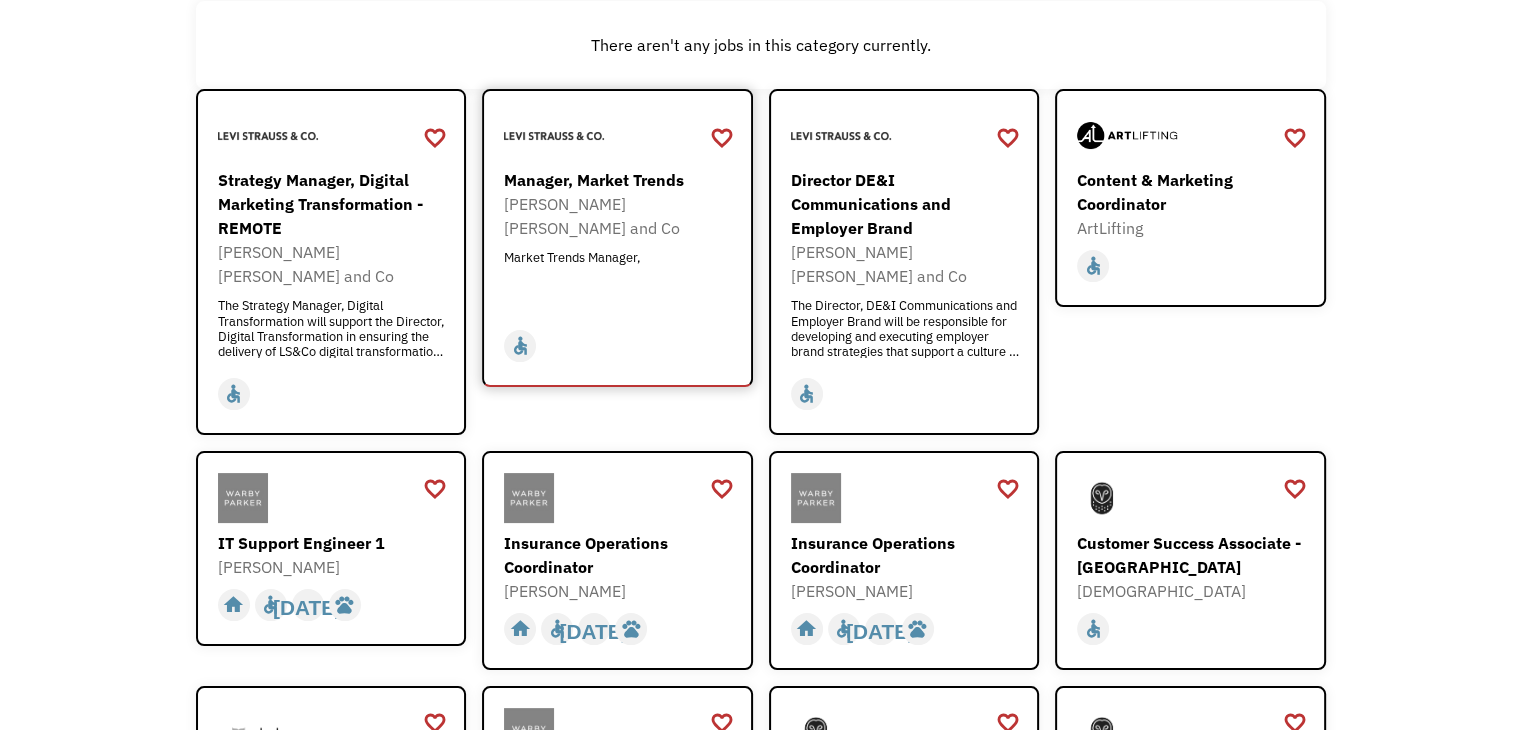 click on "[PERSON_NAME] [PERSON_NAME] and Co" at bounding box center [620, 216] 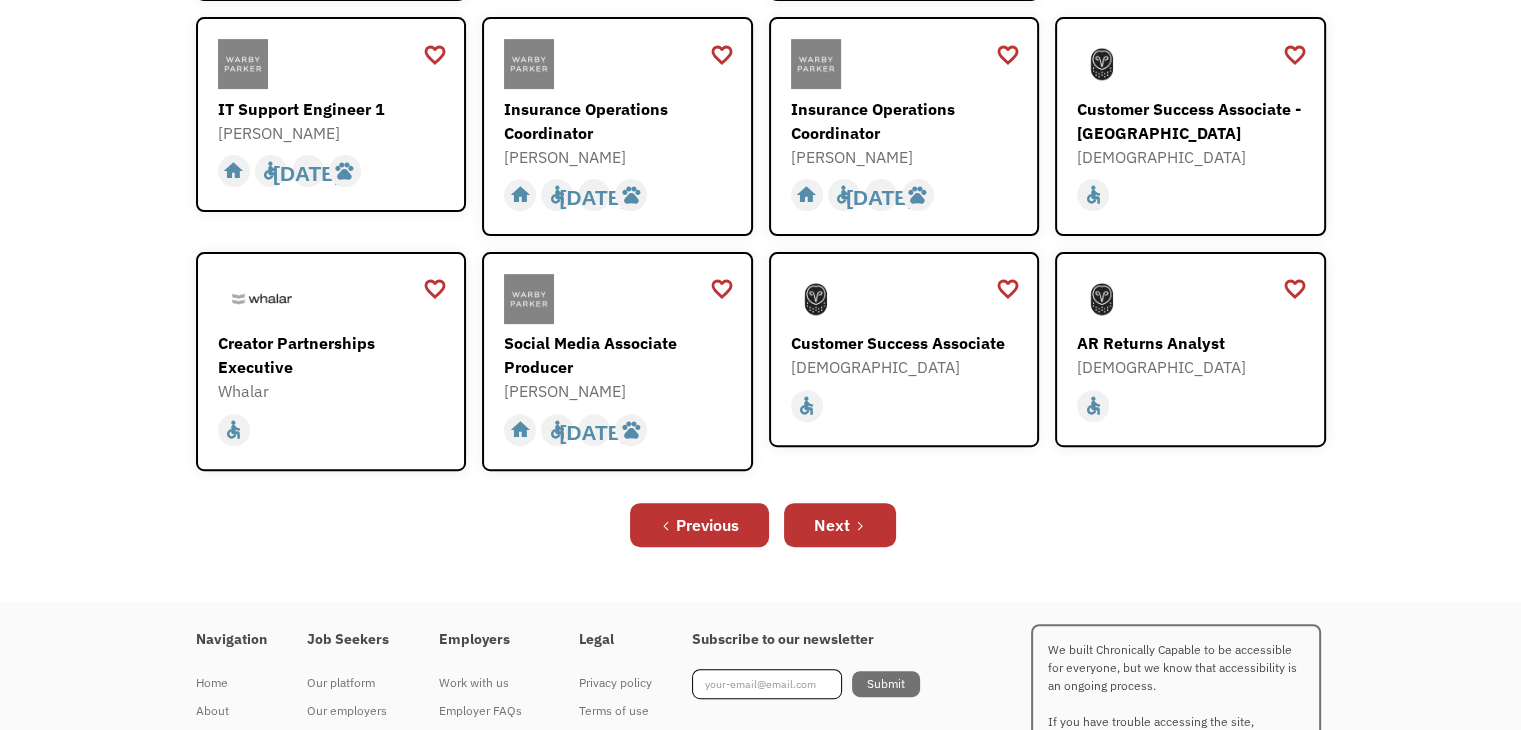 scroll, scrollTop: 771, scrollLeft: 0, axis: vertical 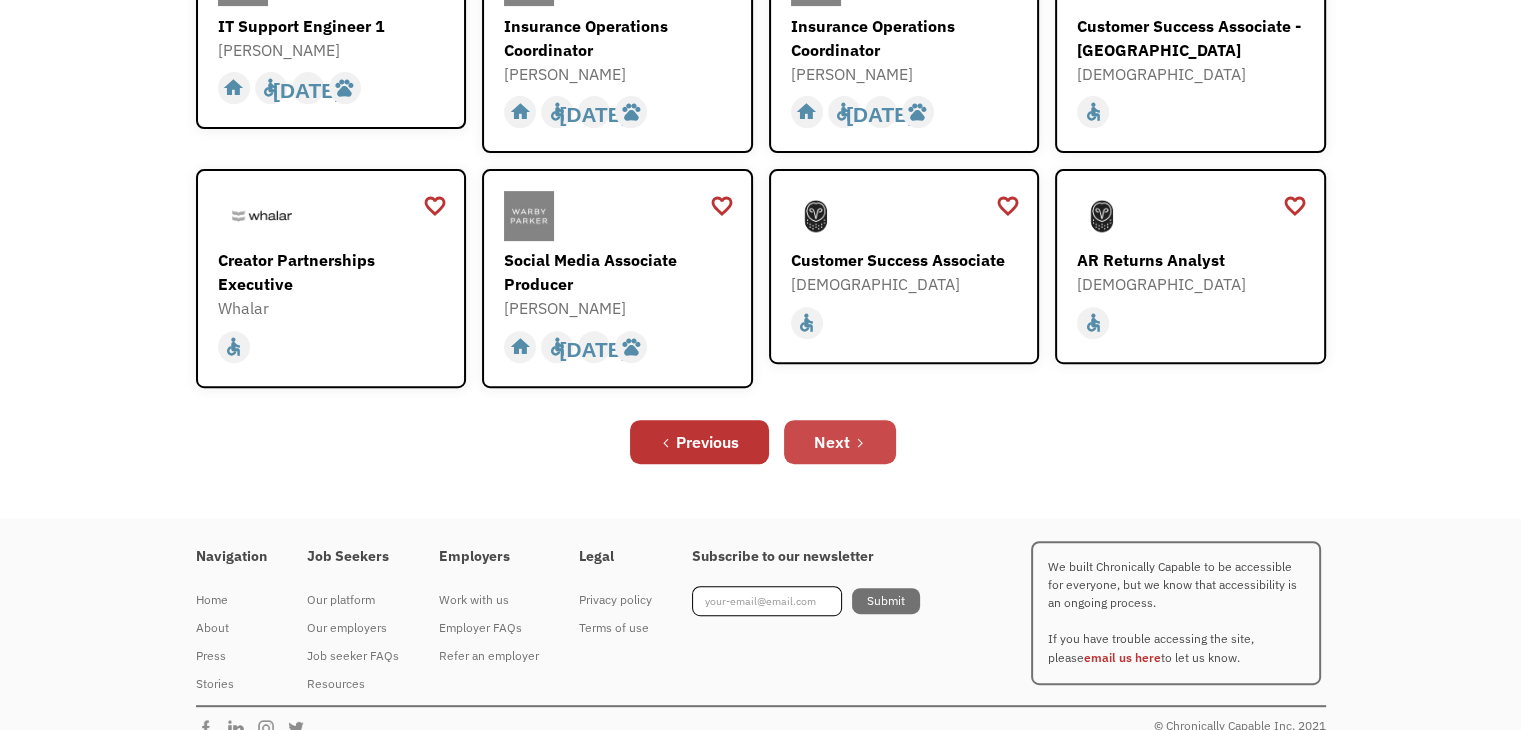click on "Next" at bounding box center [832, 442] 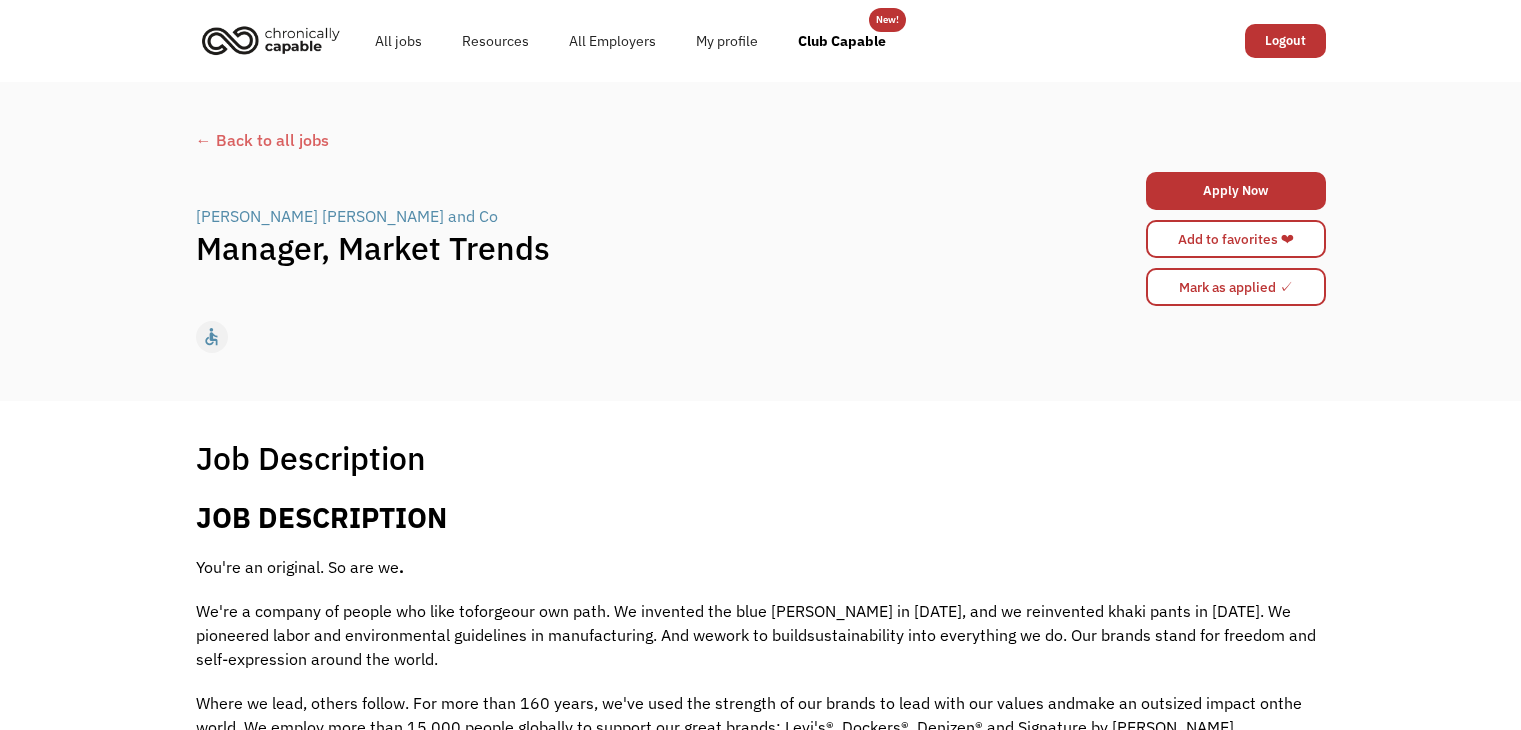 scroll, scrollTop: 0, scrollLeft: 0, axis: both 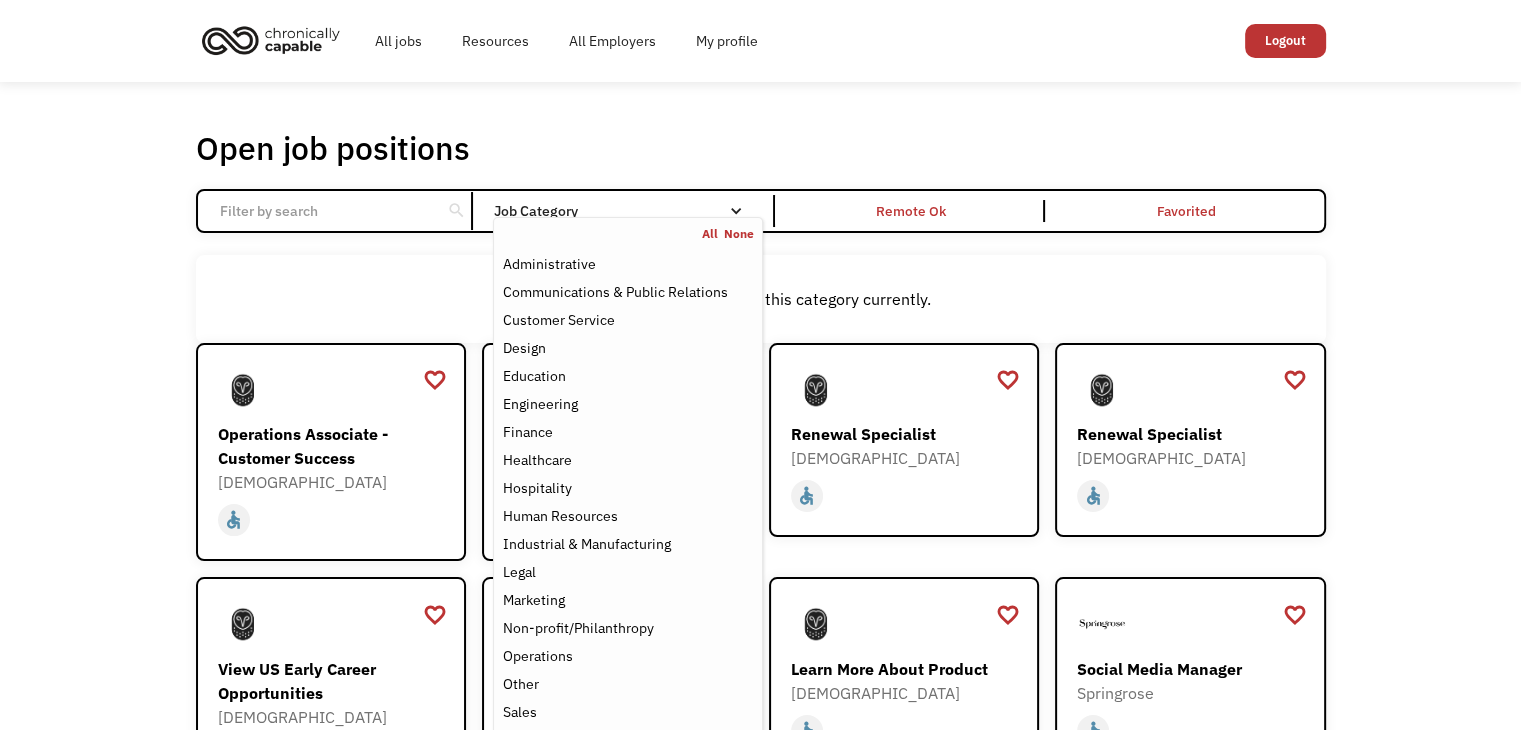 click on "All None Administrative Communications & Public Relations Customer Service Design Education Engineering Finance Healthcare Hospitality Human Resources Industrial & Manufacturing Legal Marketing Non-profit/Philanthropy Operations Other Sales Science Technology Transportation" at bounding box center (627, 518) 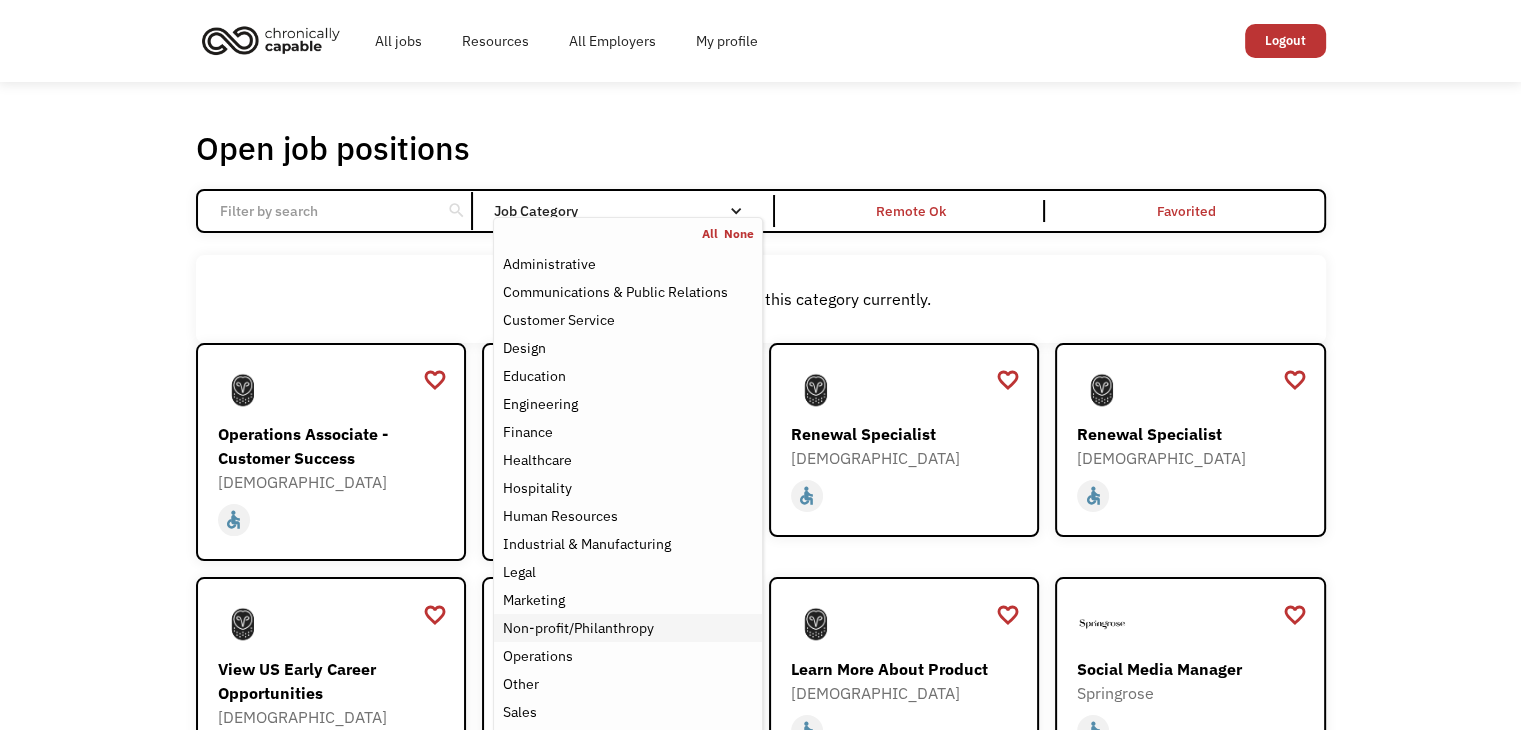 click on "Non-profit/Philanthropy" at bounding box center [577, 628] 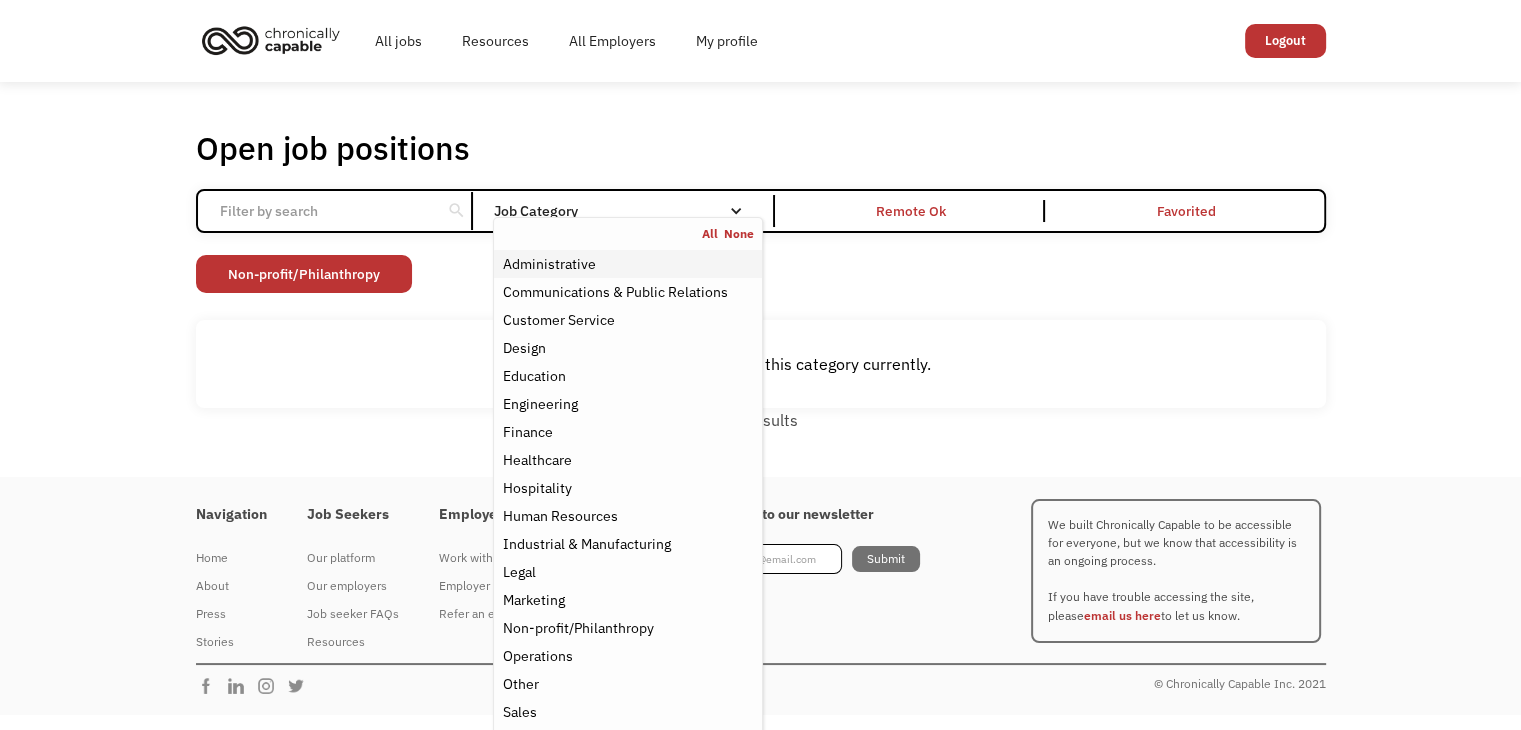click on "Administrative" at bounding box center (548, 264) 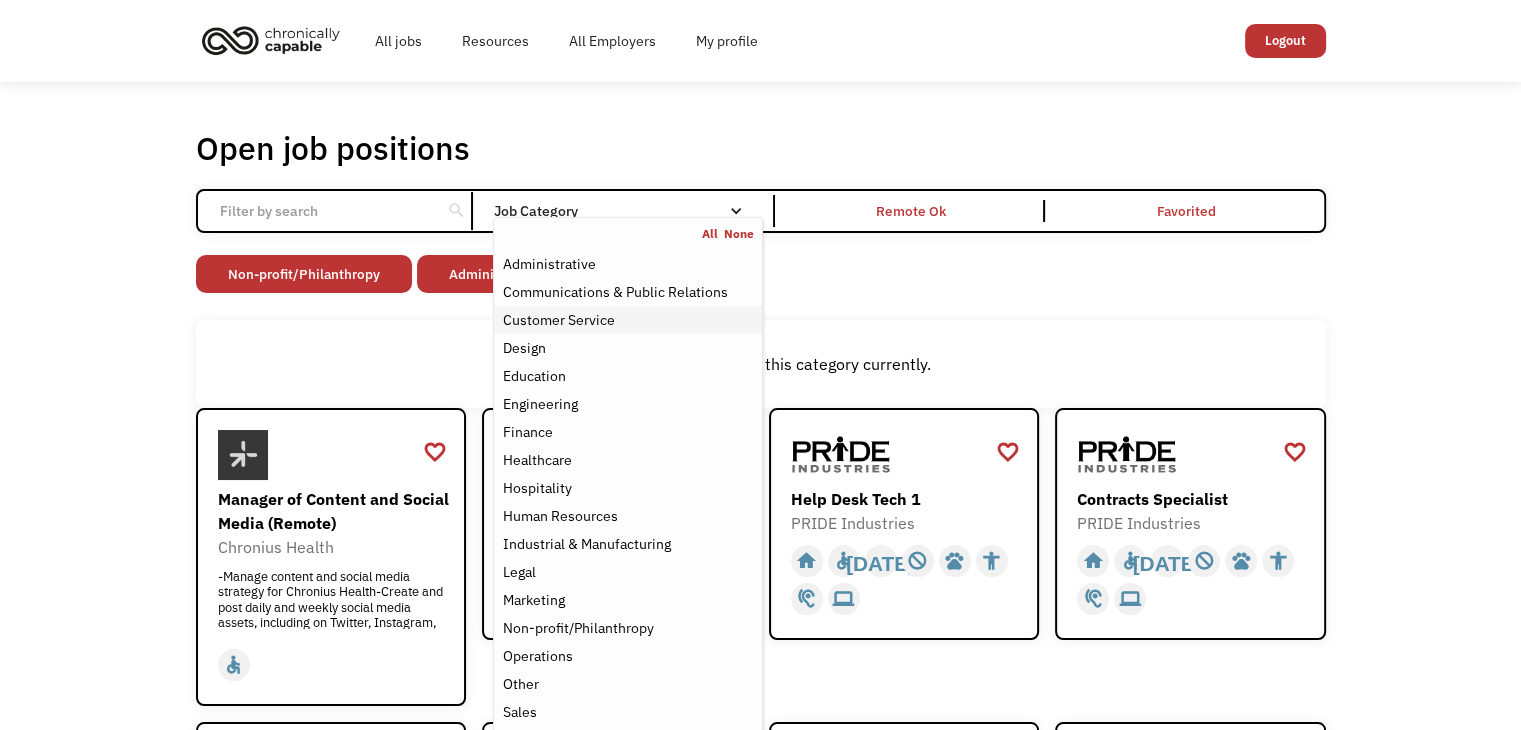 click on "Customer Service" at bounding box center (627, 320) 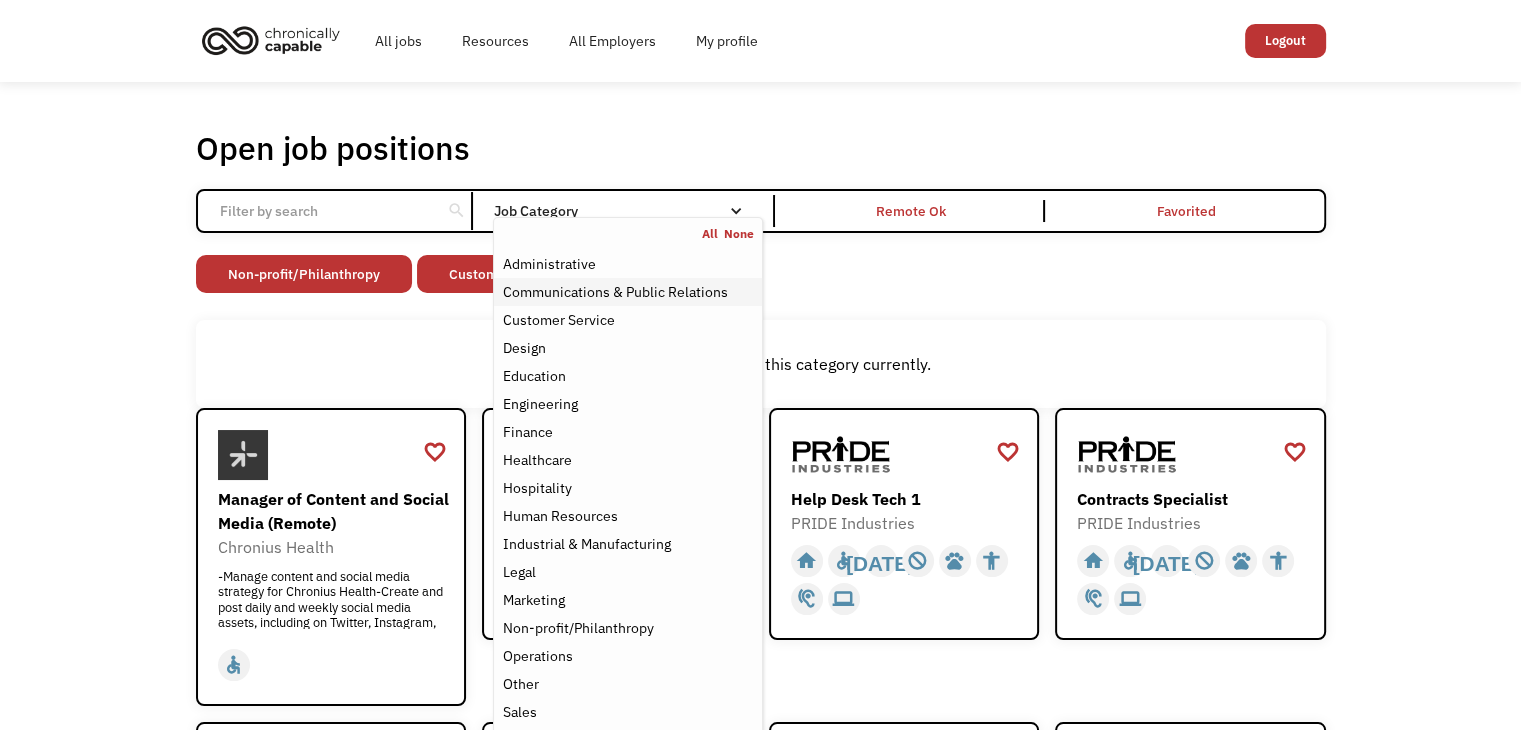 click on "Communications & Public Relations" at bounding box center [614, 292] 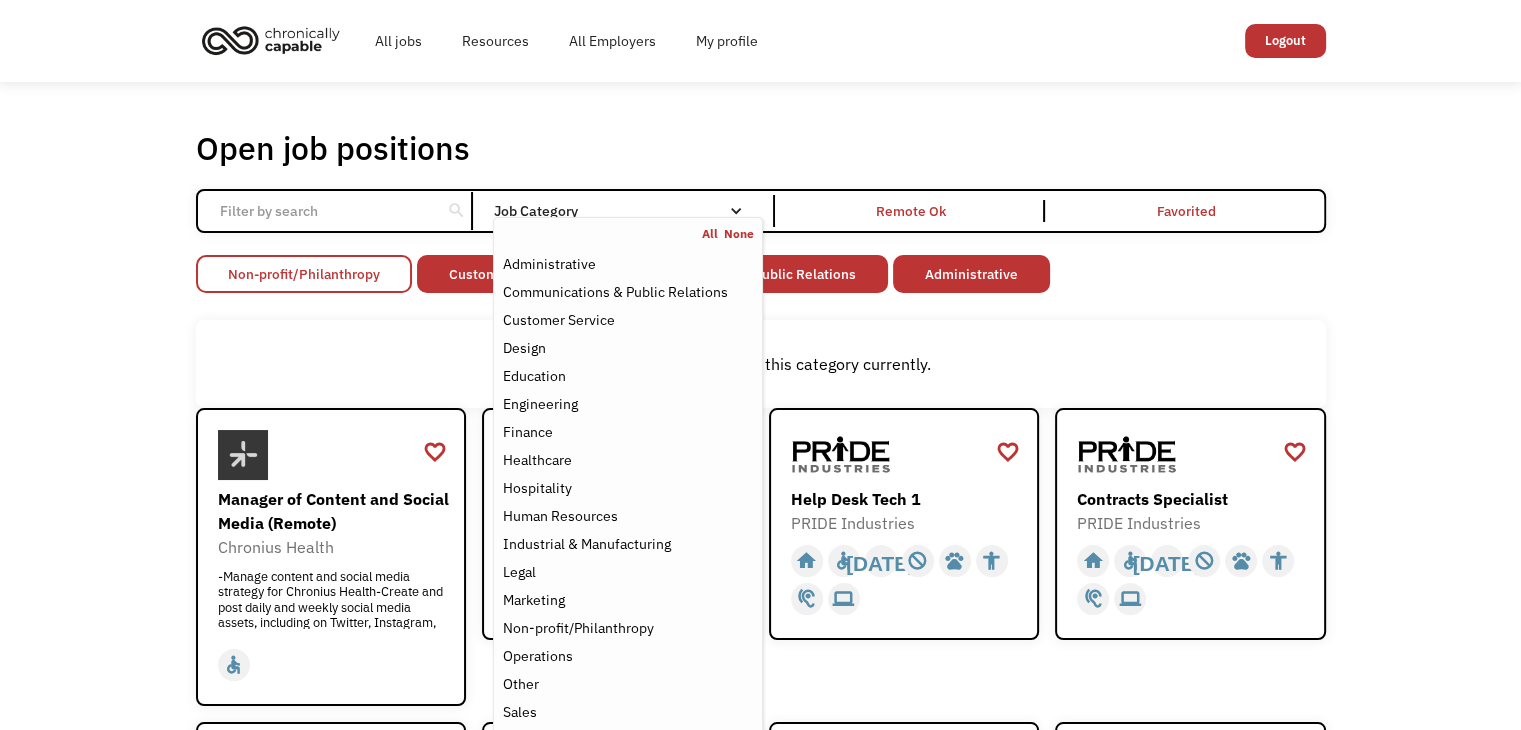 click on "Non-profit/Philanthropy" at bounding box center (304, 274) 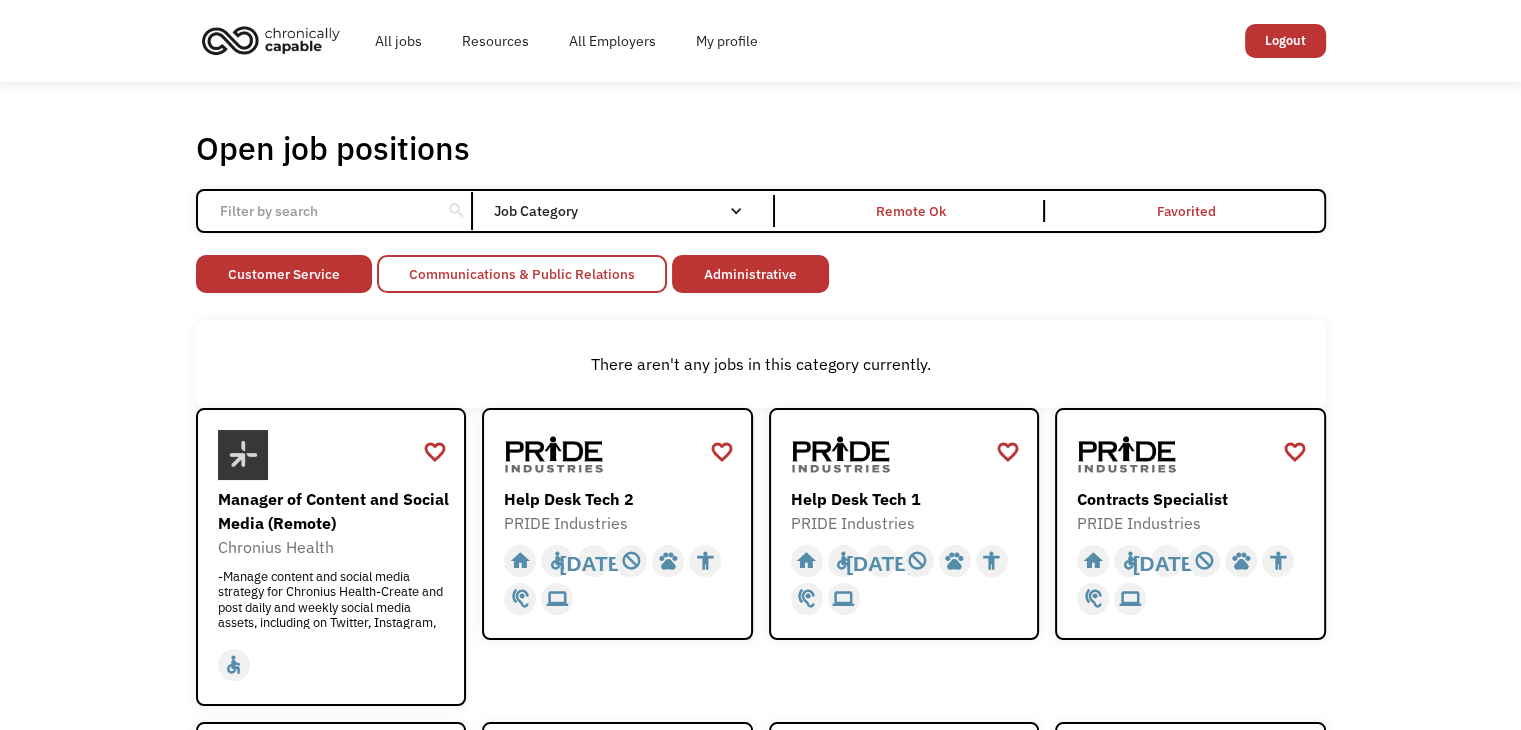 click on "Communications & Public Relations" at bounding box center [522, 274] 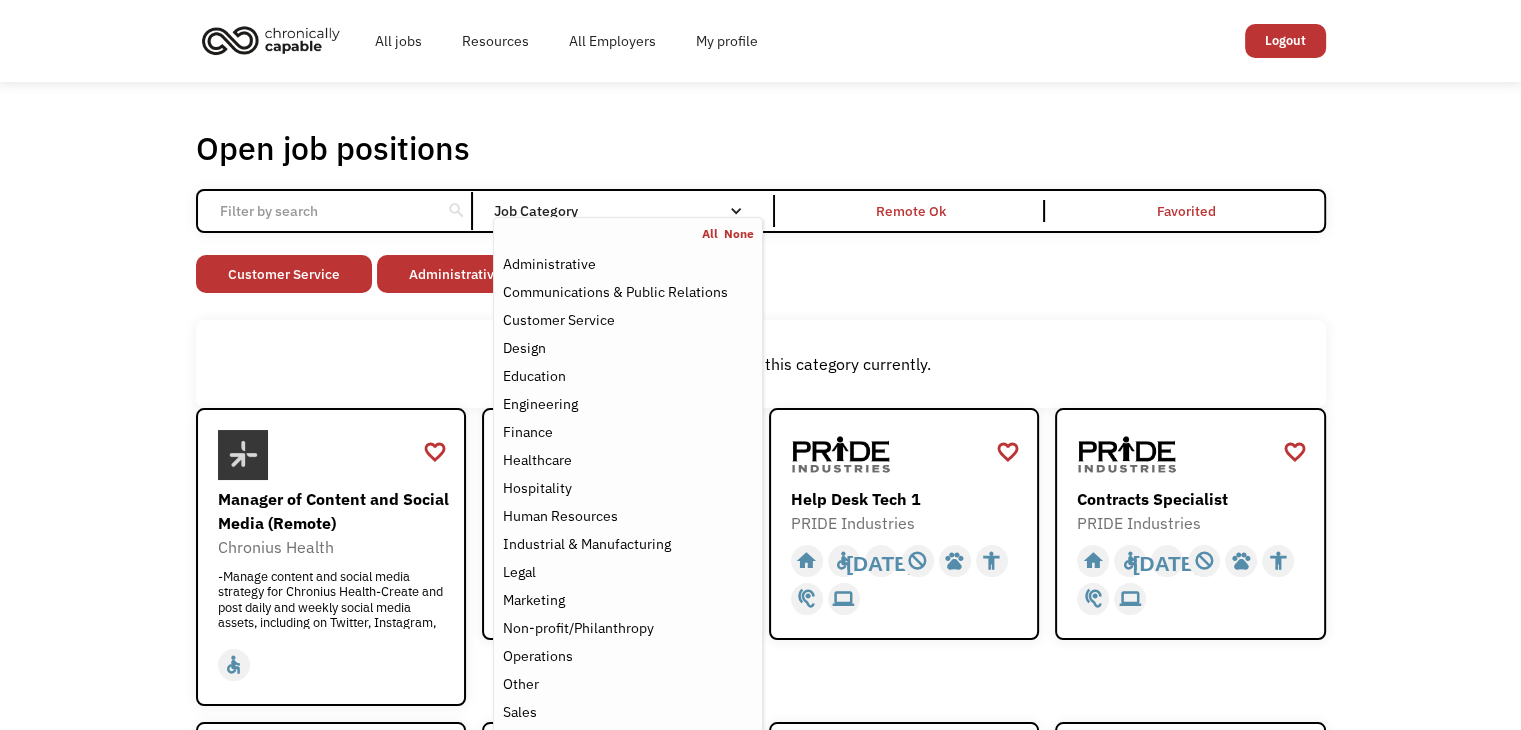 click on "Job Category" at bounding box center [627, 211] 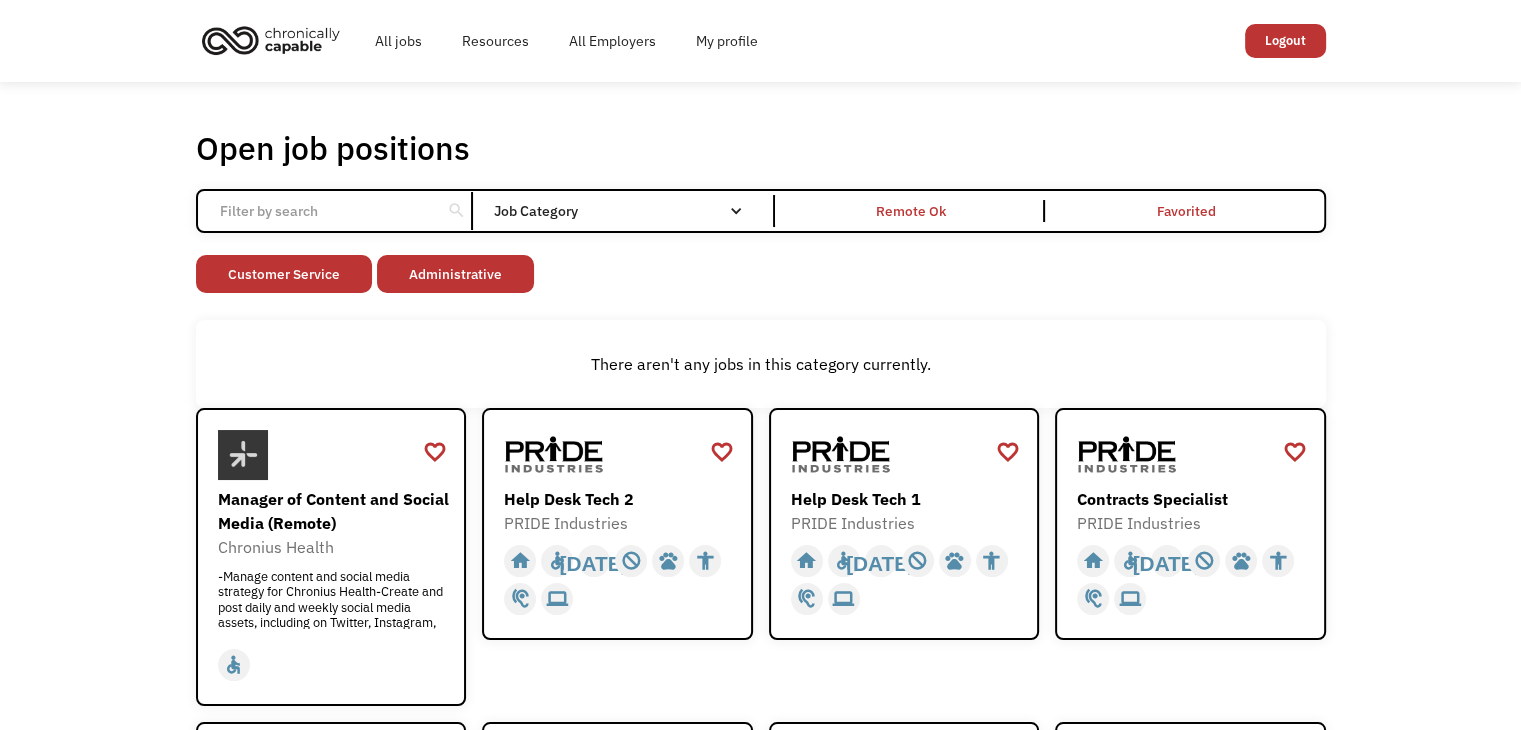 click at bounding box center [736, 211] 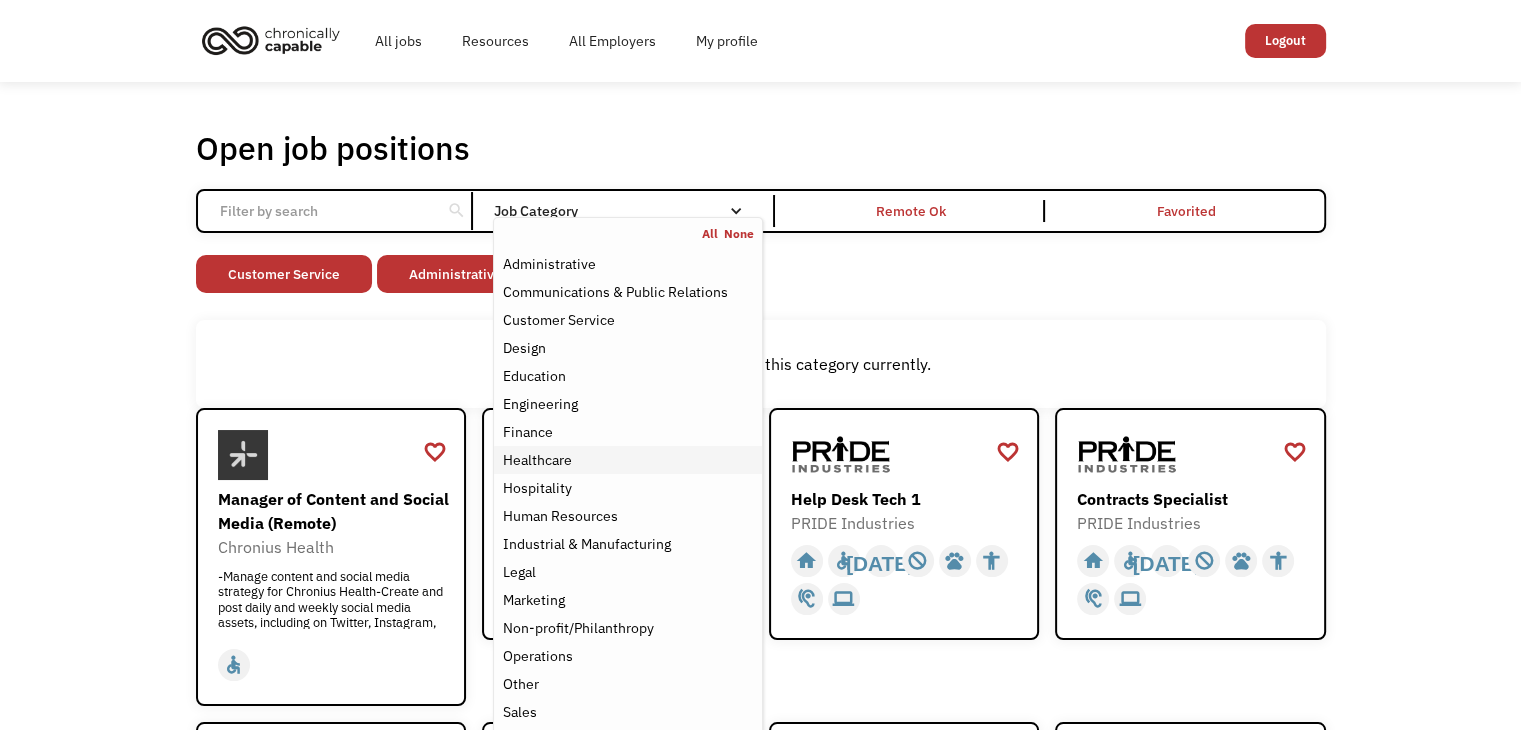 click on "Healthcare" at bounding box center [627, 460] 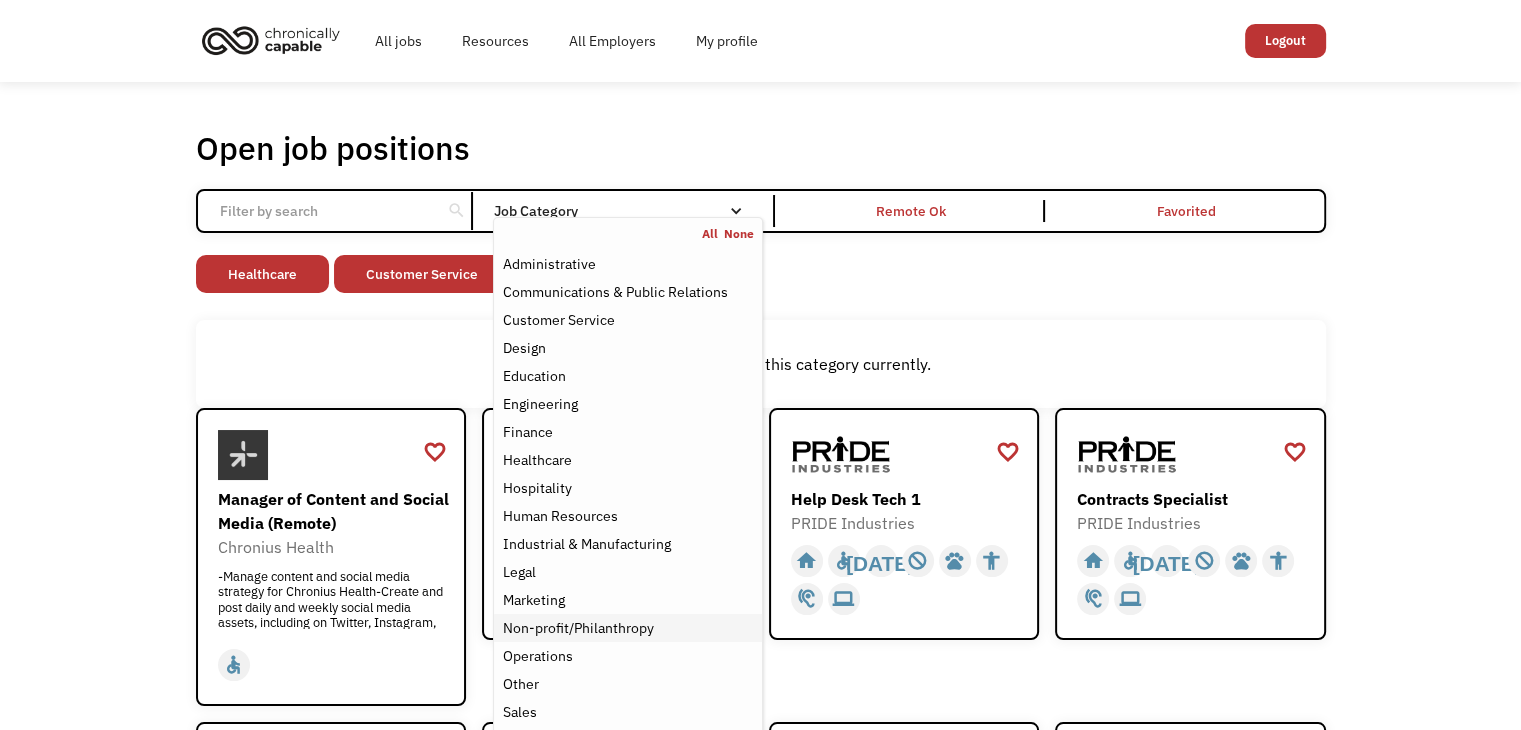 click on "Non-profit/Philanthropy" at bounding box center [577, 628] 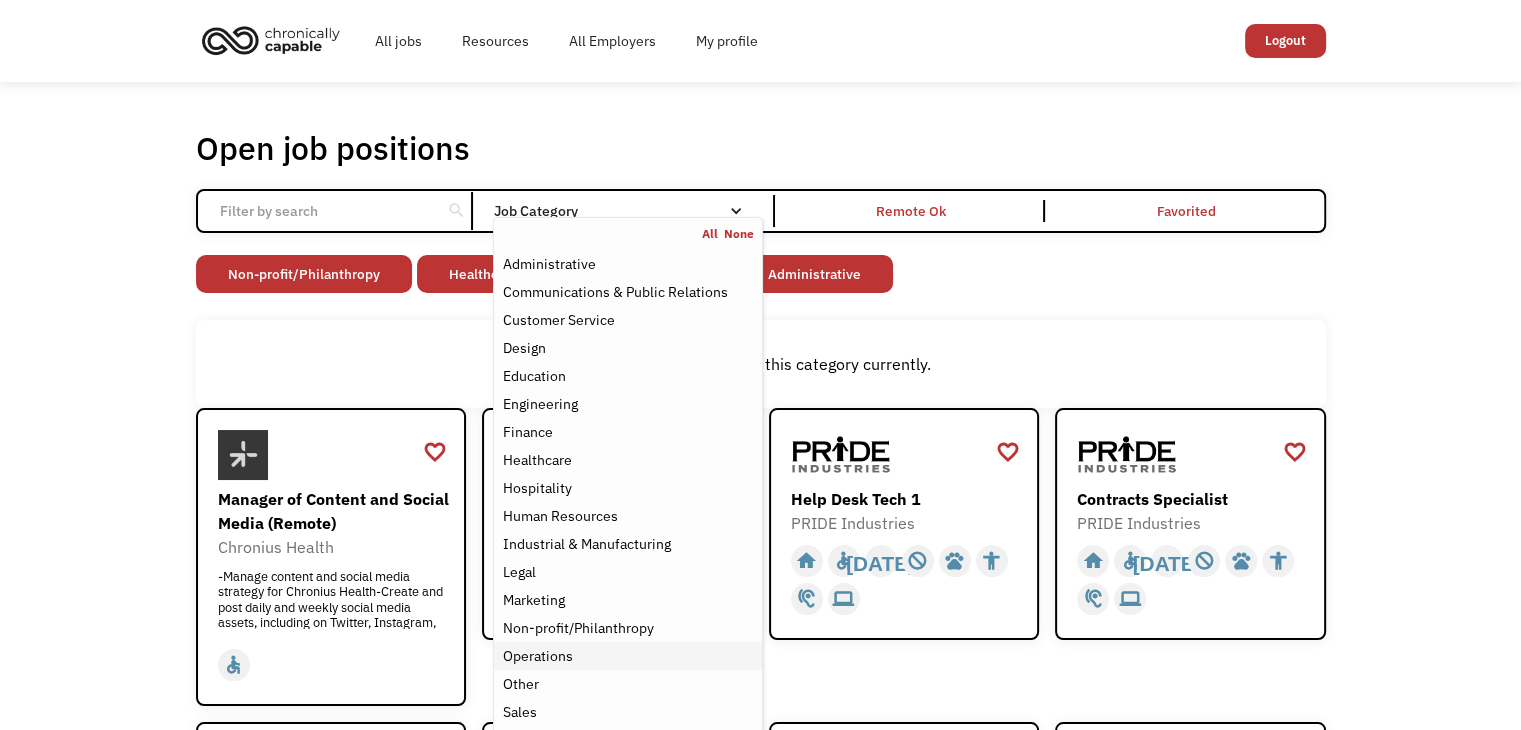 click on "Operations" at bounding box center (537, 656) 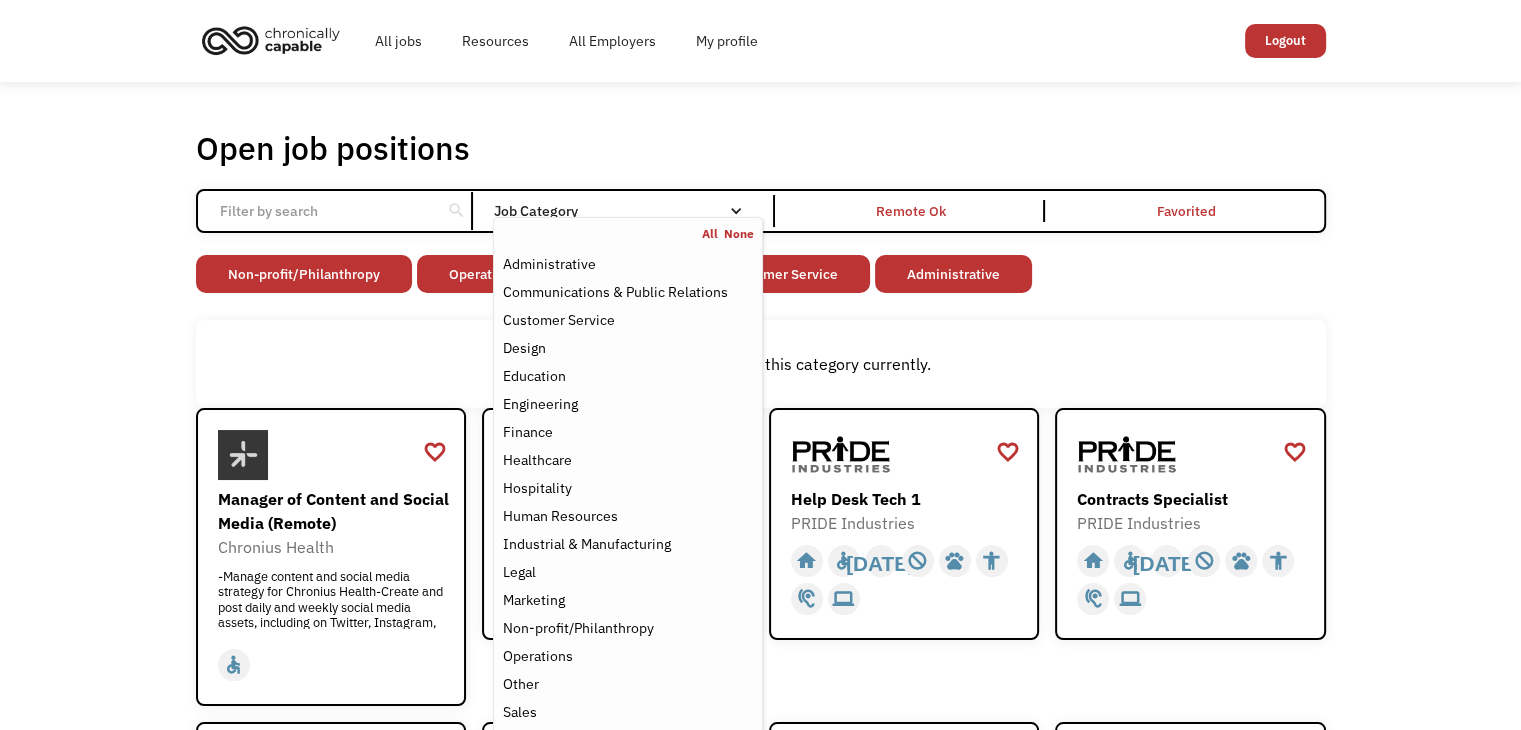 click on "Non-profit/Philanthropy Other Transportation Technology Science Sales Operations Marketing Legal Industrial & Manufacturing Human Resources Hospitality Healthcare Finance Engineering Education Design Customer Service Communications & Public Relations Administrative" at bounding box center [761, 276] 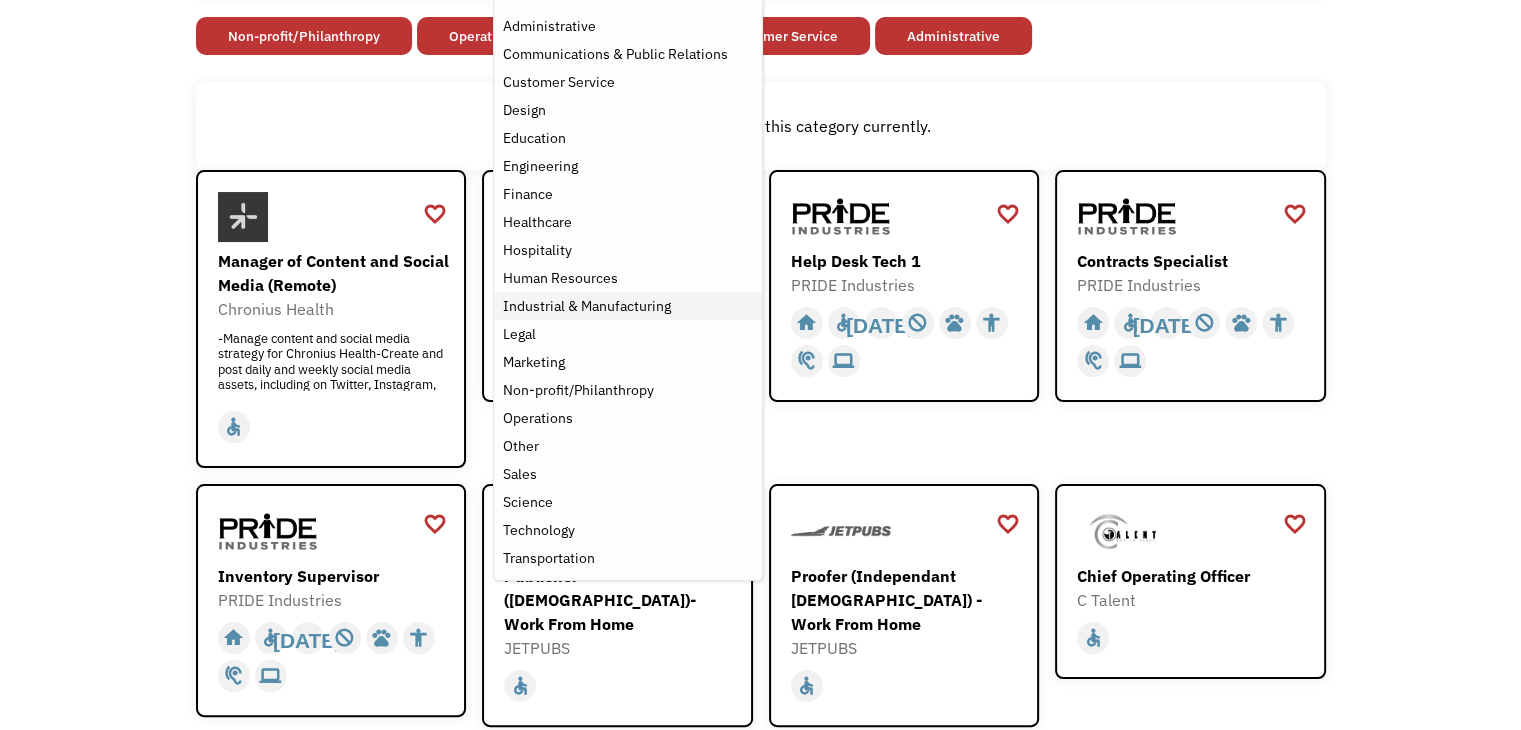 scroll, scrollTop: 240, scrollLeft: 0, axis: vertical 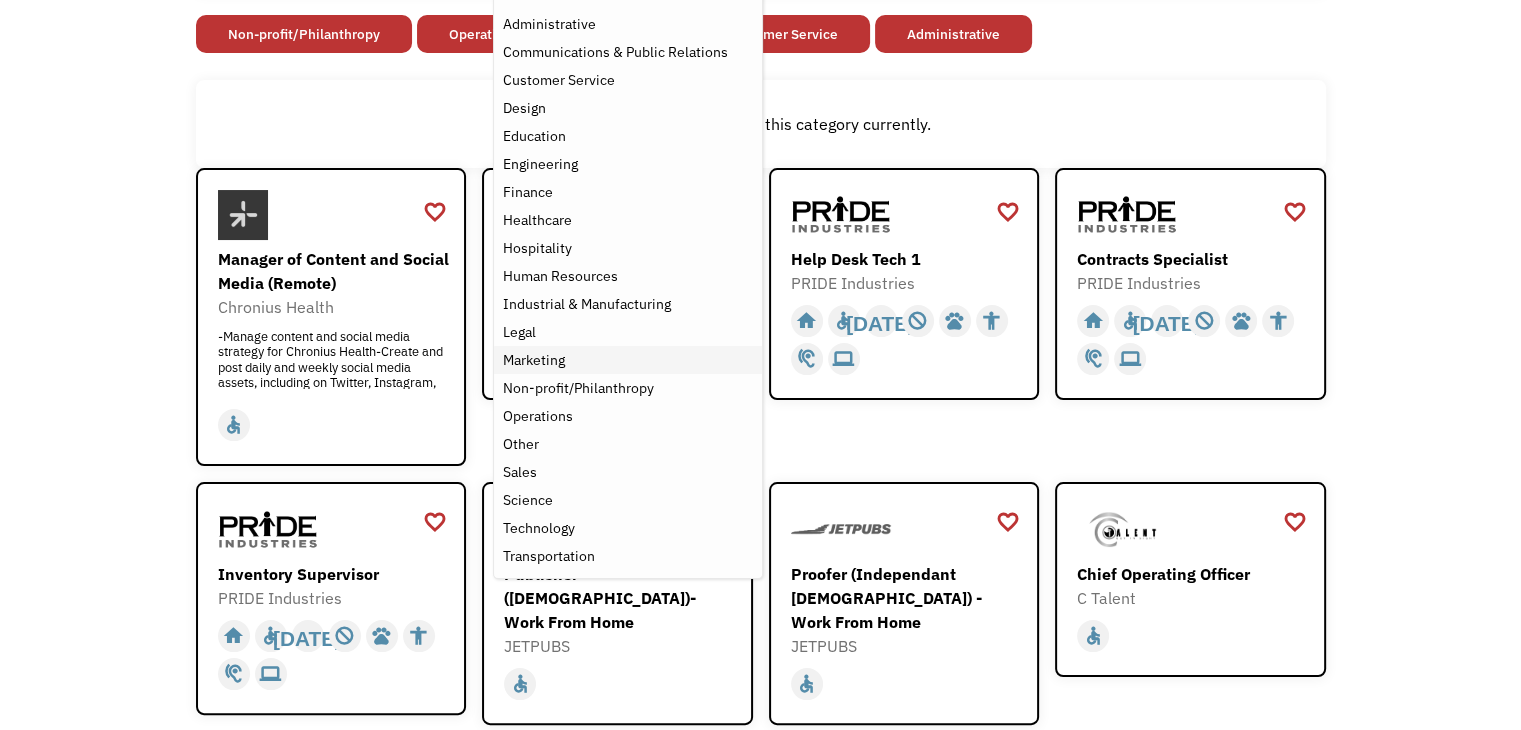 click on "Marketing" at bounding box center (533, 360) 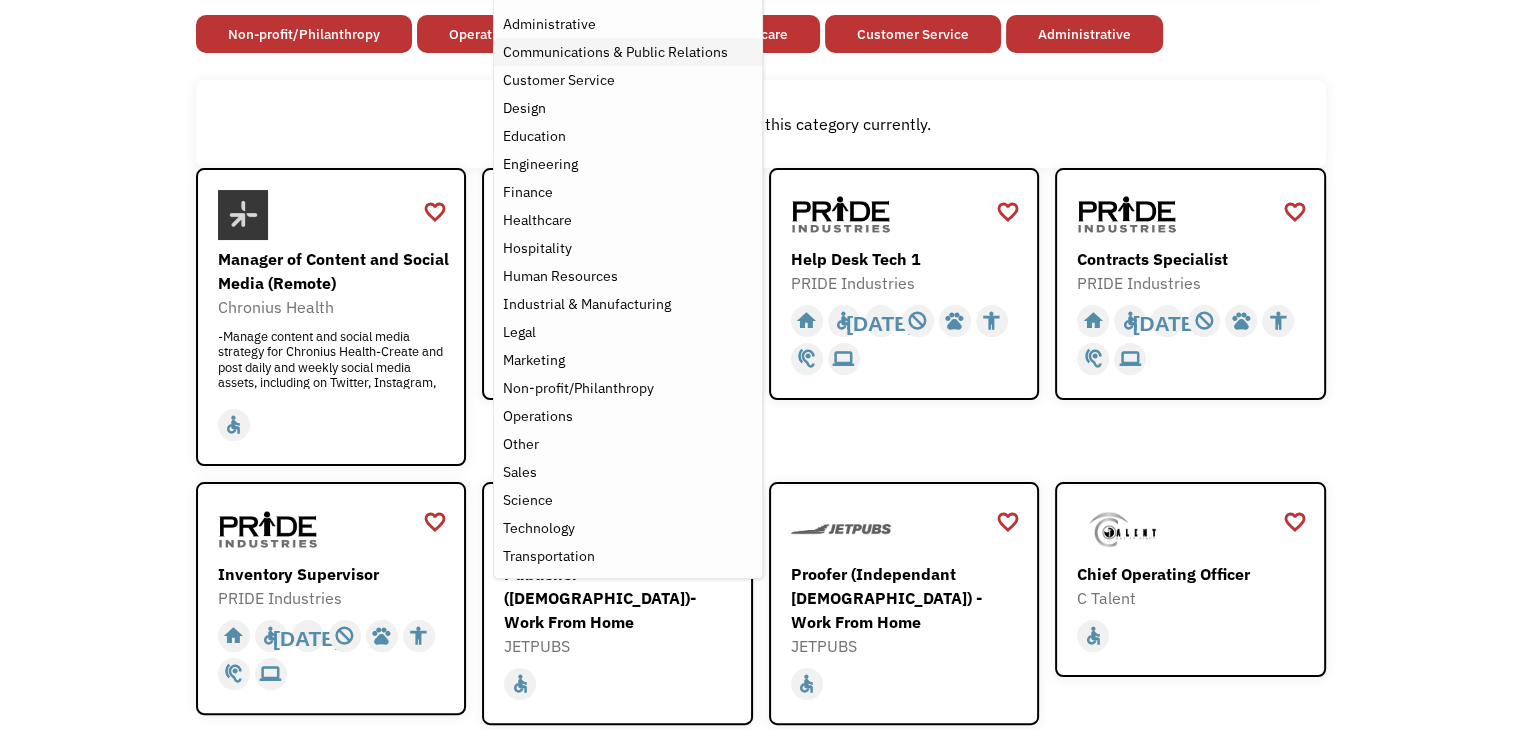 click on "Communications & Public Relations" at bounding box center (614, 52) 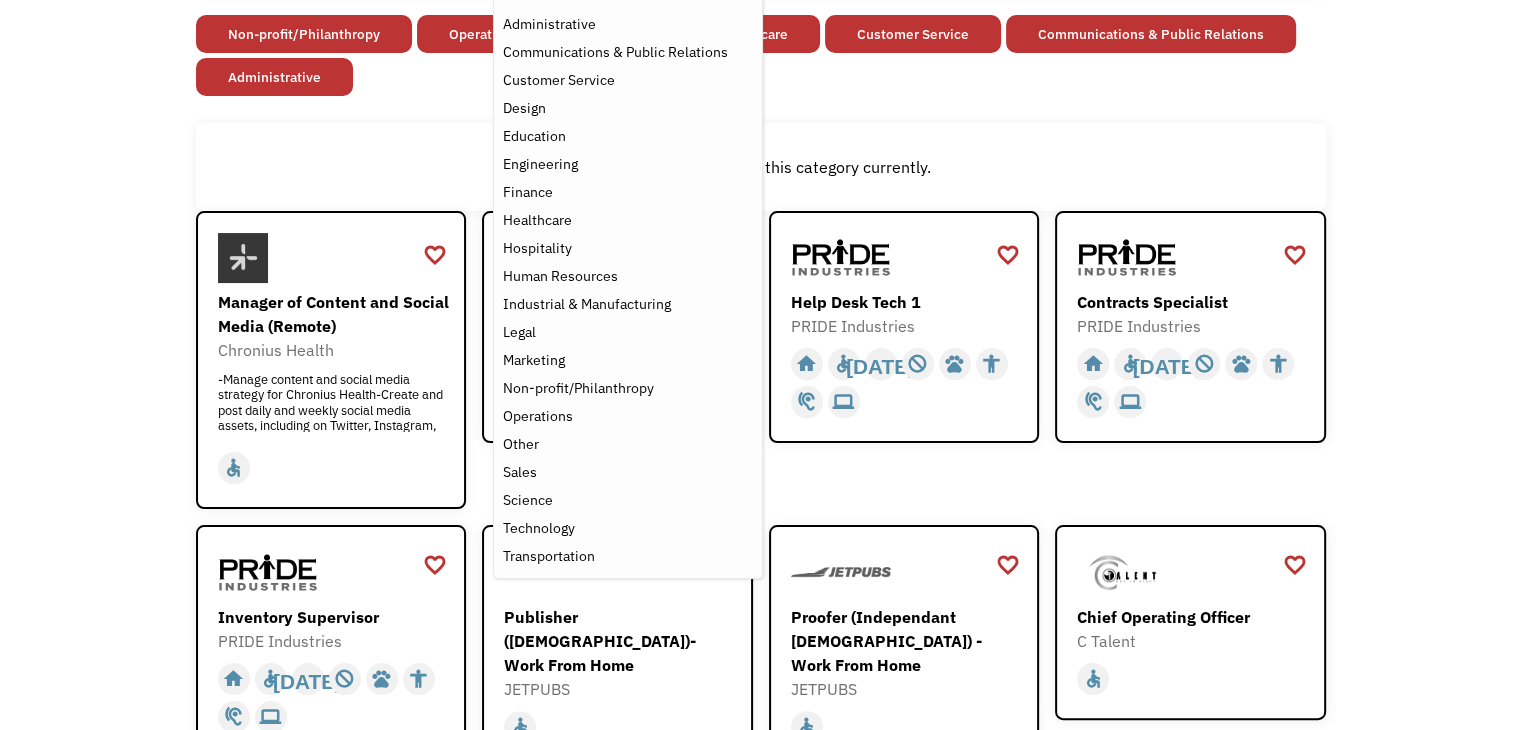 click on "Open job positions You have  X  liked items Search search Filter by category Administration Communications & Public Relations Customer Service Design Education Engineering Finance Healthcare Hospitality Human Resources Industrial & Manufacturing Legal Marketing Operations Sales Science Technology Transportation Other Job Category All None Administrative Communications & Public Relations Customer Service Design Education Engineering Finance Healthcare Hospitality Human Resources Industrial & Manufacturing Legal Marketing Non-profit/Philanthropy Operations Other Sales Science Technology Transportation Filter by type Full-time Part-time Remote Ok Favorited Favorited Thank you! Your submission has been received! Oops! Something went wrong while submitting the form. Non-profit/Philanthropy Other Transportation Technology Science Sales Operations Marketing Legal Industrial & Manufacturing Human Resources Hospitality Healthcare Finance Engineering Education Design Customer Service Communications & Public Relations" at bounding box center [760, 1348] 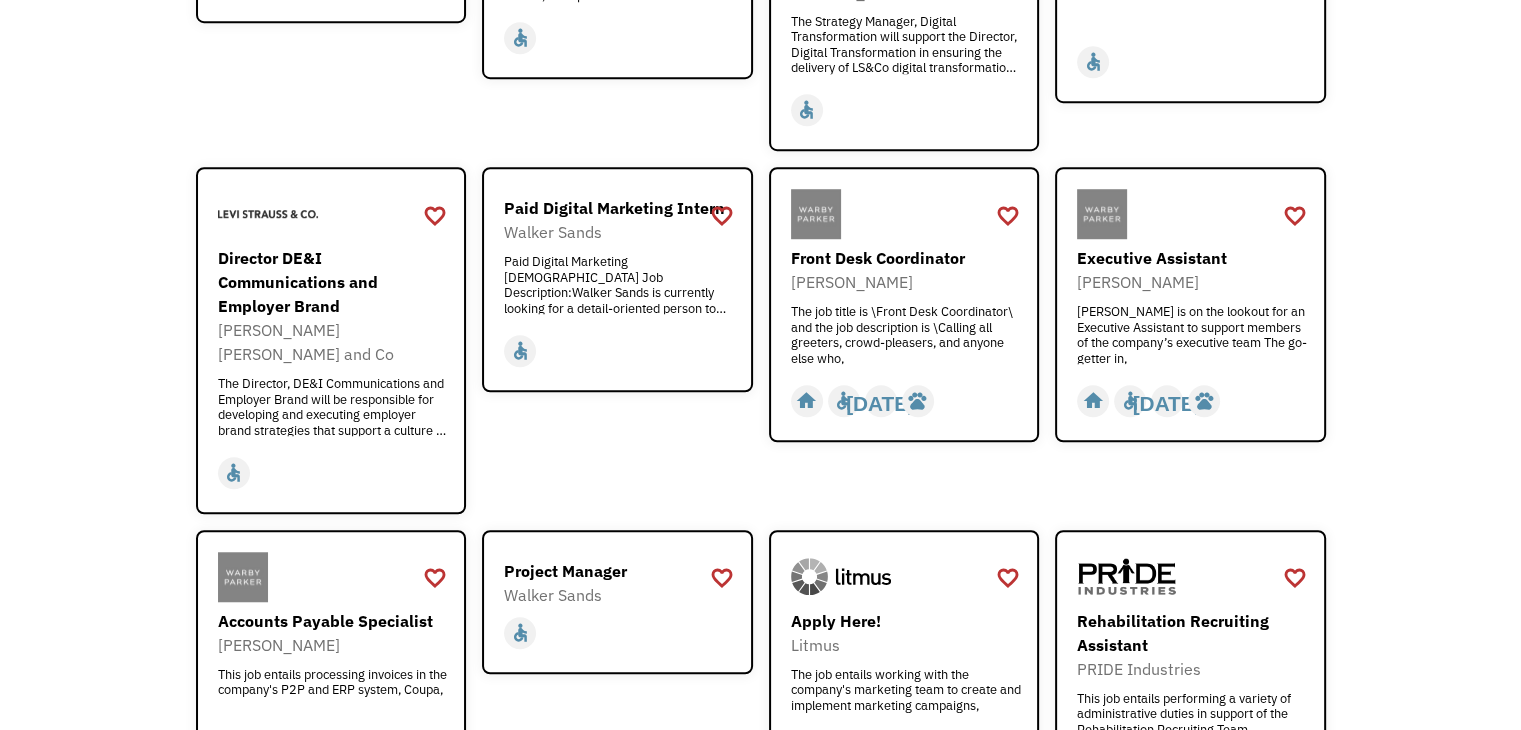 scroll, scrollTop: 1480, scrollLeft: 0, axis: vertical 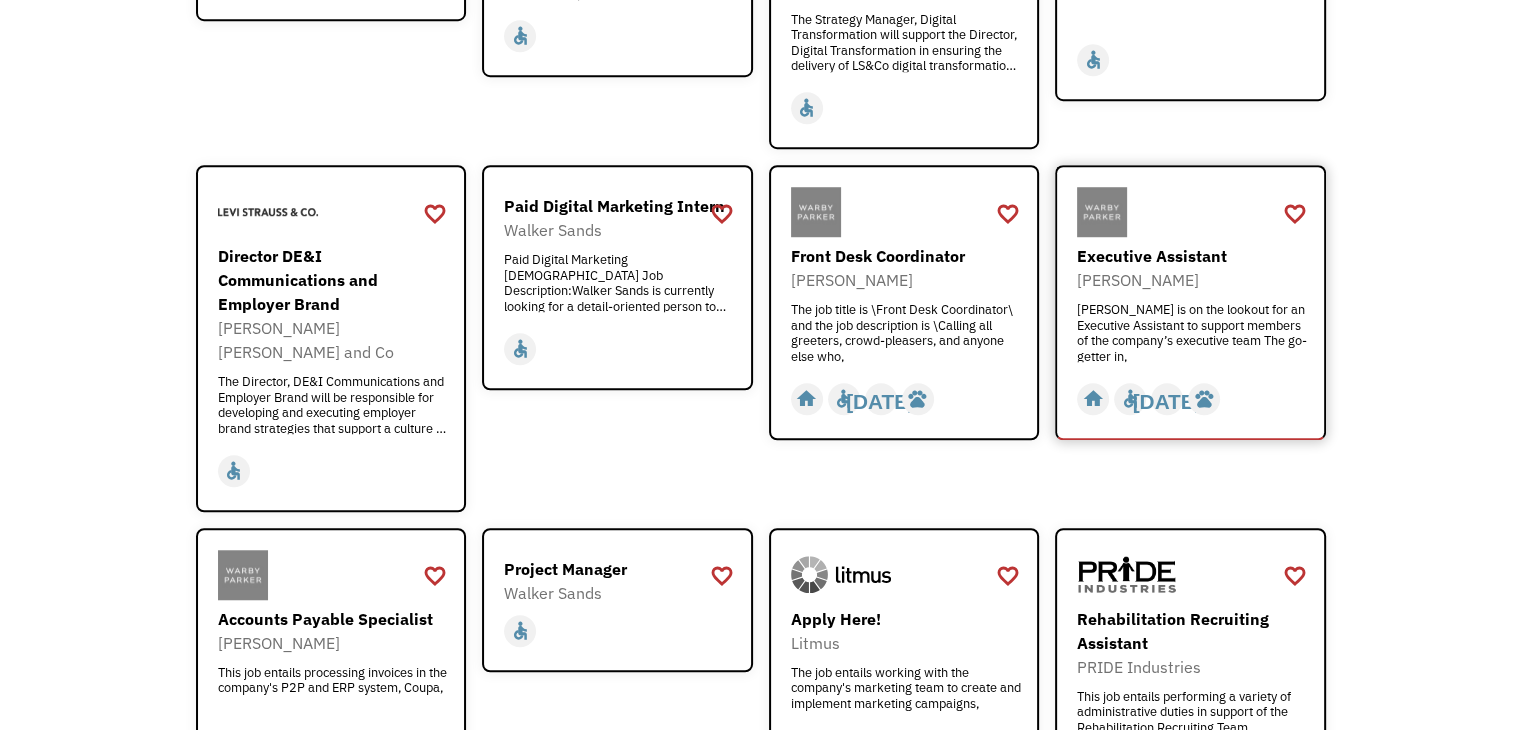 click on "Warby Parker" at bounding box center (1193, 280) 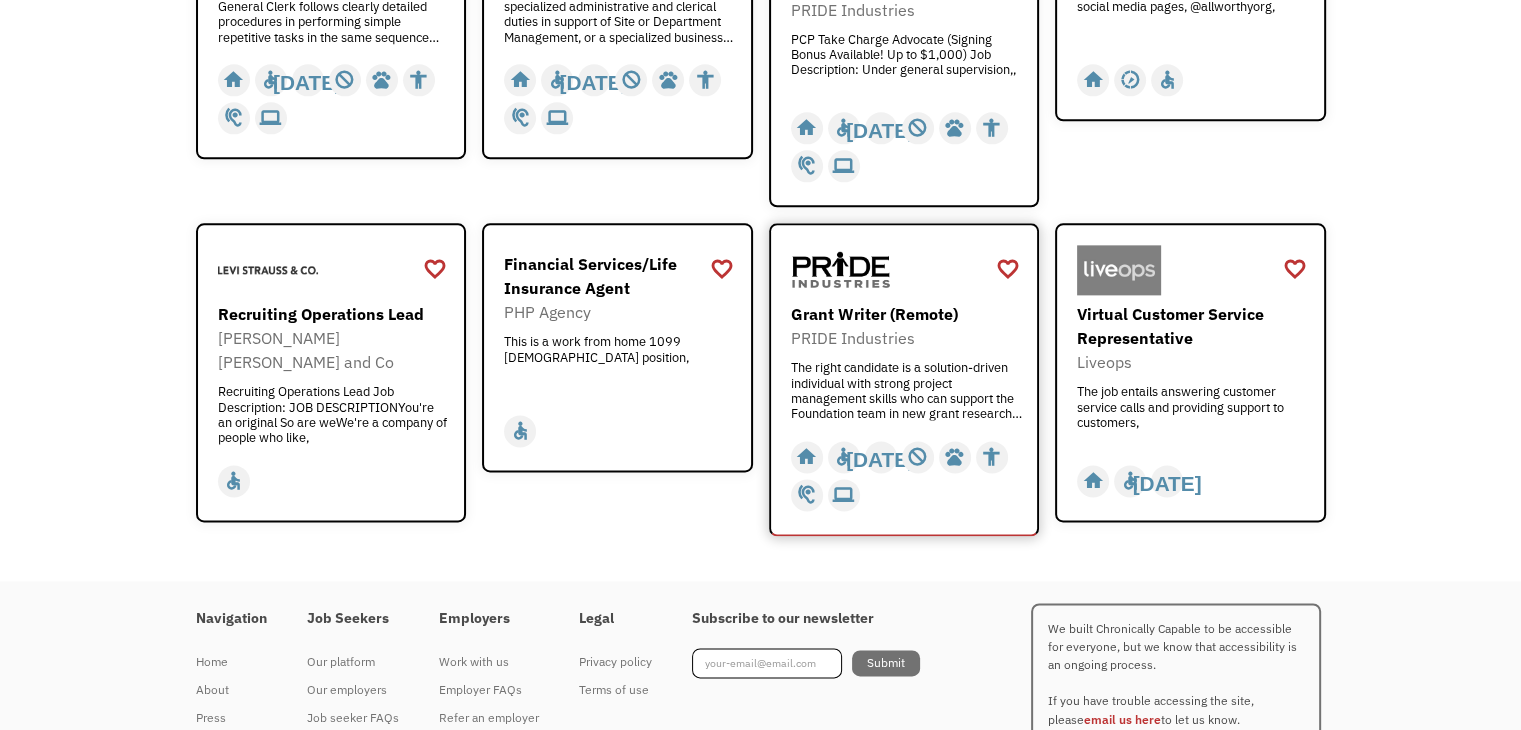 scroll, scrollTop: 2536, scrollLeft: 0, axis: vertical 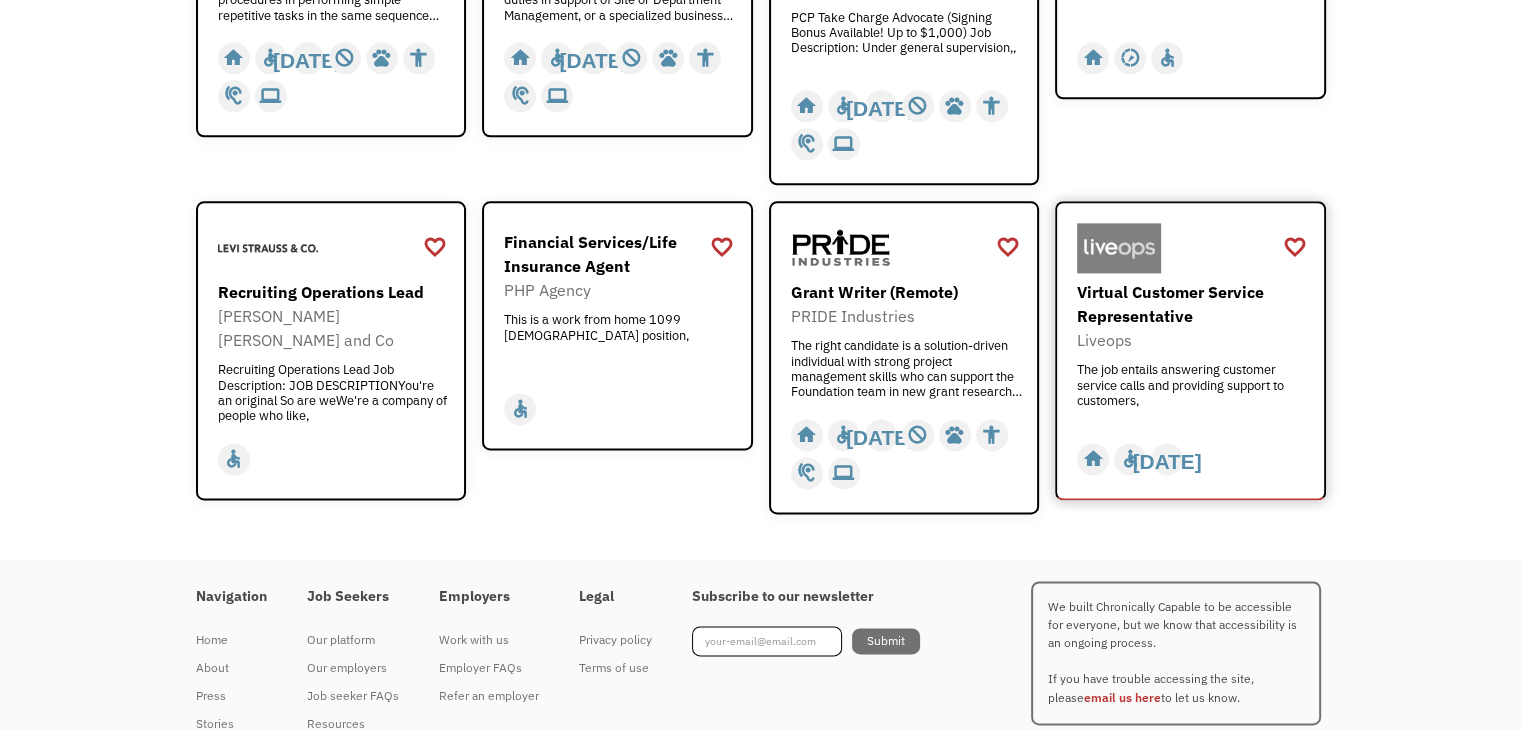 click on "The job entails answering customer service calls and providing support to customers," at bounding box center (1193, 392) 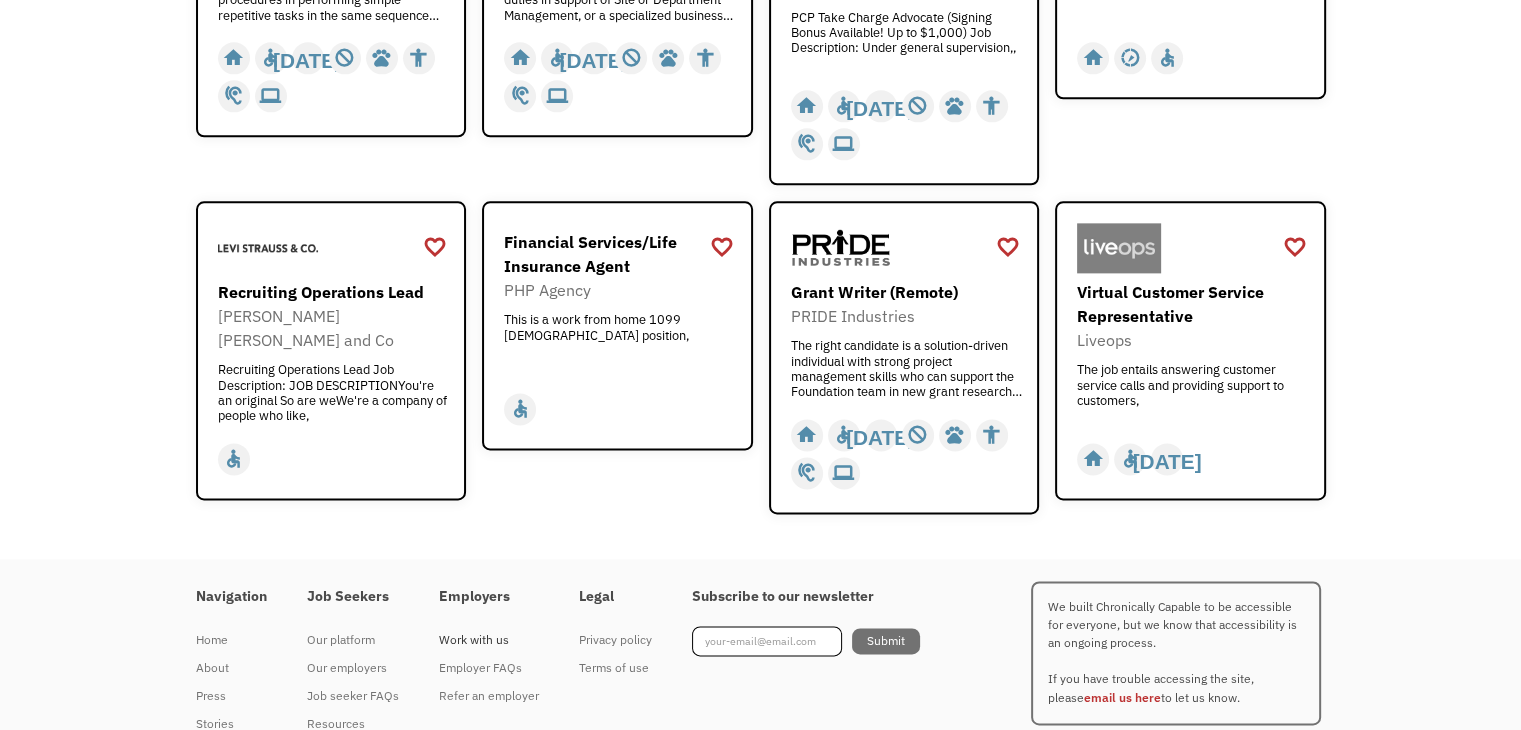 click on "Work with us" at bounding box center (489, 640) 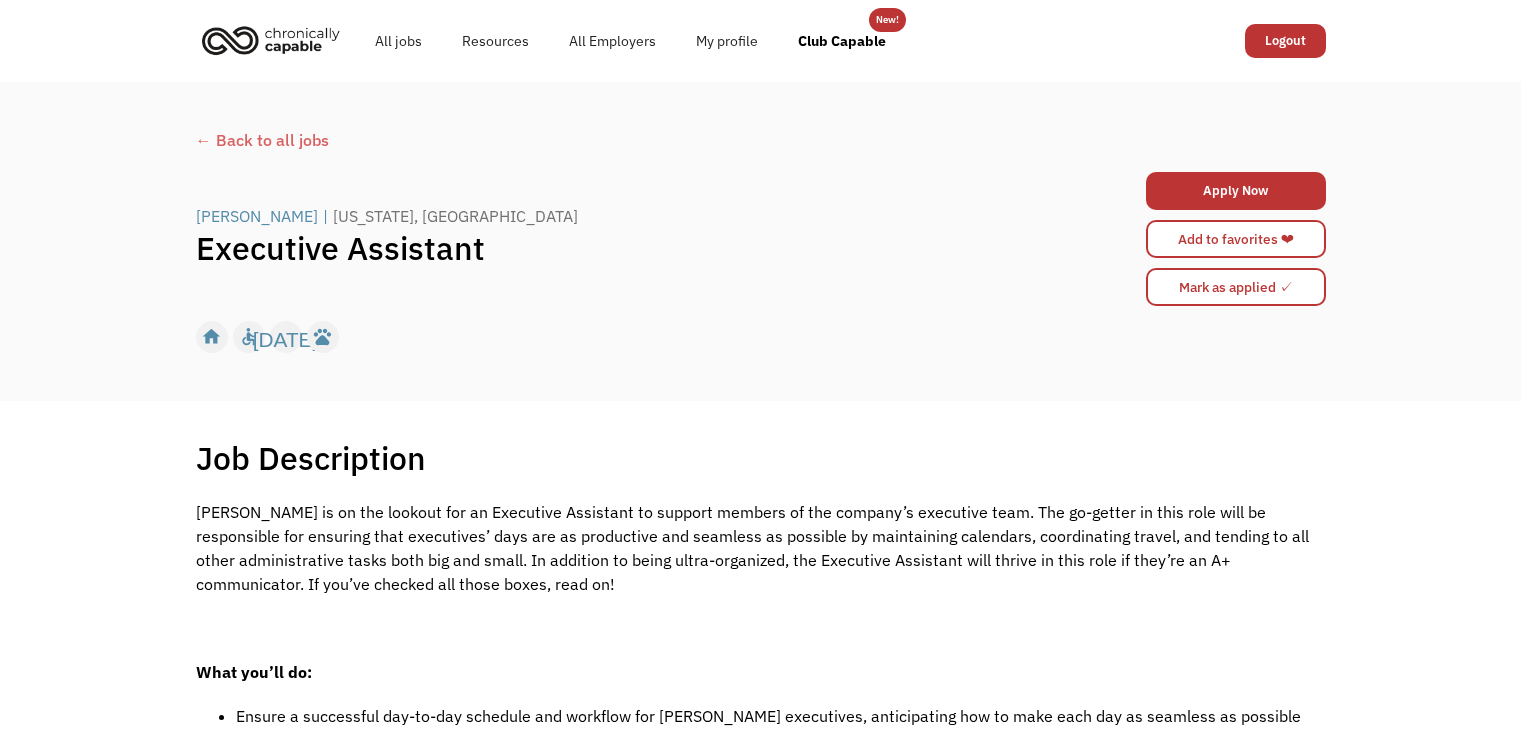 scroll, scrollTop: 0, scrollLeft: 0, axis: both 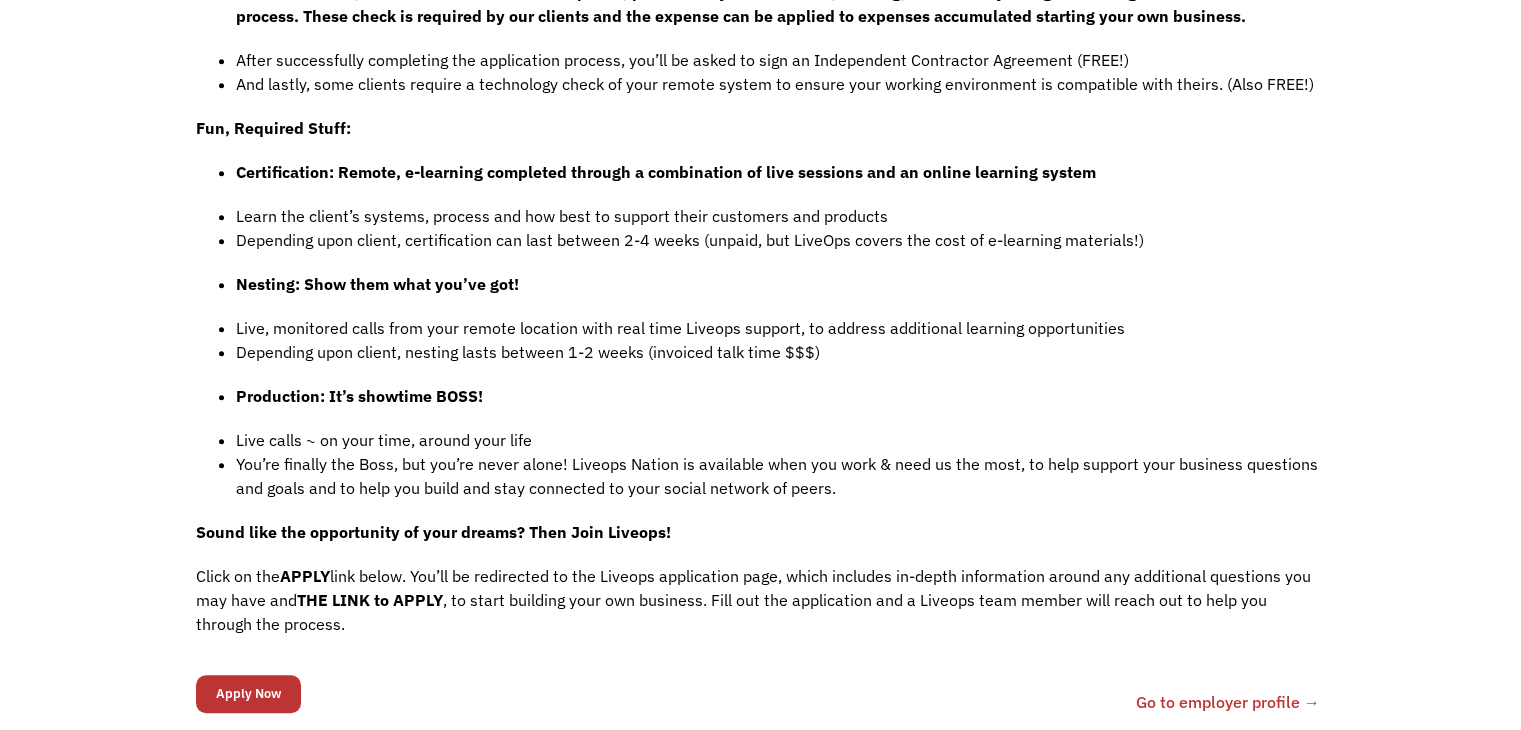 click on "You’re finally the Boss, but you’re never alone! Liveops Nation is available when you work & need us the most, to help support your business questions and goals and to help you build and stay connected to your social network of peers." at bounding box center (781, 476) 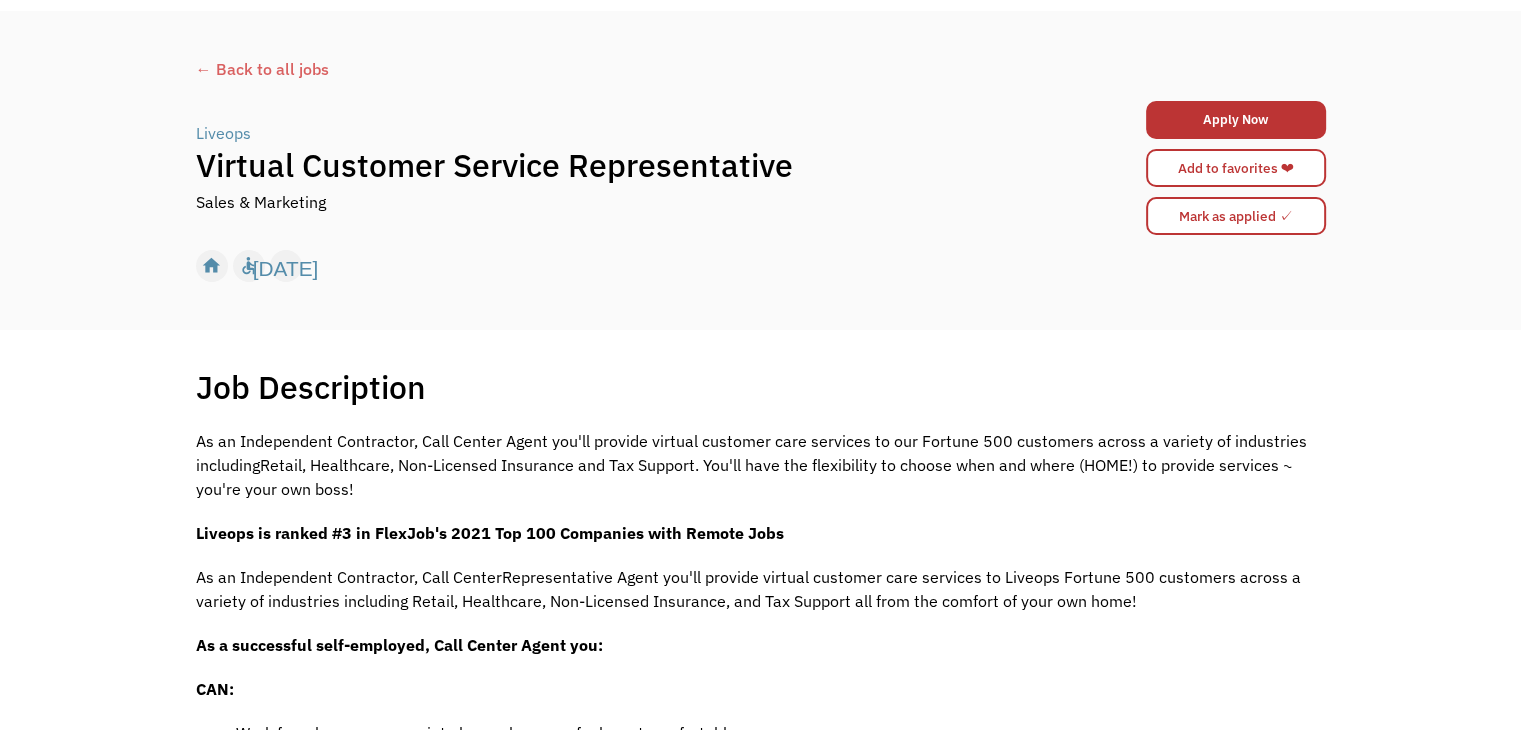 scroll, scrollTop: 86, scrollLeft: 0, axis: vertical 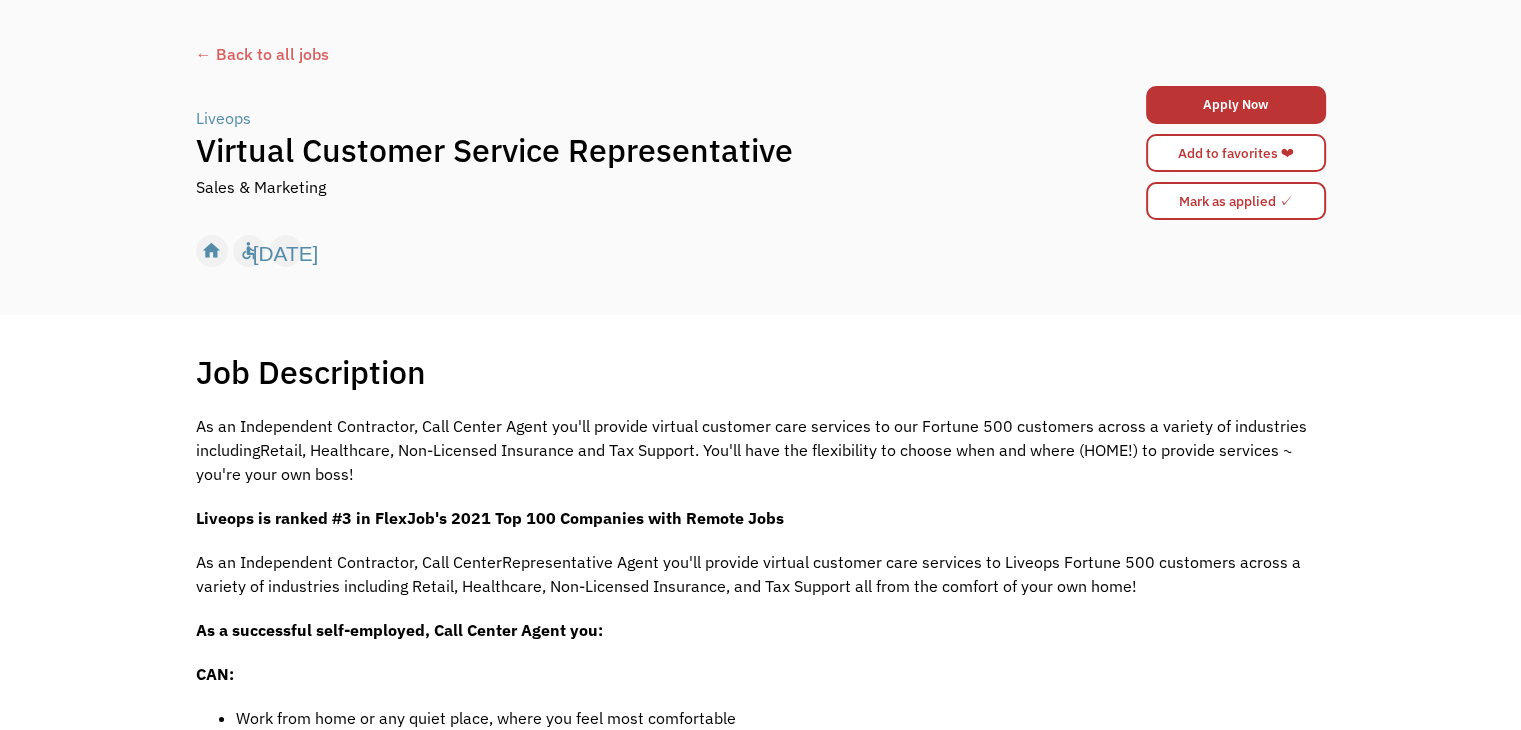 click on "← Back to all jobs" at bounding box center (761, 54) 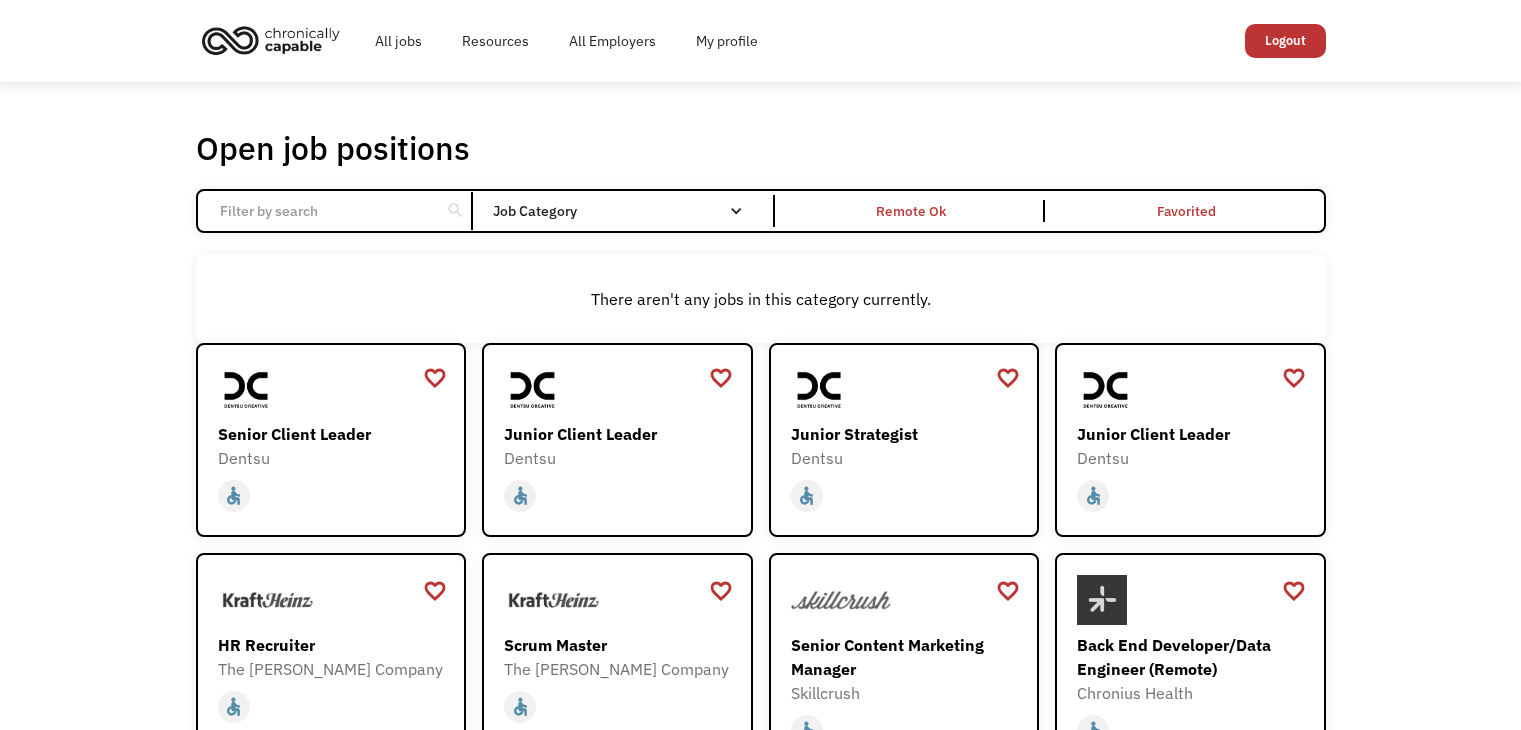 scroll, scrollTop: 0, scrollLeft: 0, axis: both 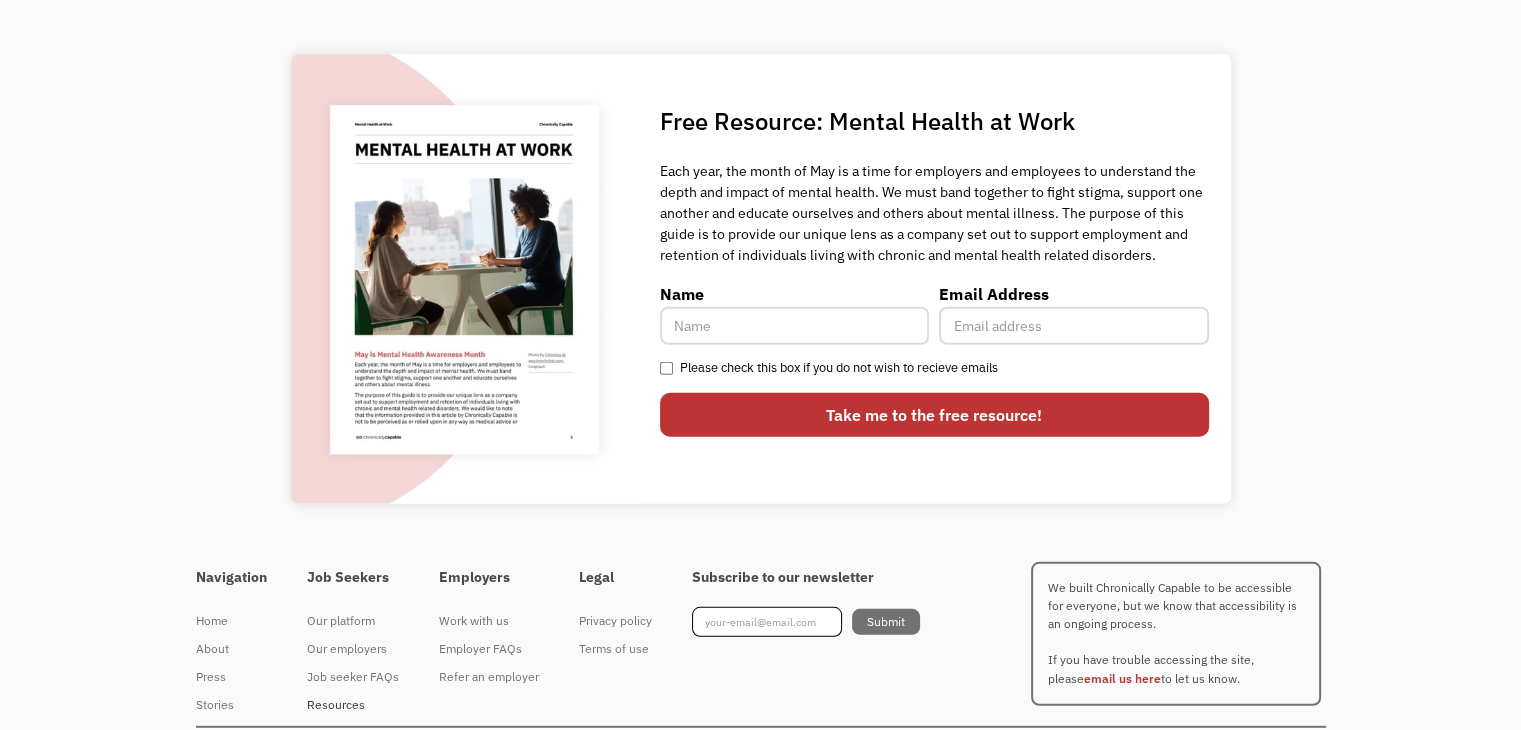 click on "Resources" at bounding box center [353, 705] 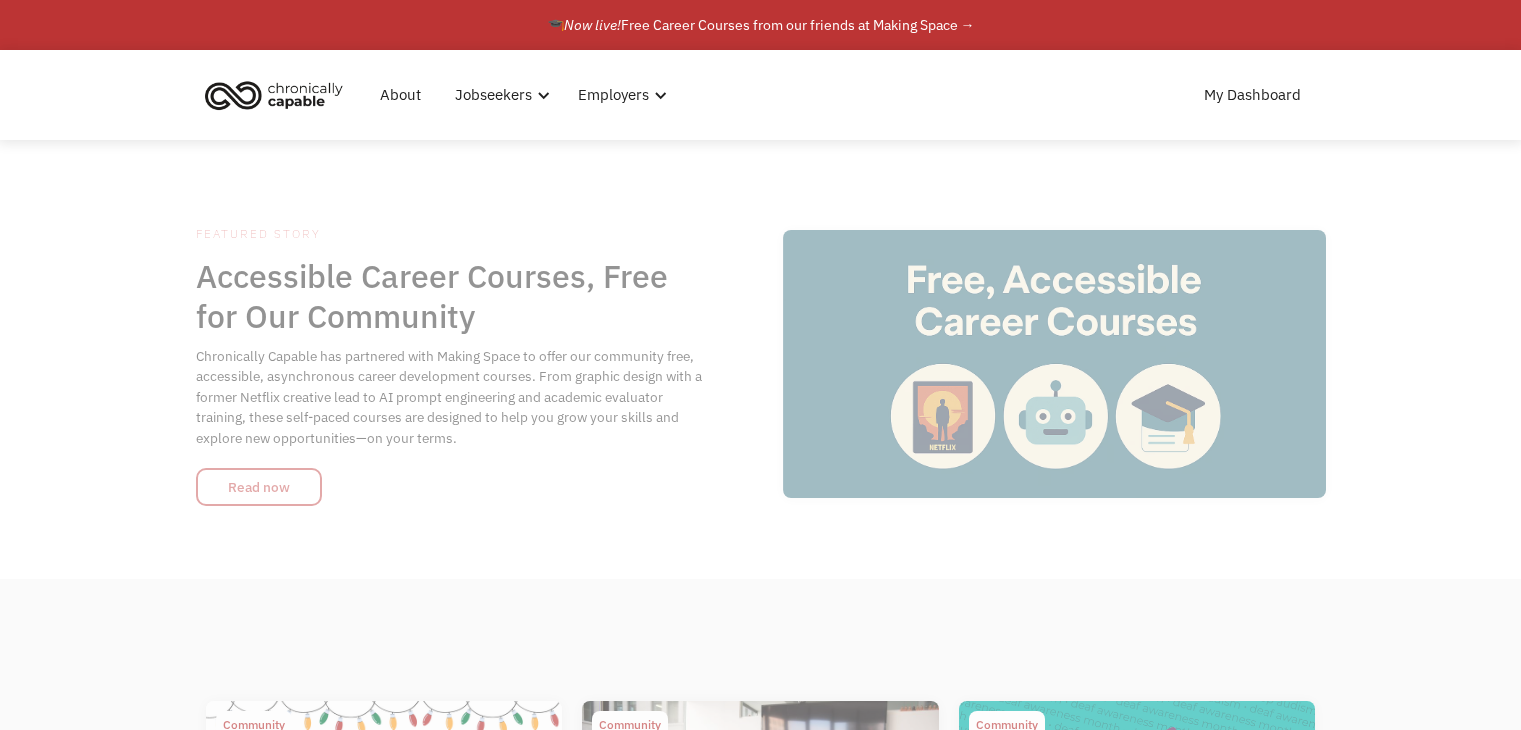 scroll, scrollTop: 0, scrollLeft: 0, axis: both 